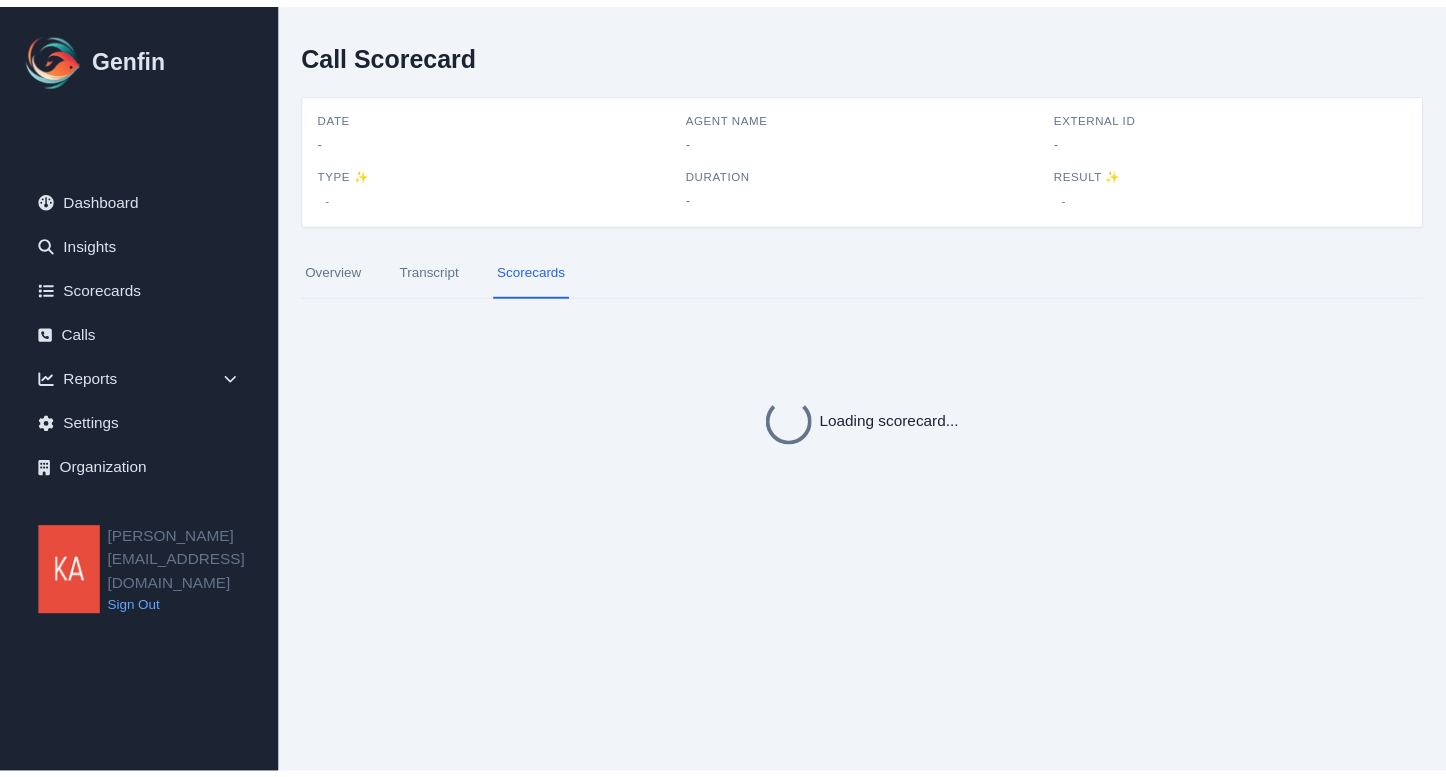 scroll, scrollTop: 0, scrollLeft: 0, axis: both 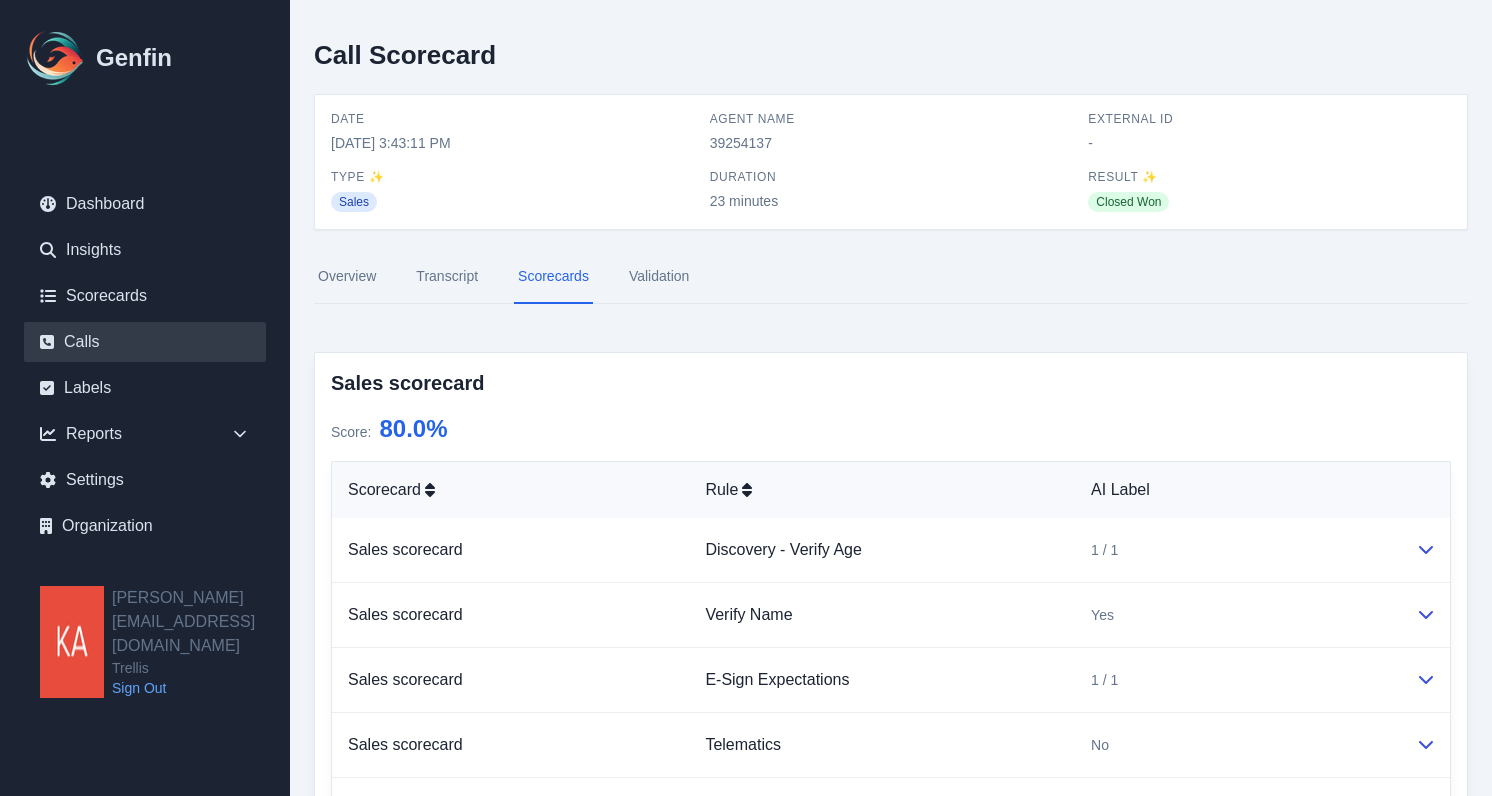 click on "Calls" at bounding box center (145, 342) 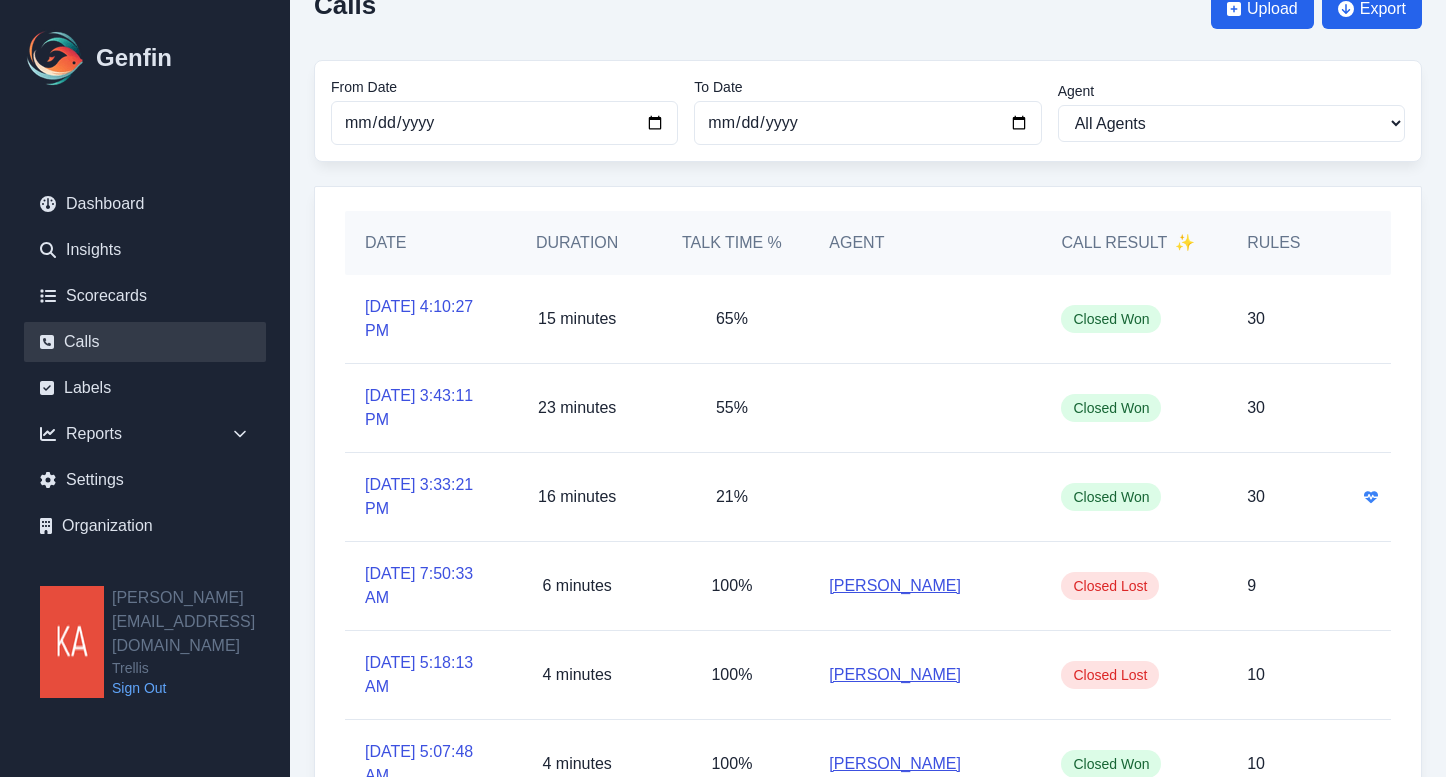 scroll, scrollTop: 0, scrollLeft: 0, axis: both 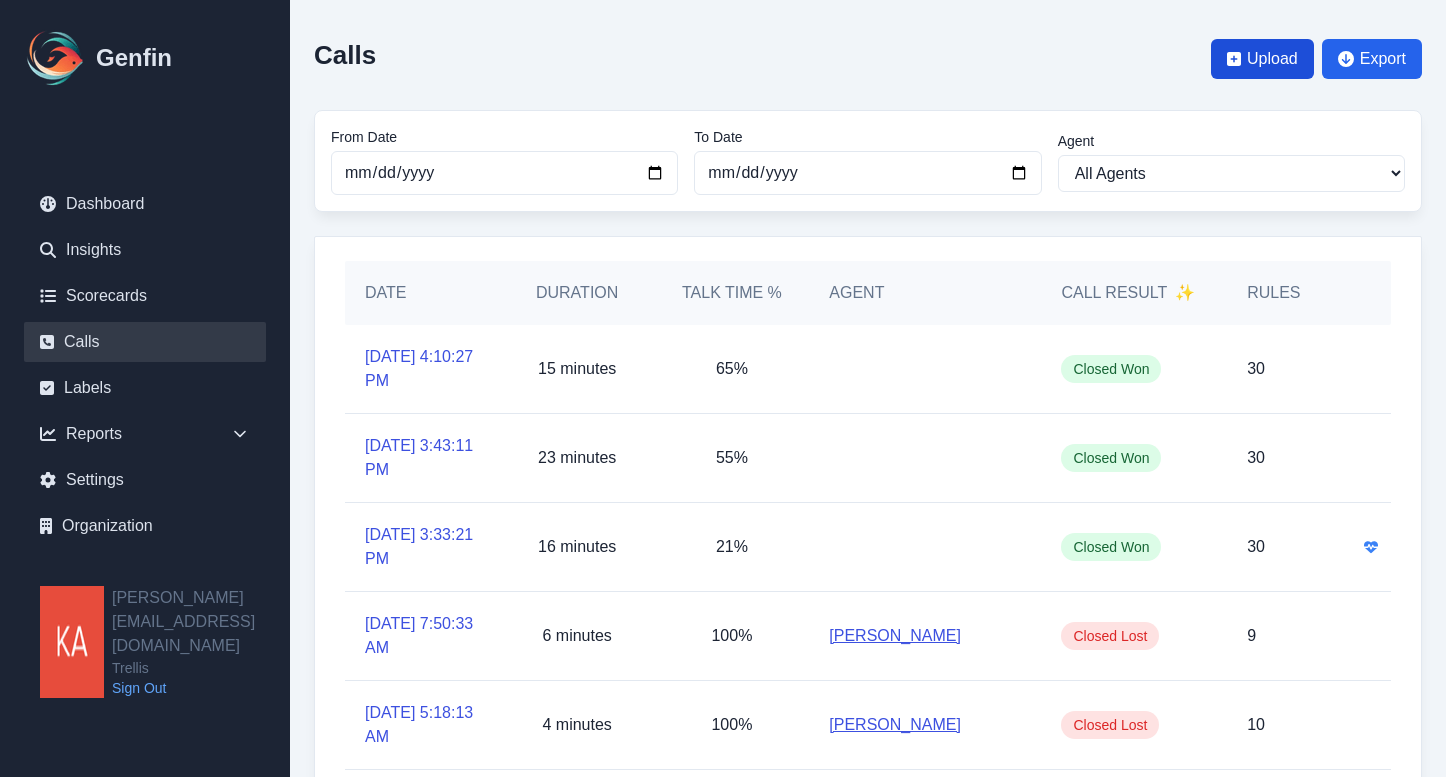 click on "Upload" at bounding box center [1272, 59] 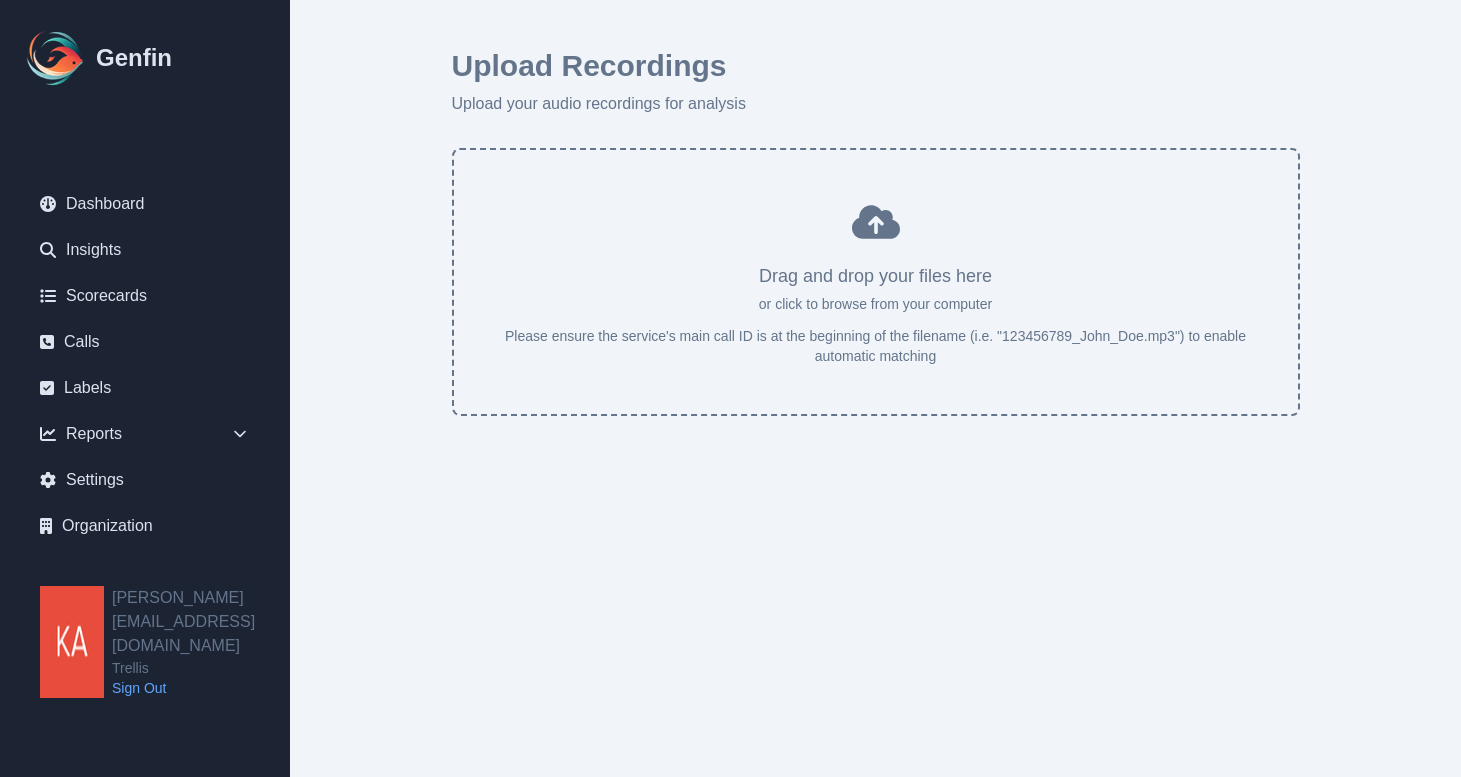 click at bounding box center [876, 290] 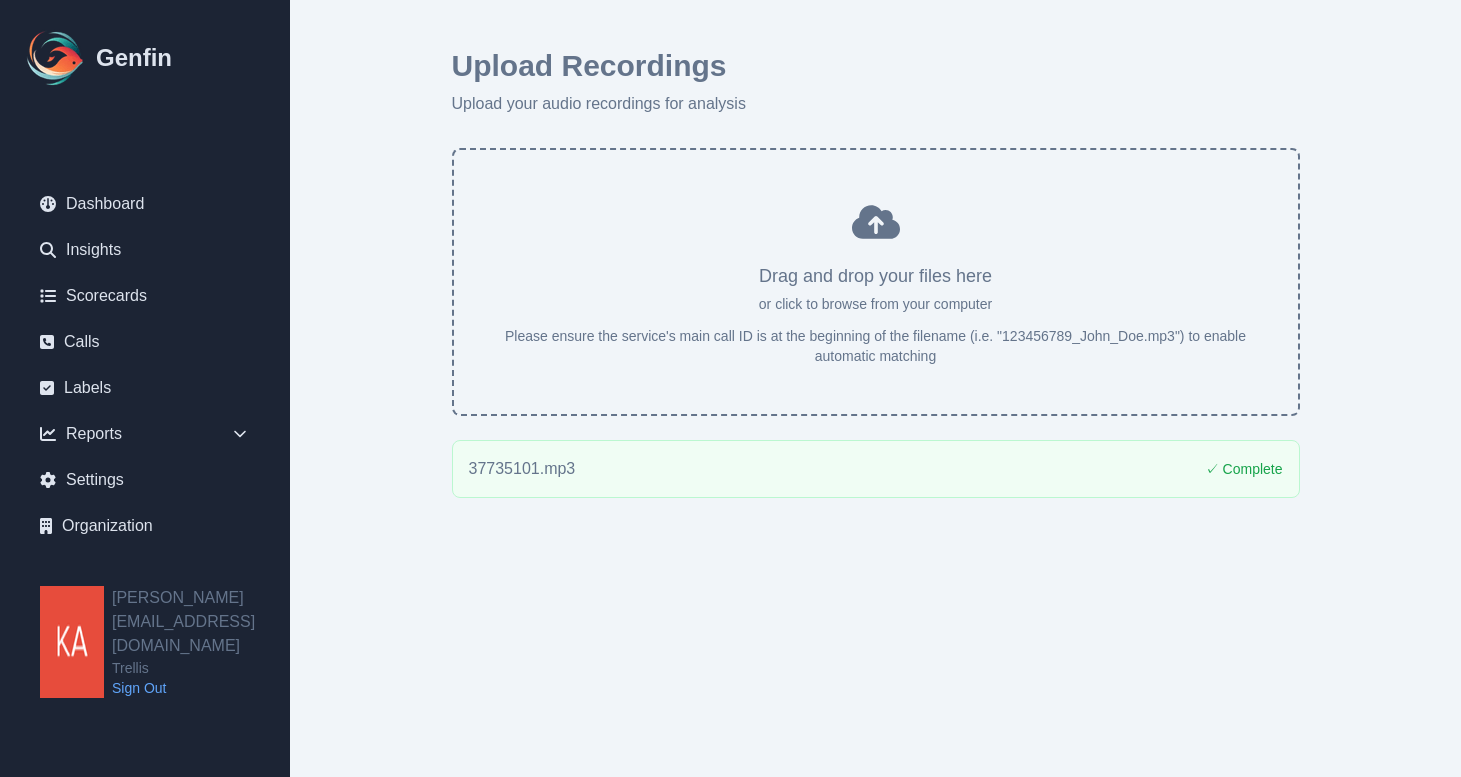 click at bounding box center [876, 290] 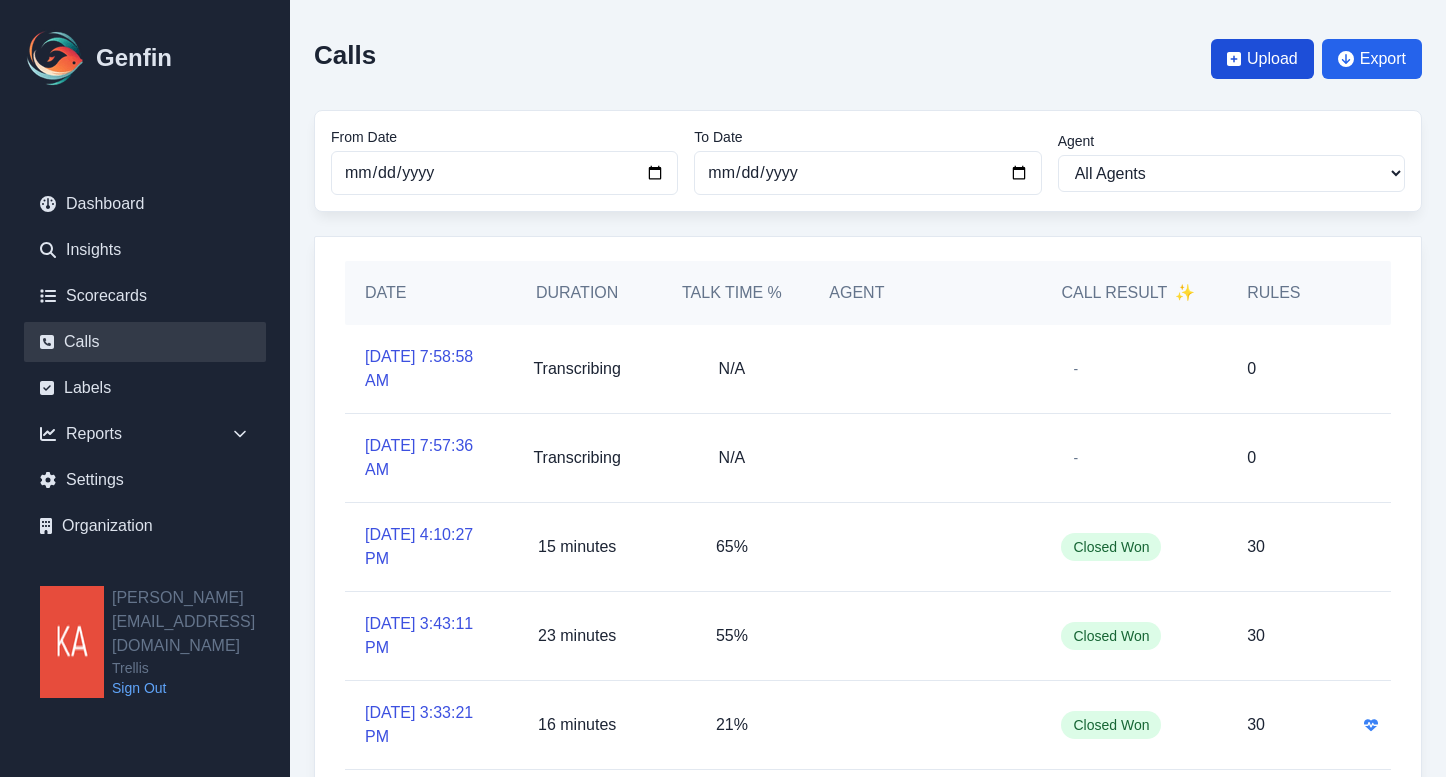 click on "Upload" at bounding box center (1272, 59) 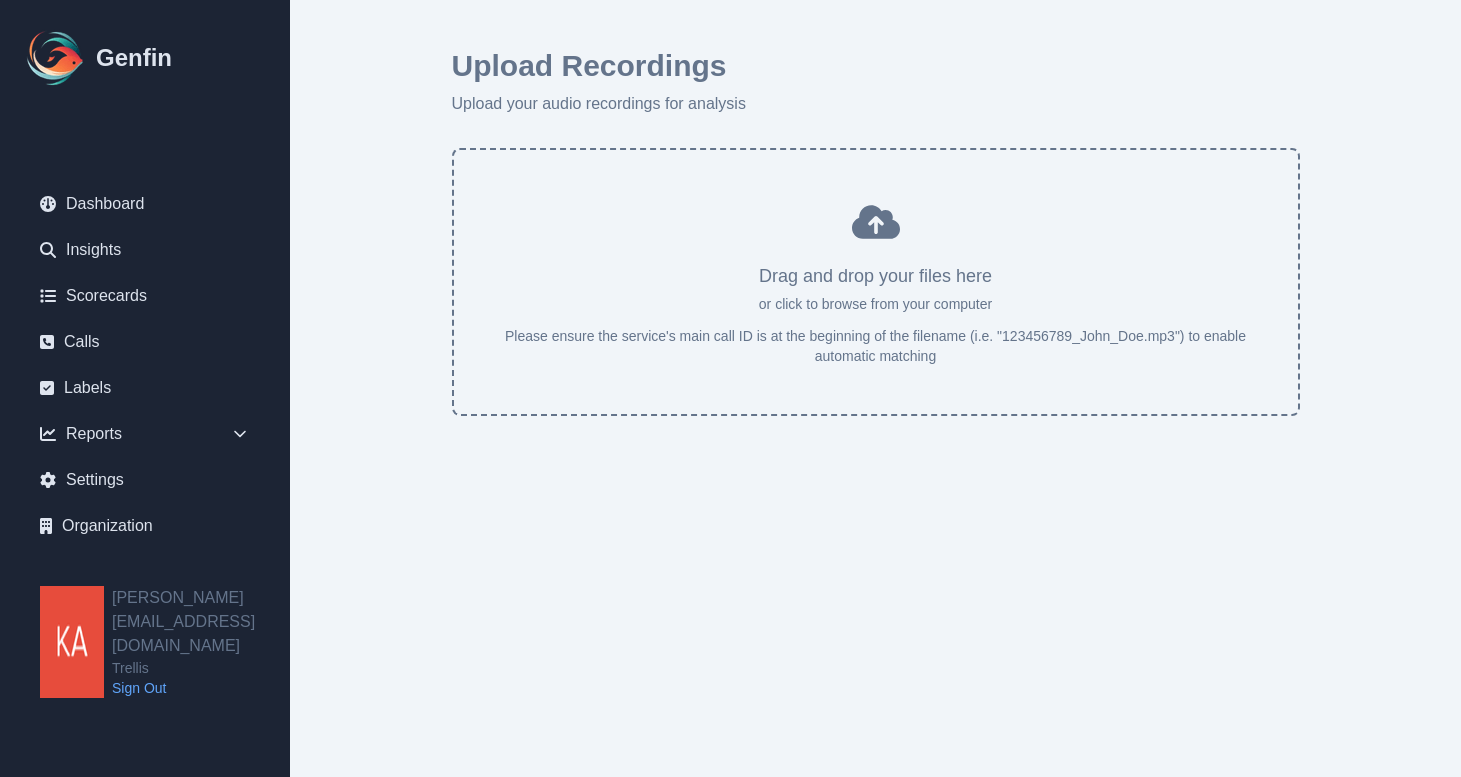 click at bounding box center [876, 290] 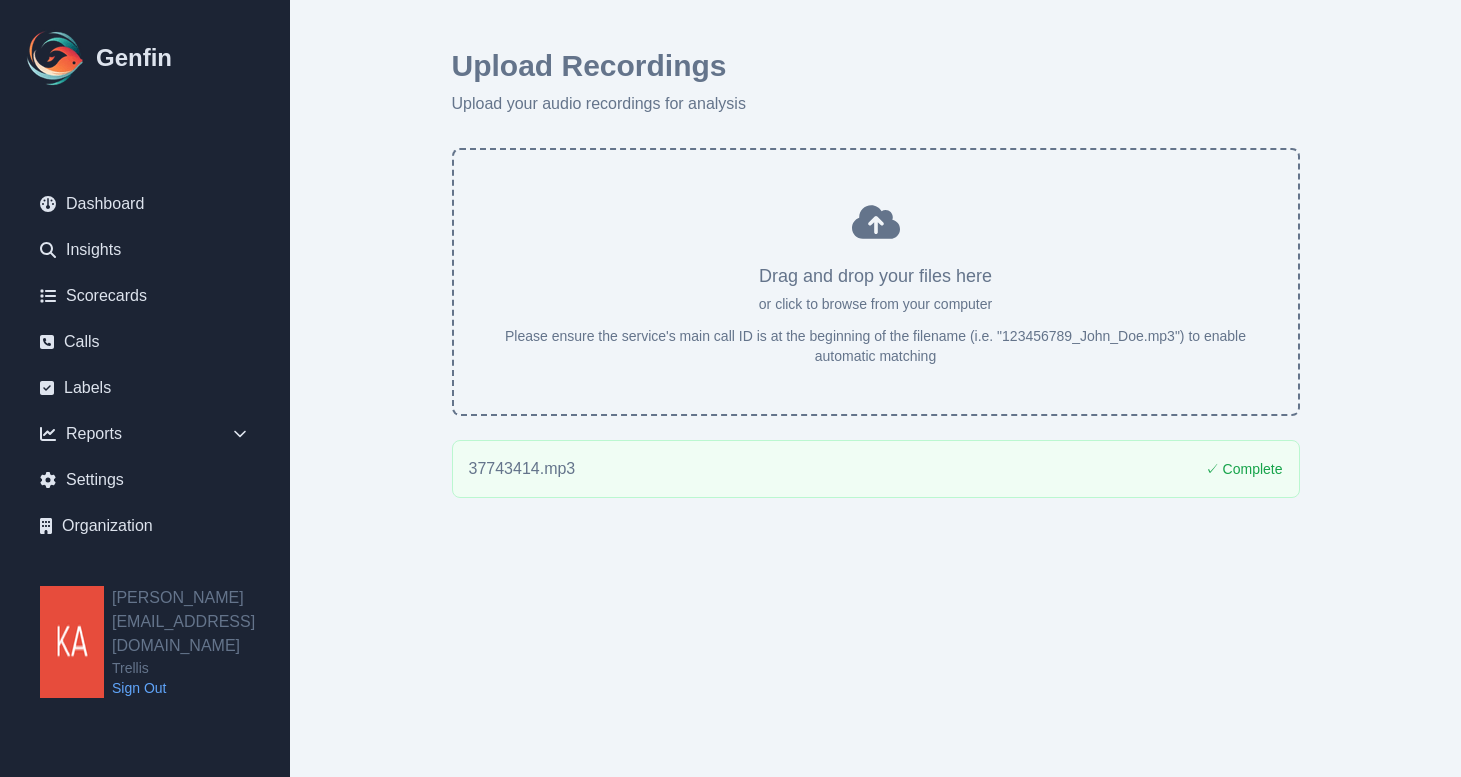 click at bounding box center (876, 290) 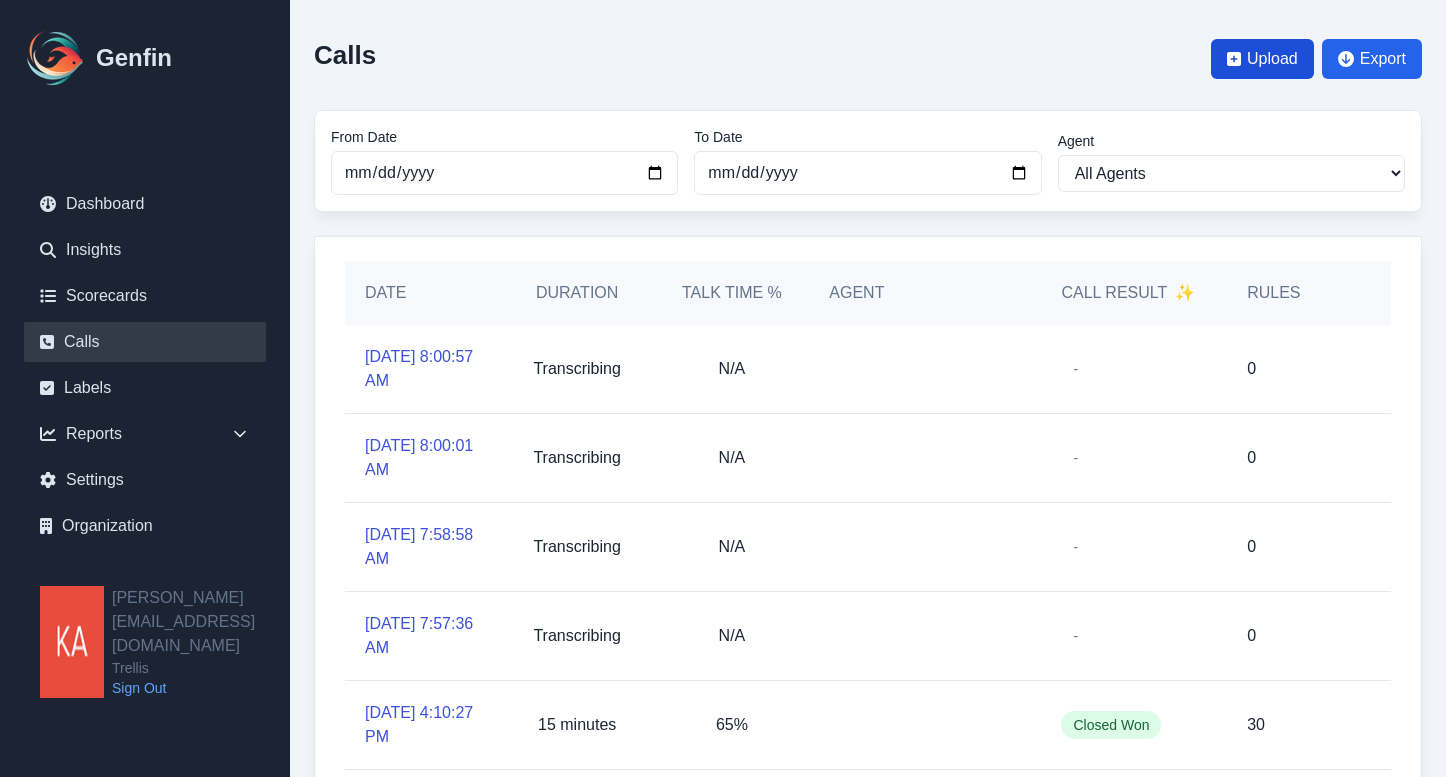 click on "Upload" at bounding box center [1272, 59] 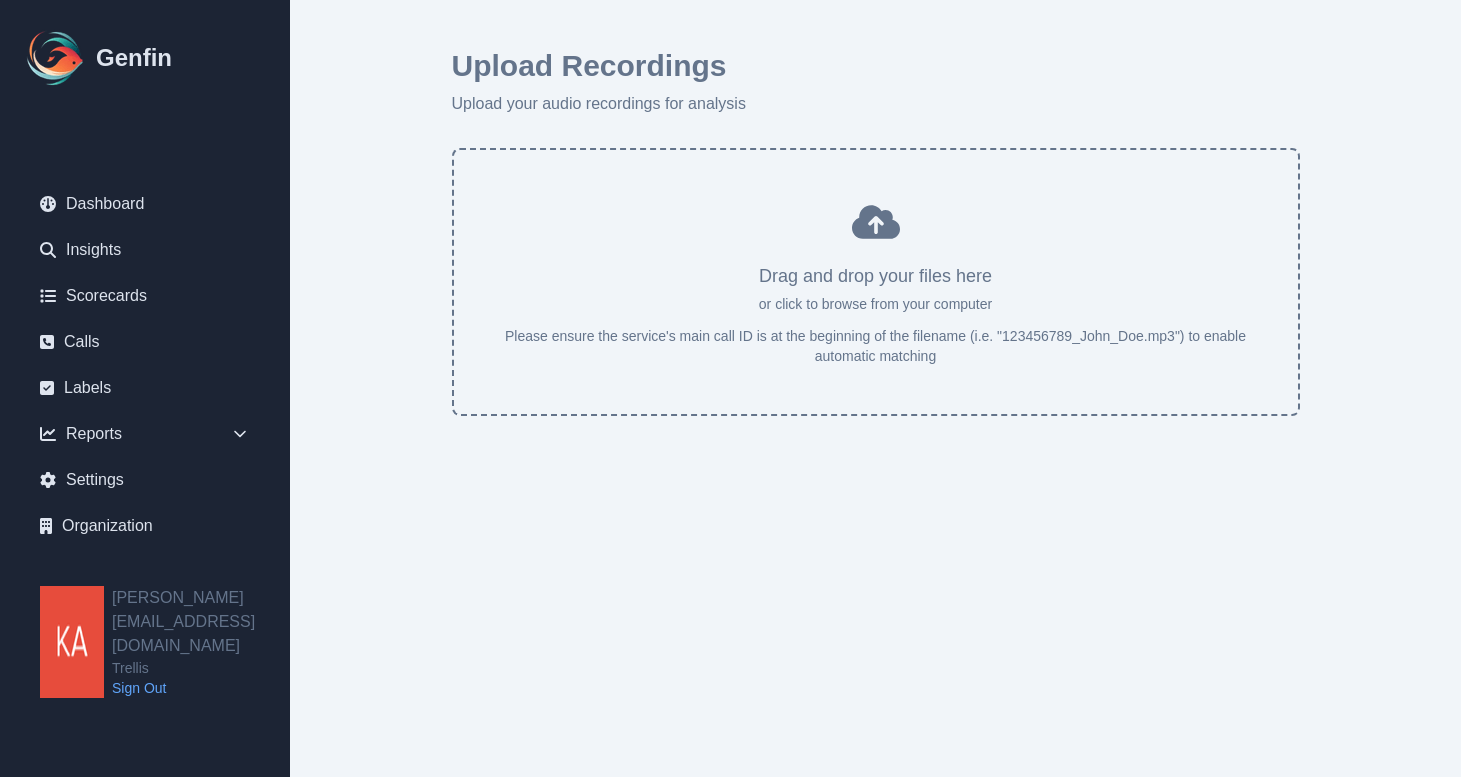 click at bounding box center [876, 290] 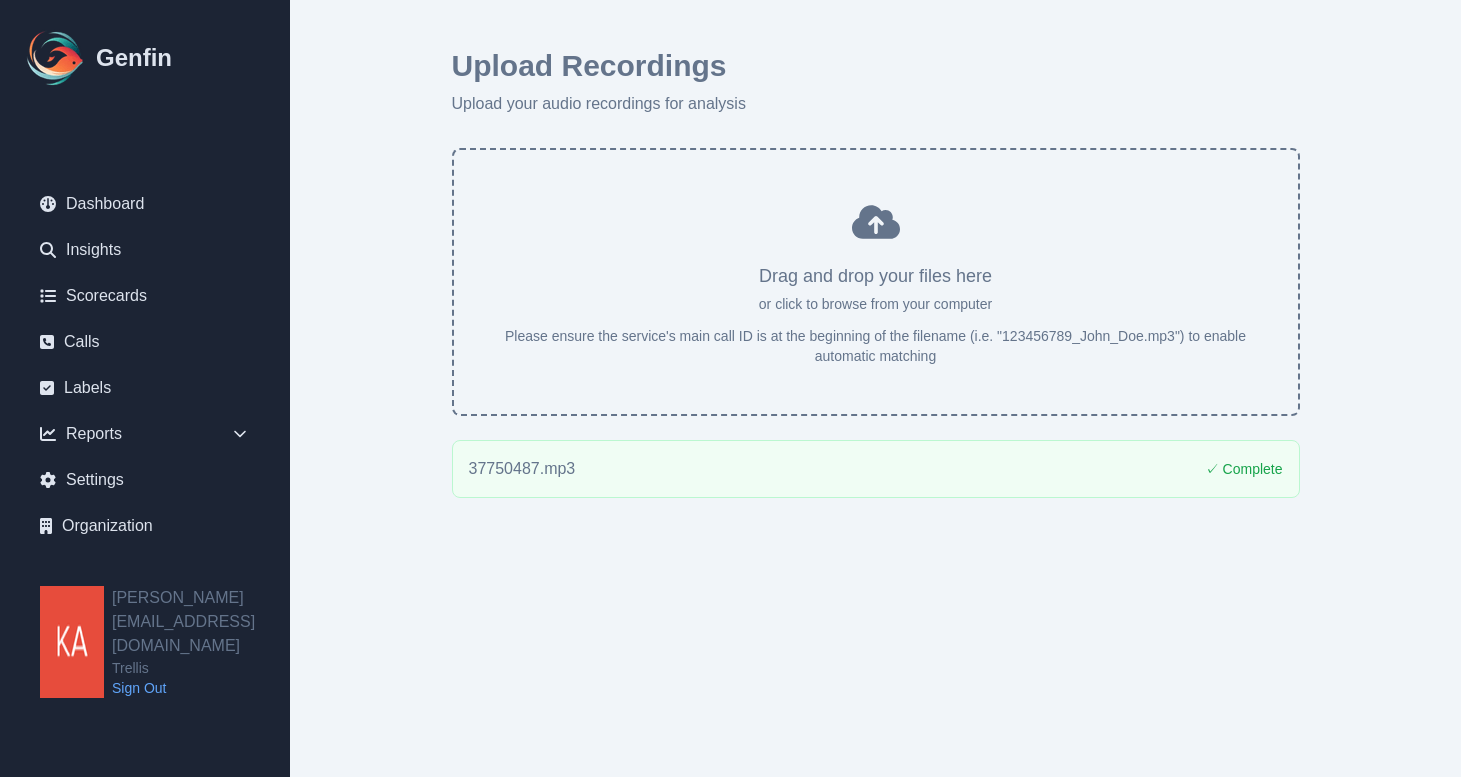 click at bounding box center (876, 290) 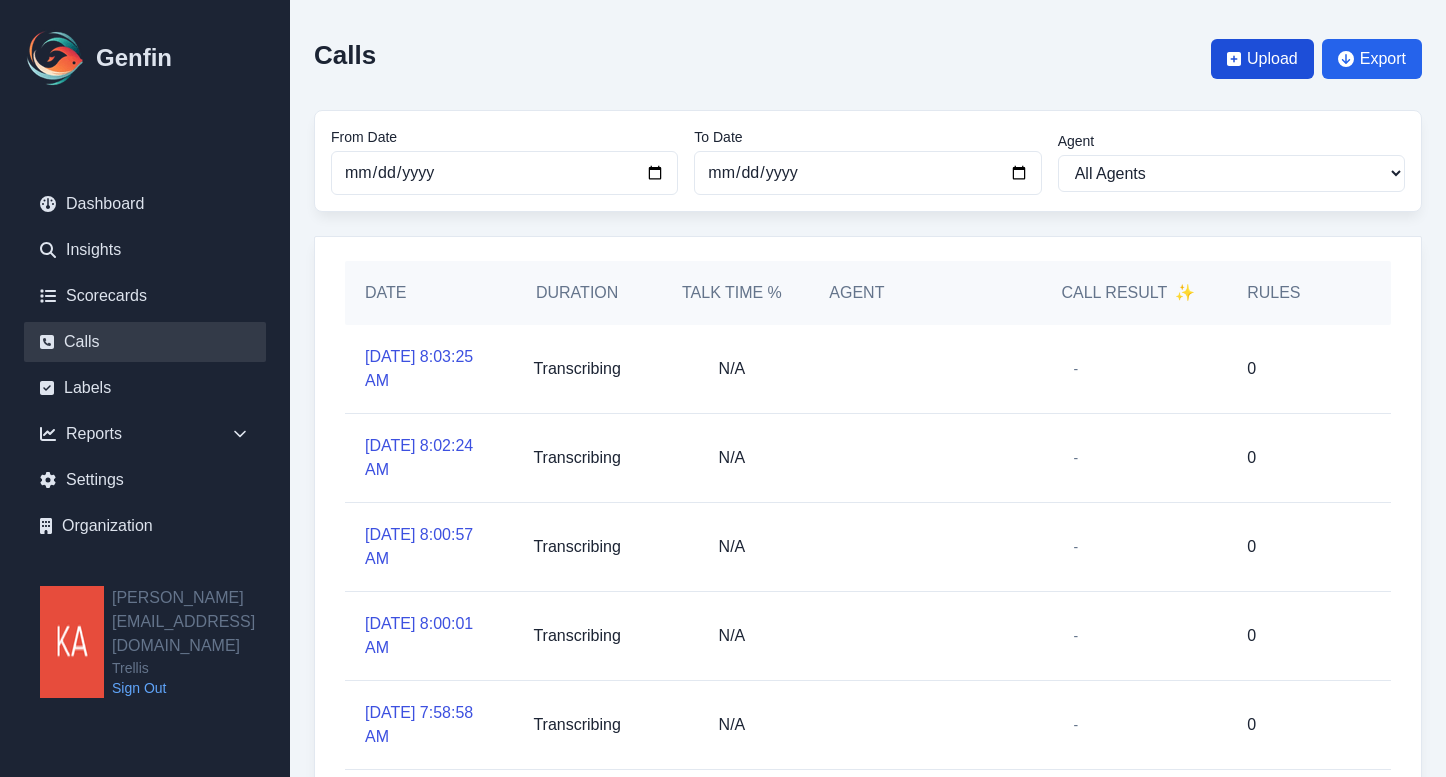 click on "Upload" at bounding box center (1272, 59) 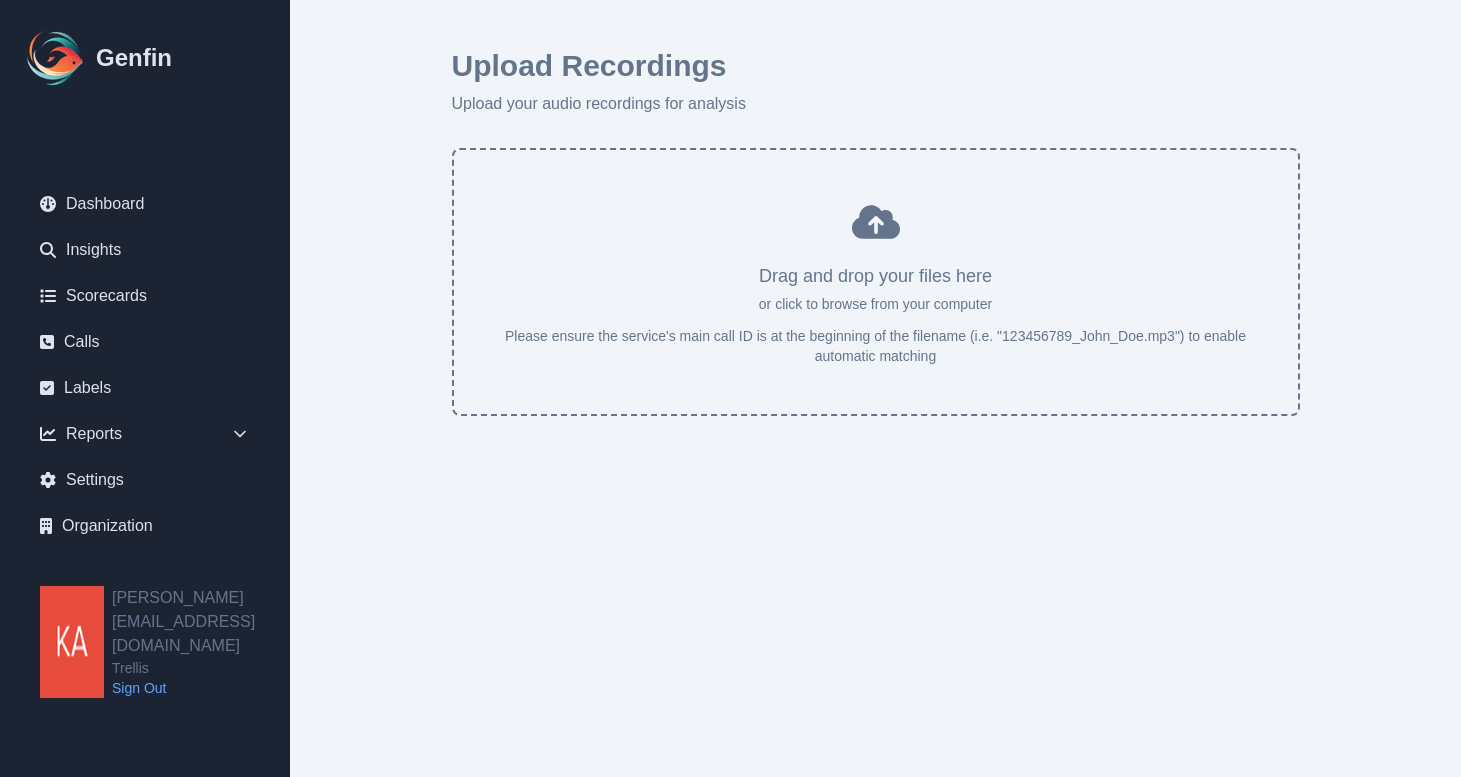 click at bounding box center [876, 290] 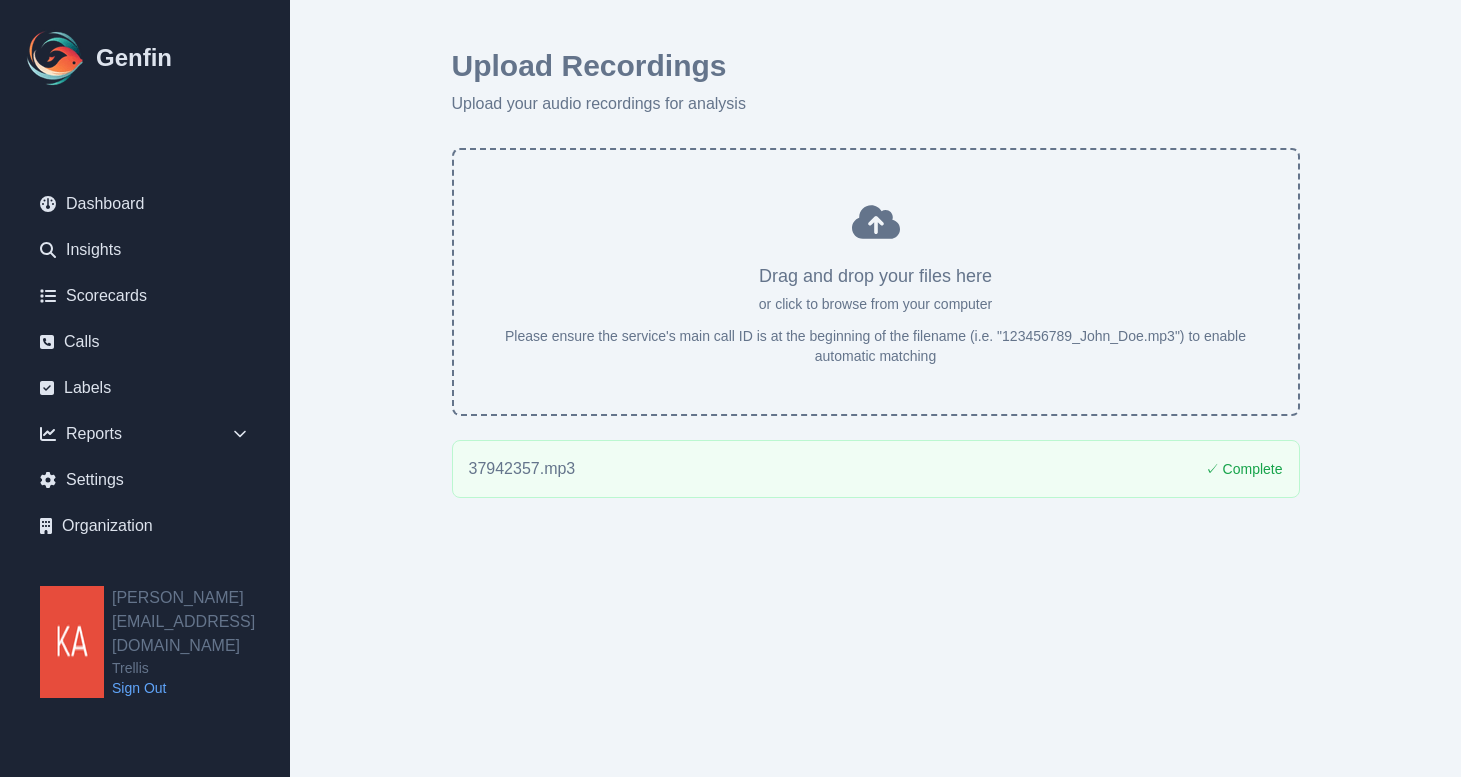 click at bounding box center (876, 290) 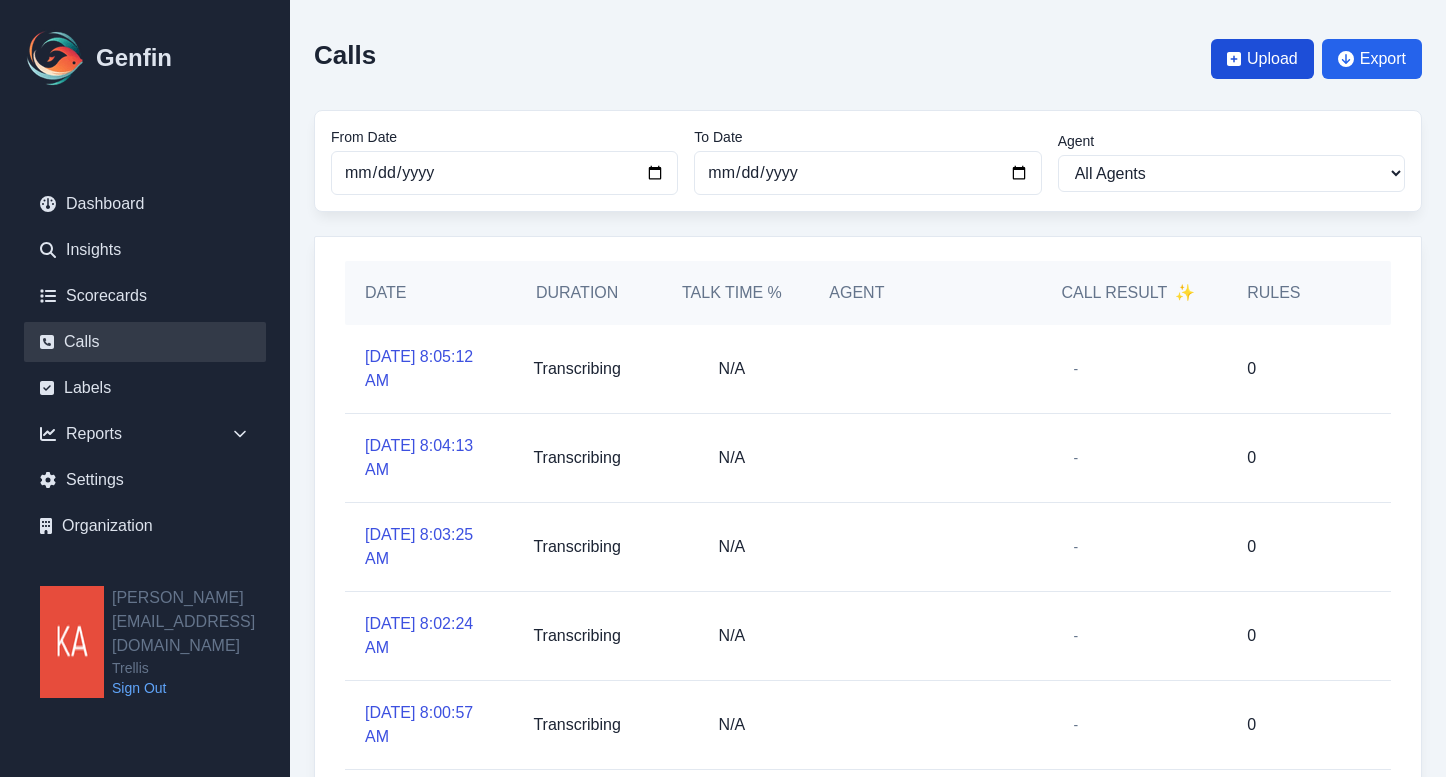 click 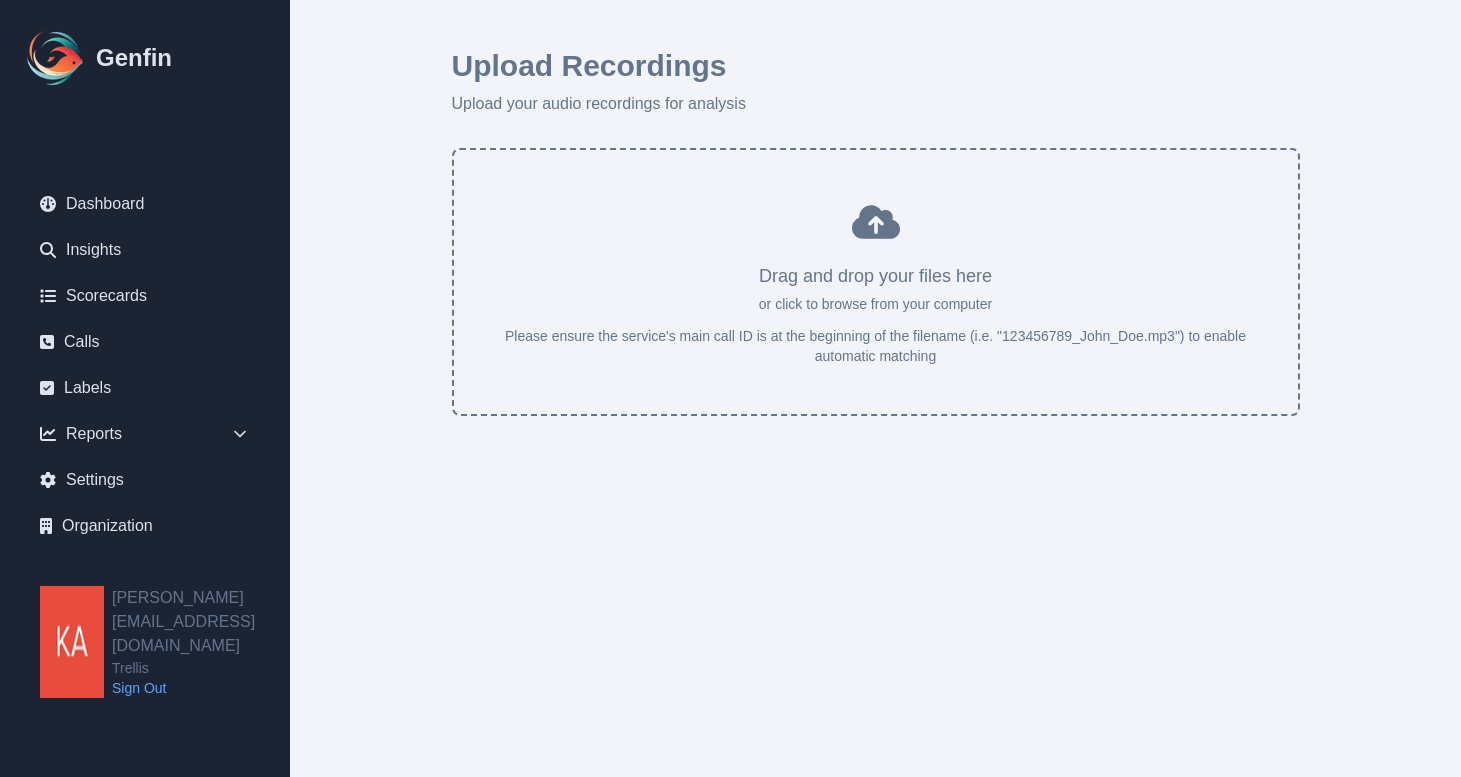 click at bounding box center [876, 290] 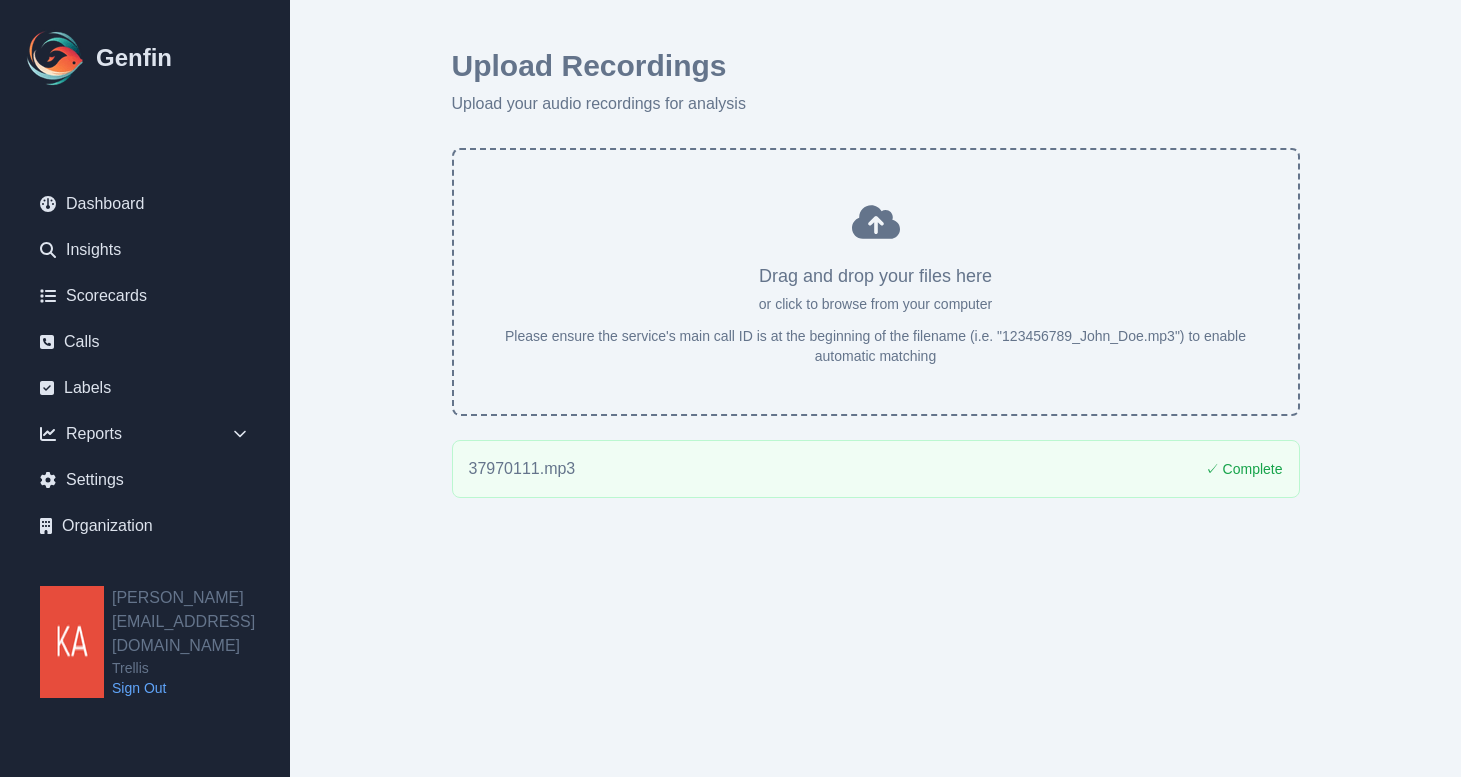 click at bounding box center [876, 290] 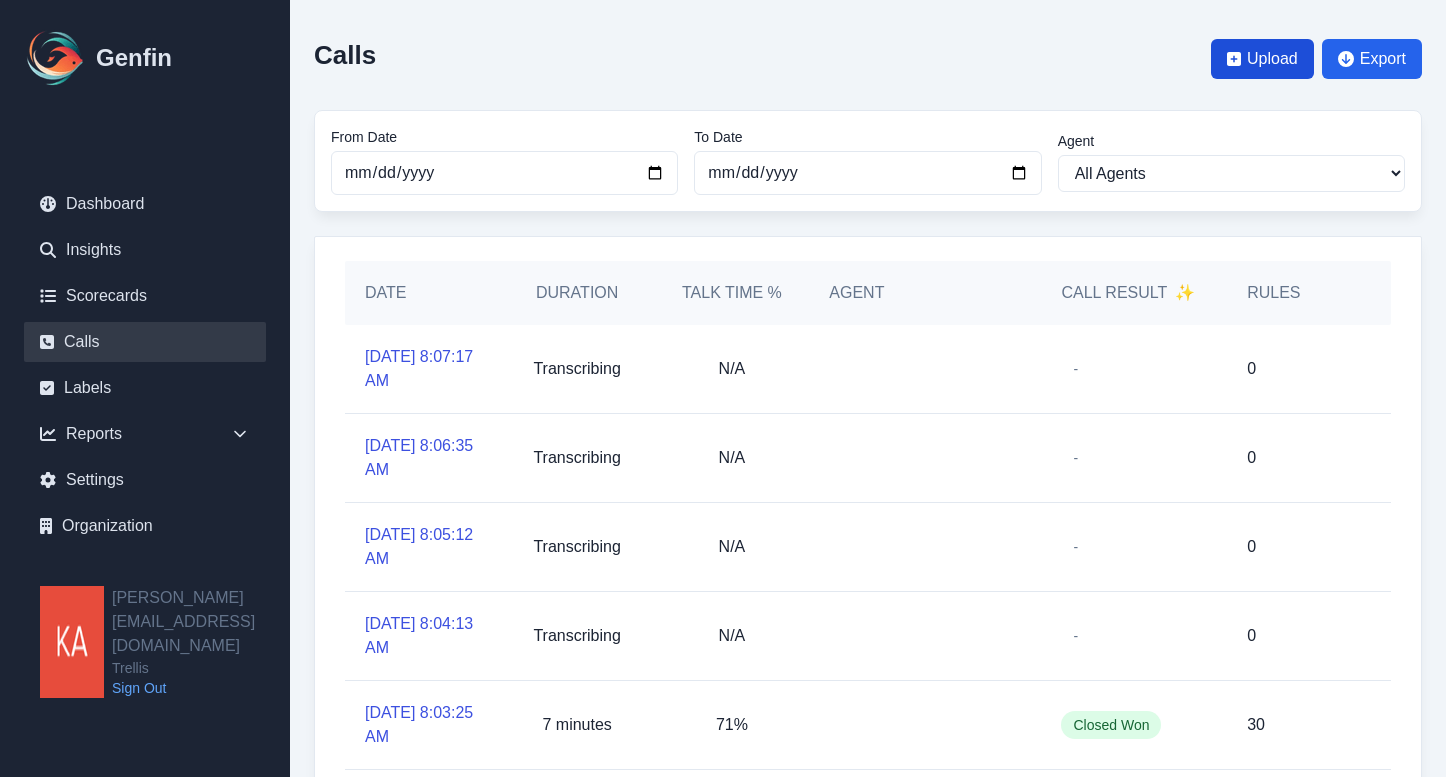 click on "Upload" at bounding box center [1272, 59] 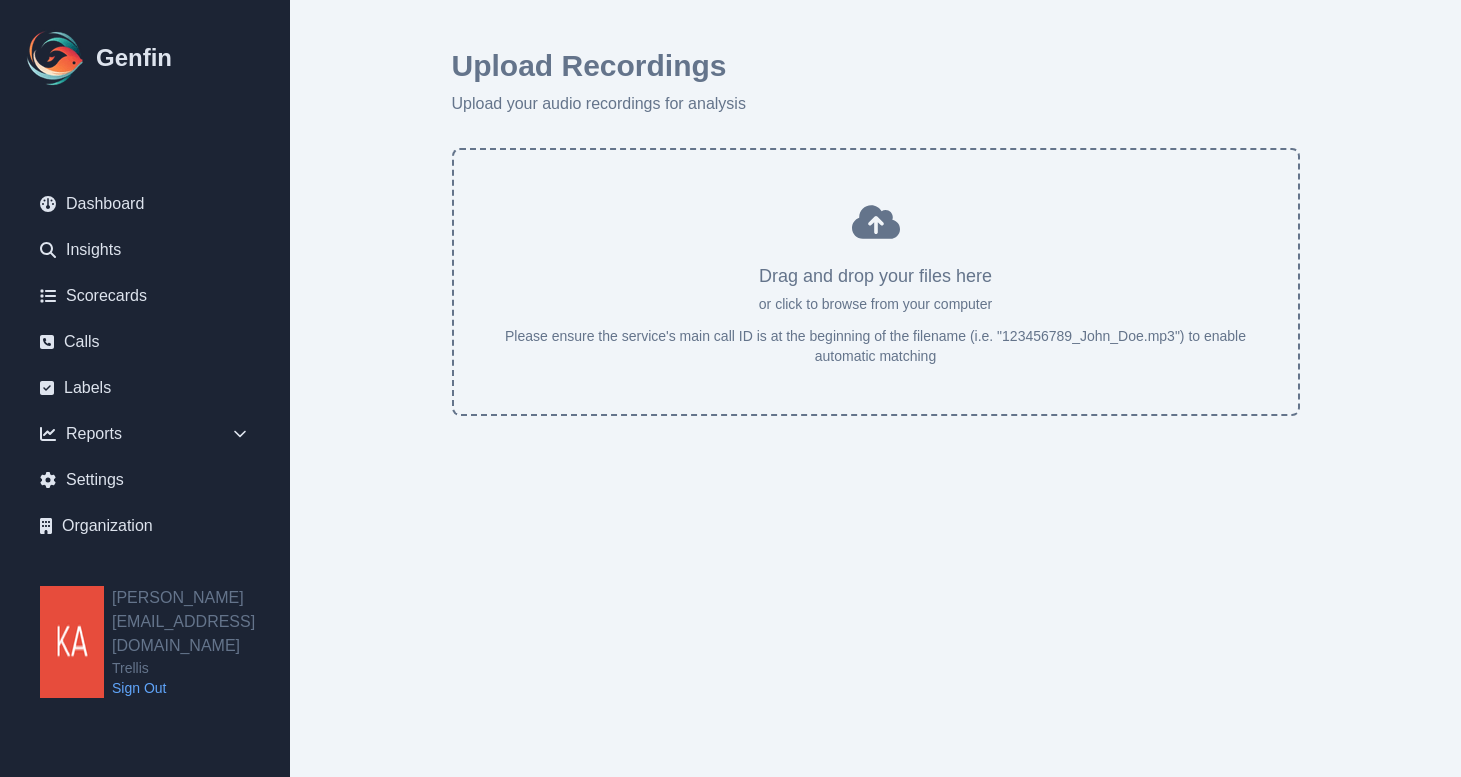 click at bounding box center [876, 290] 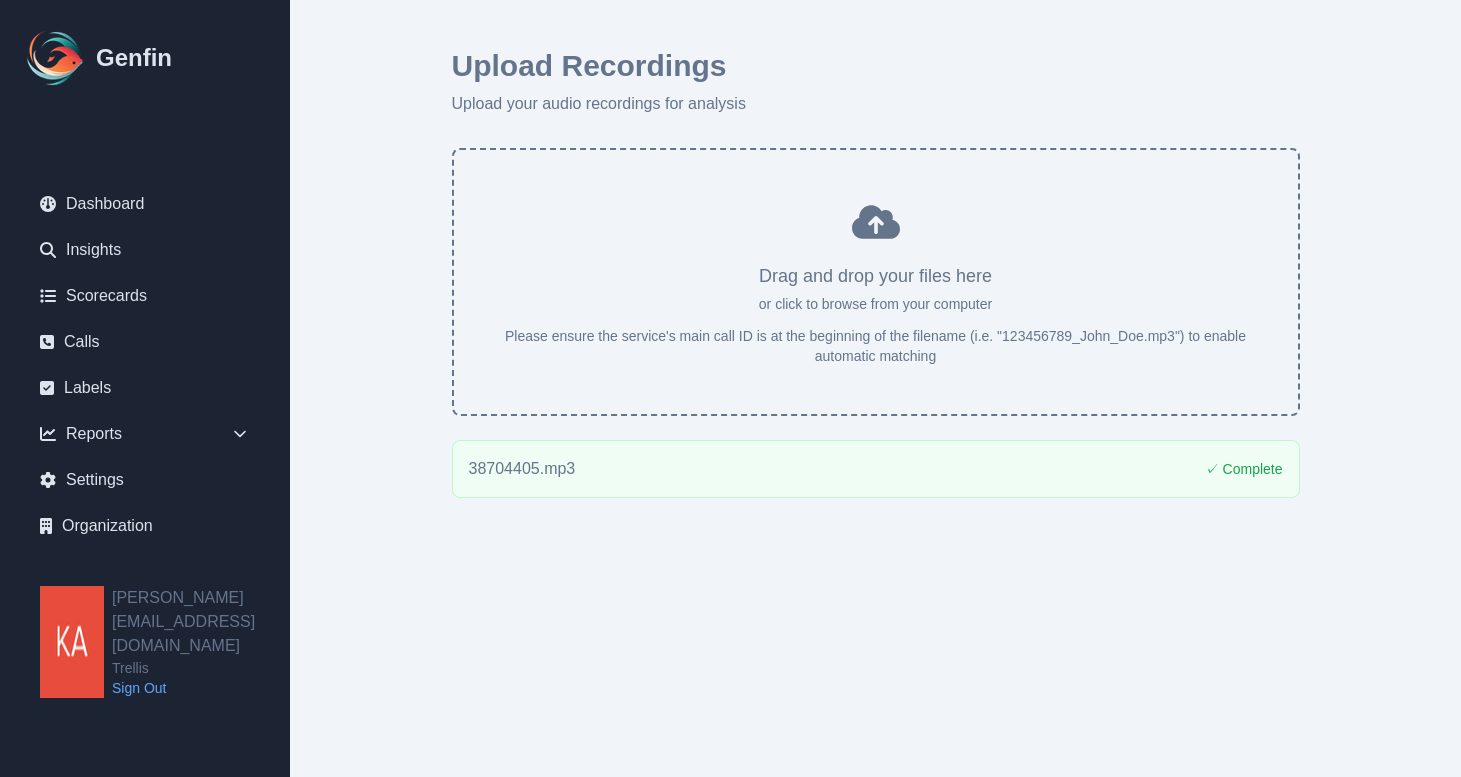 click at bounding box center (876, 290) 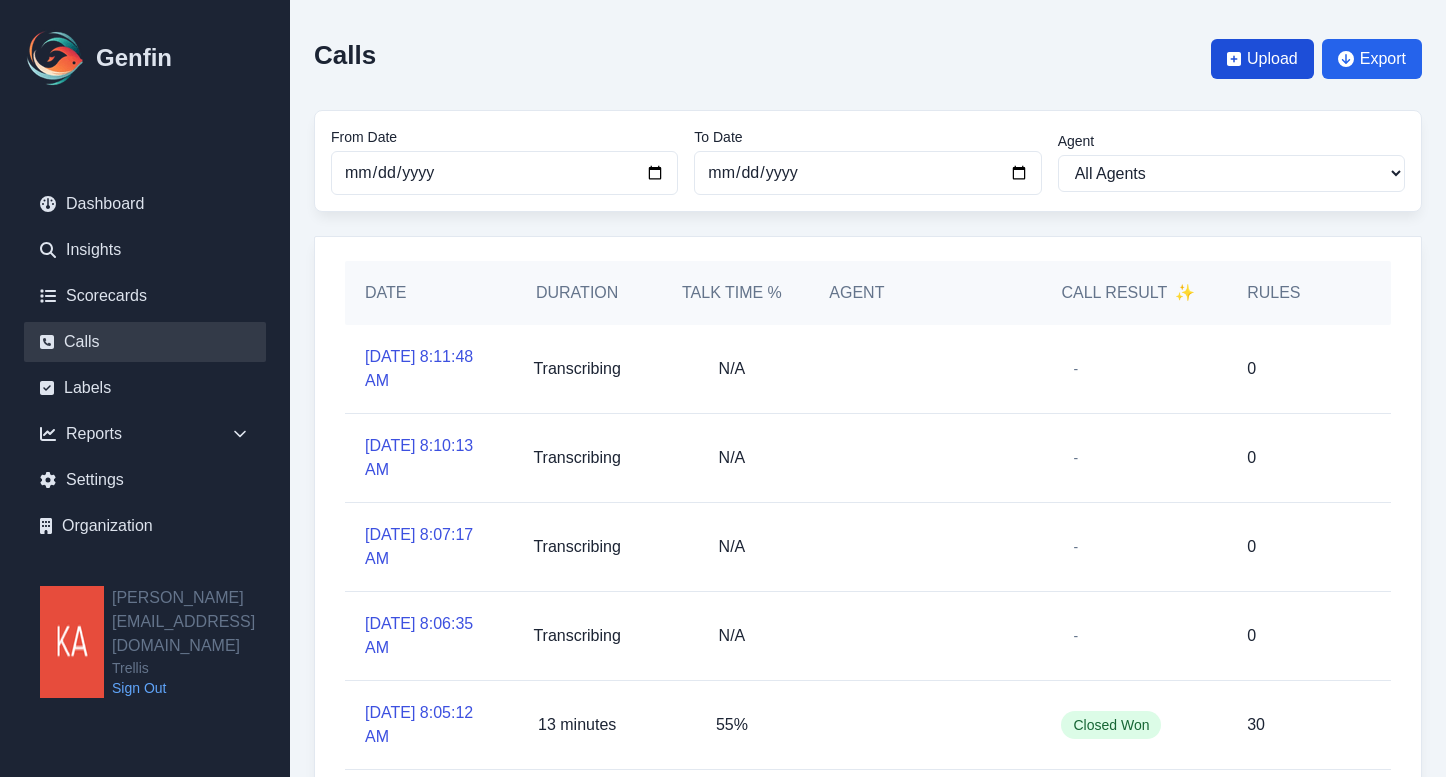 click on "Upload" at bounding box center (1262, 59) 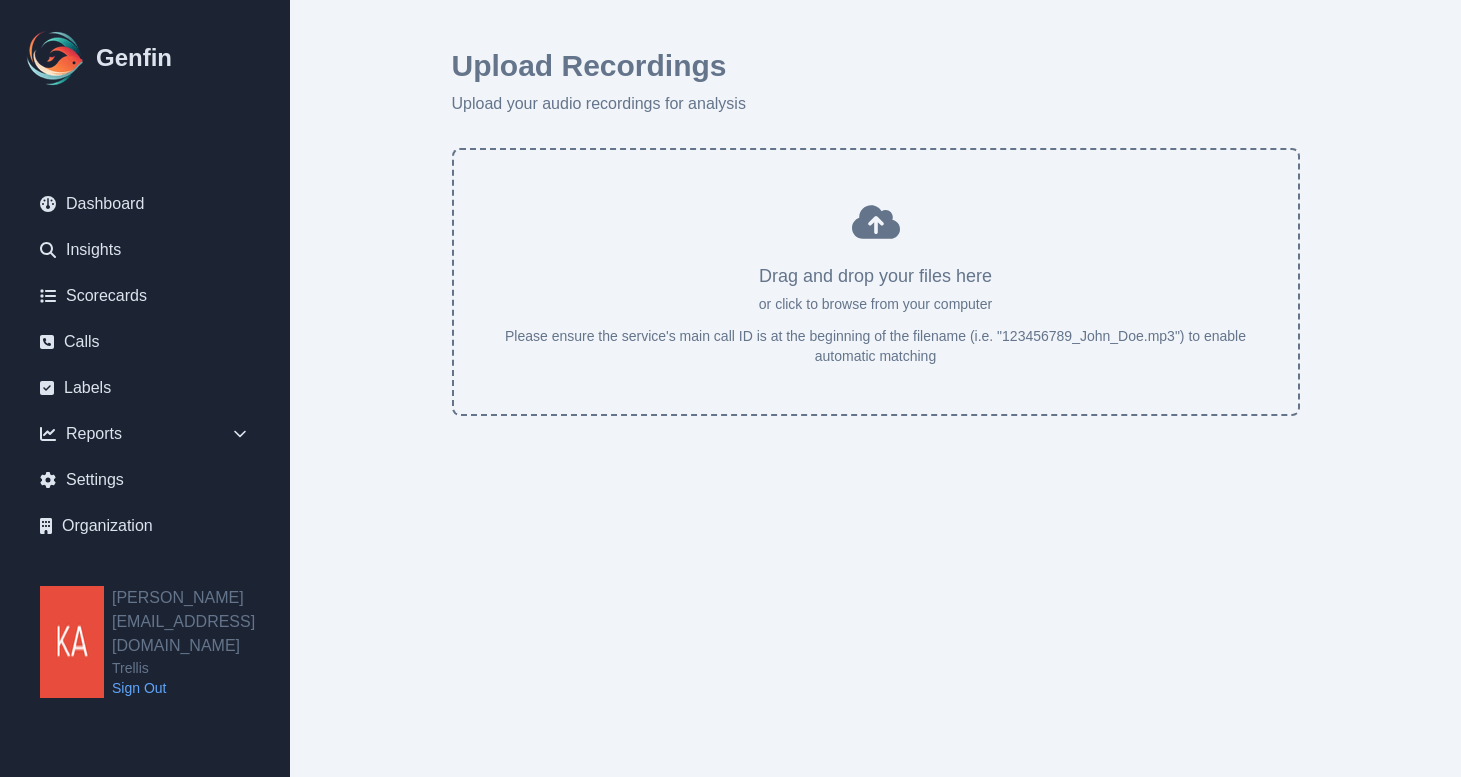 click at bounding box center [876, 290] 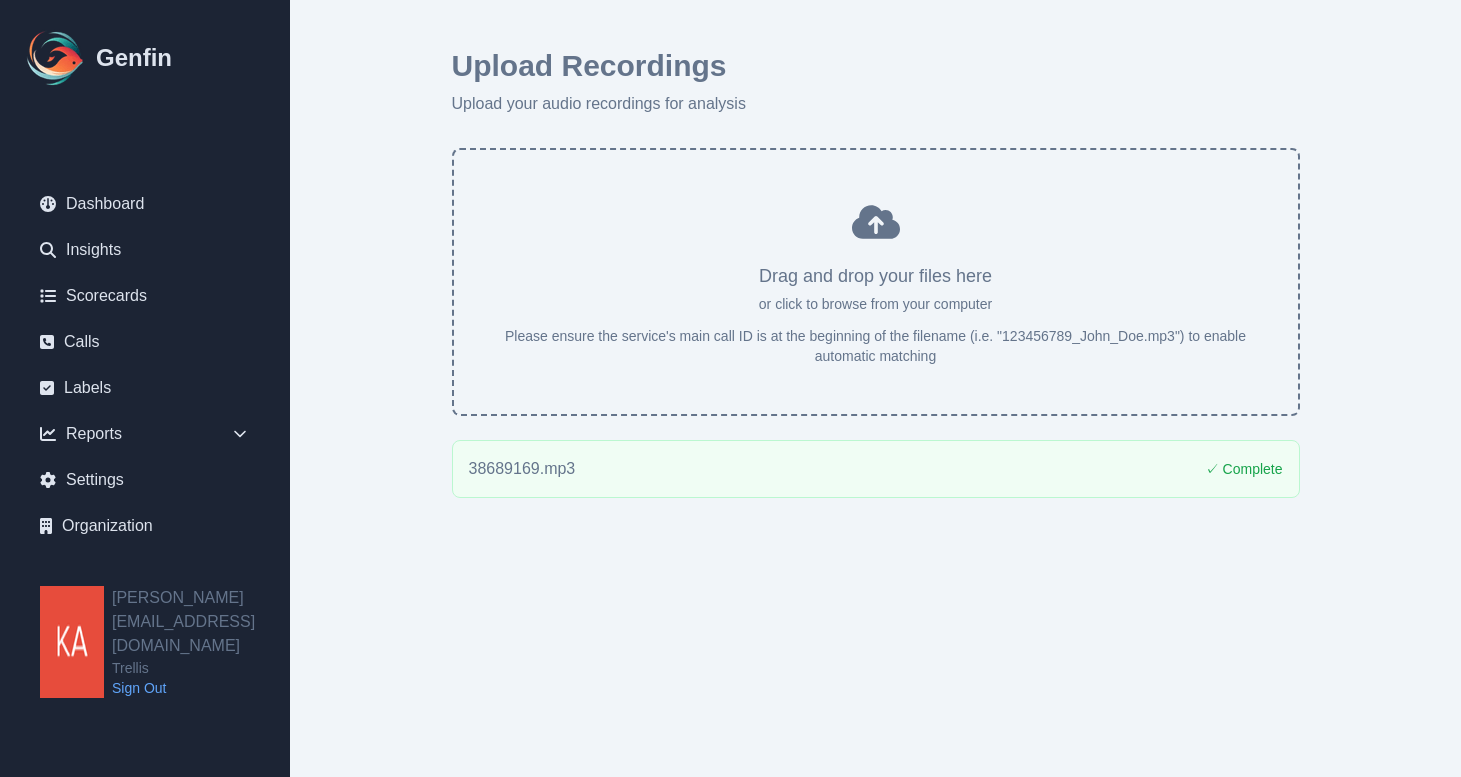 click at bounding box center (876, 290) 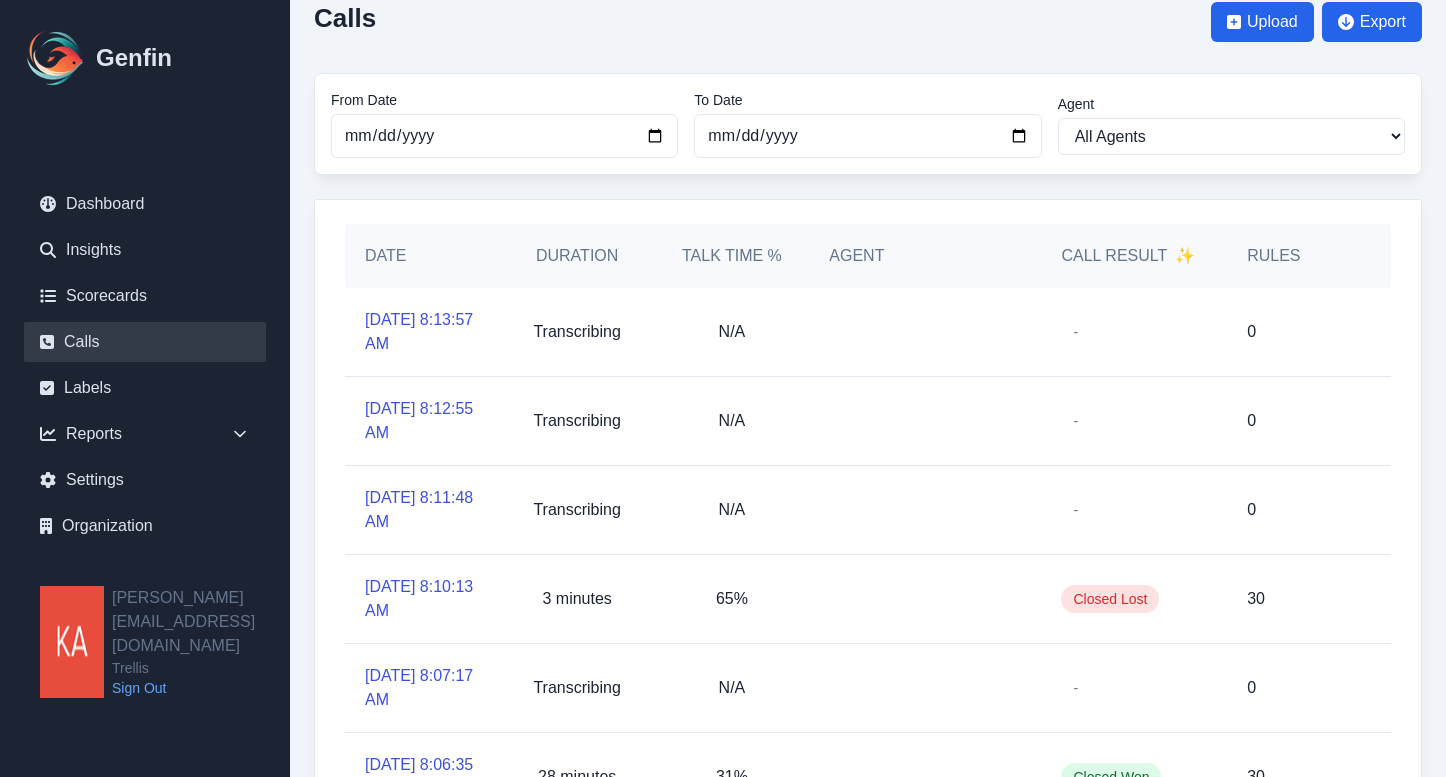 scroll, scrollTop: 0, scrollLeft: 0, axis: both 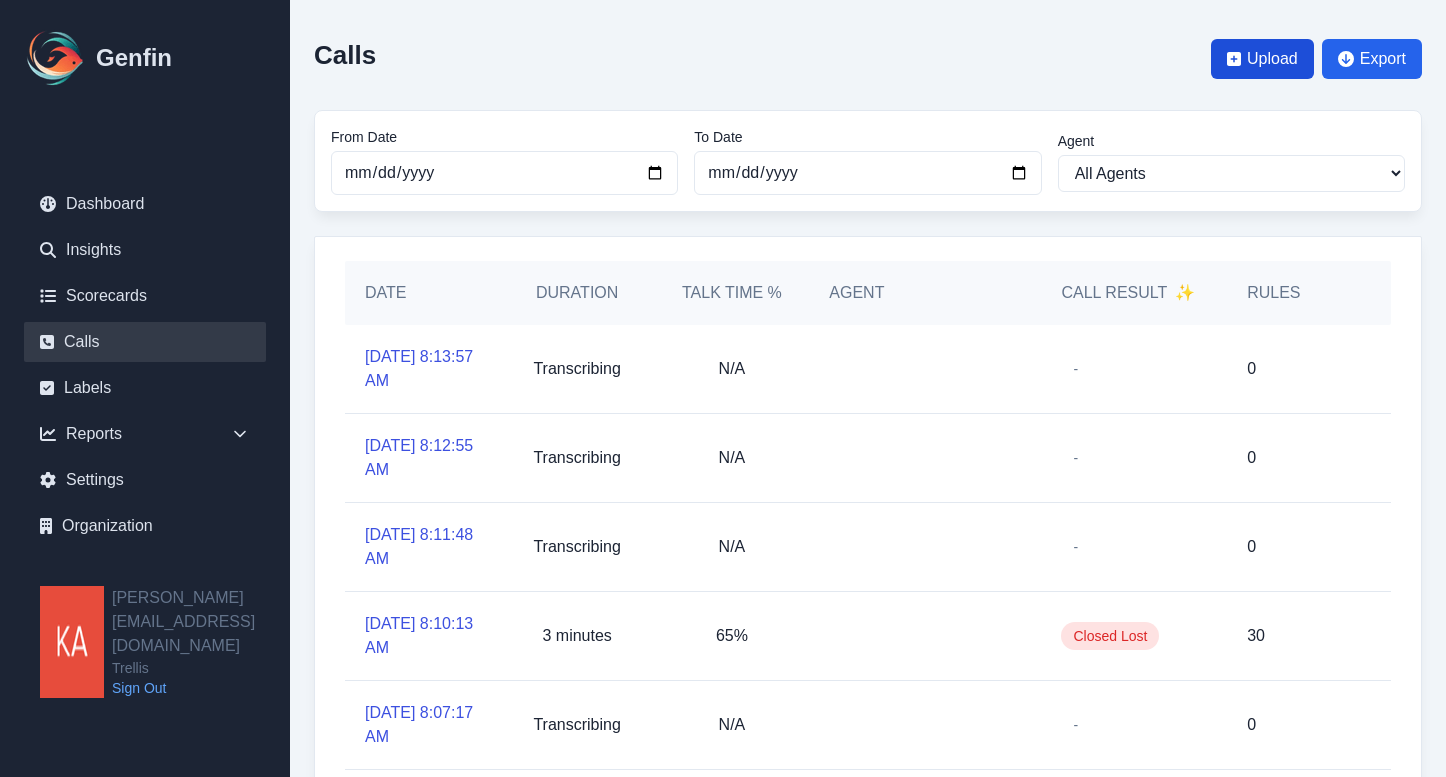 click 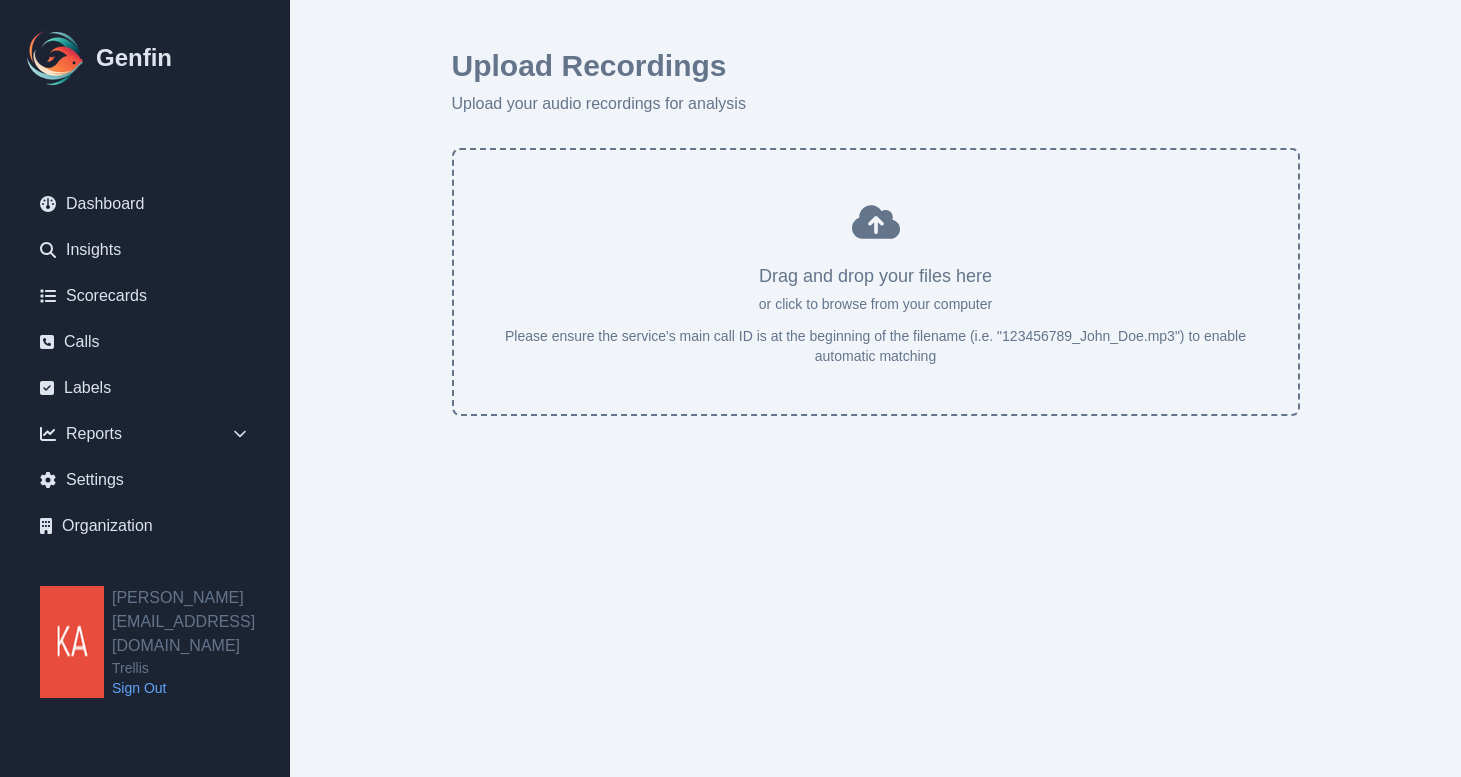 click at bounding box center (876, 290) 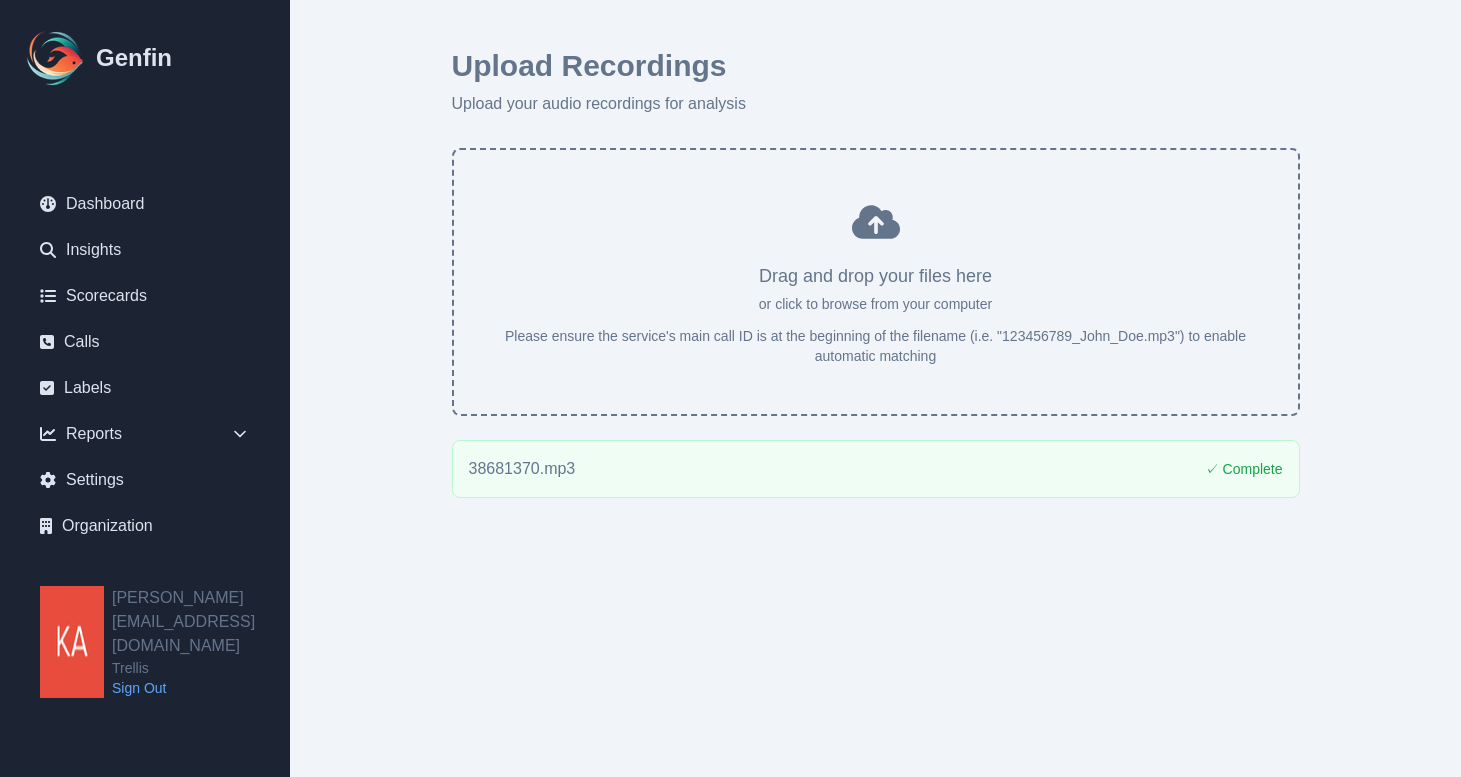 drag, startPoint x: 948, startPoint y: 358, endPoint x: 426, endPoint y: 336, distance: 522.4634 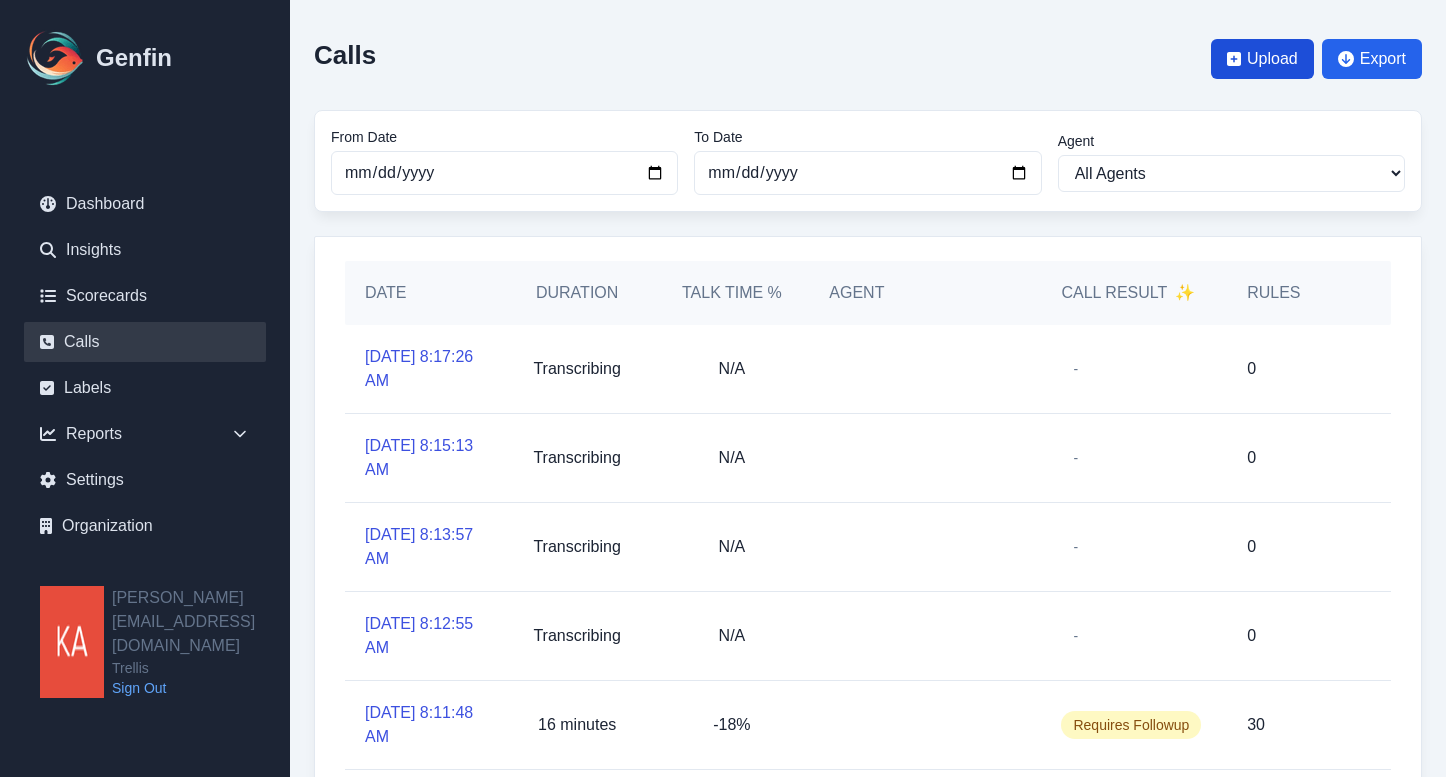 click on "Upload" at bounding box center (1272, 59) 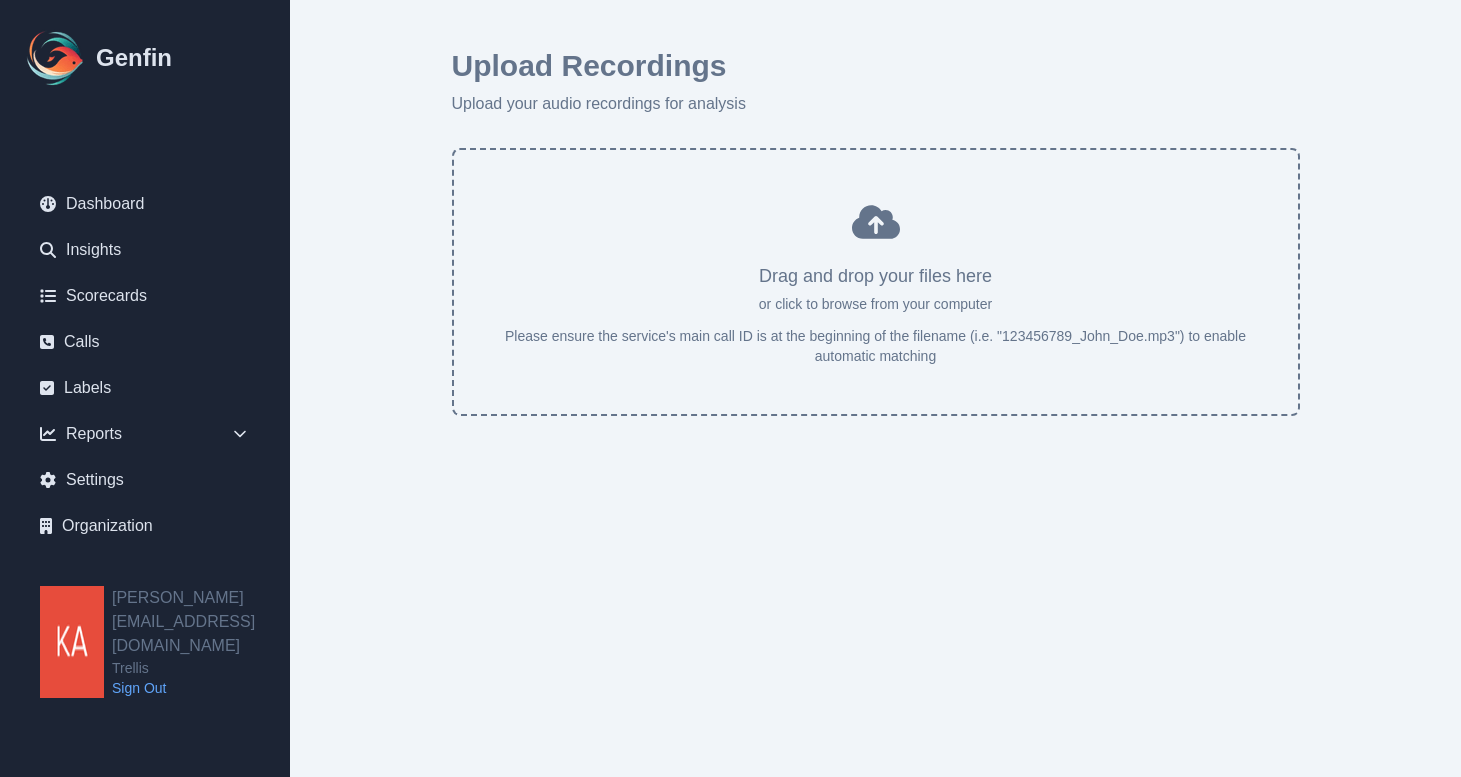 click at bounding box center [876, 290] 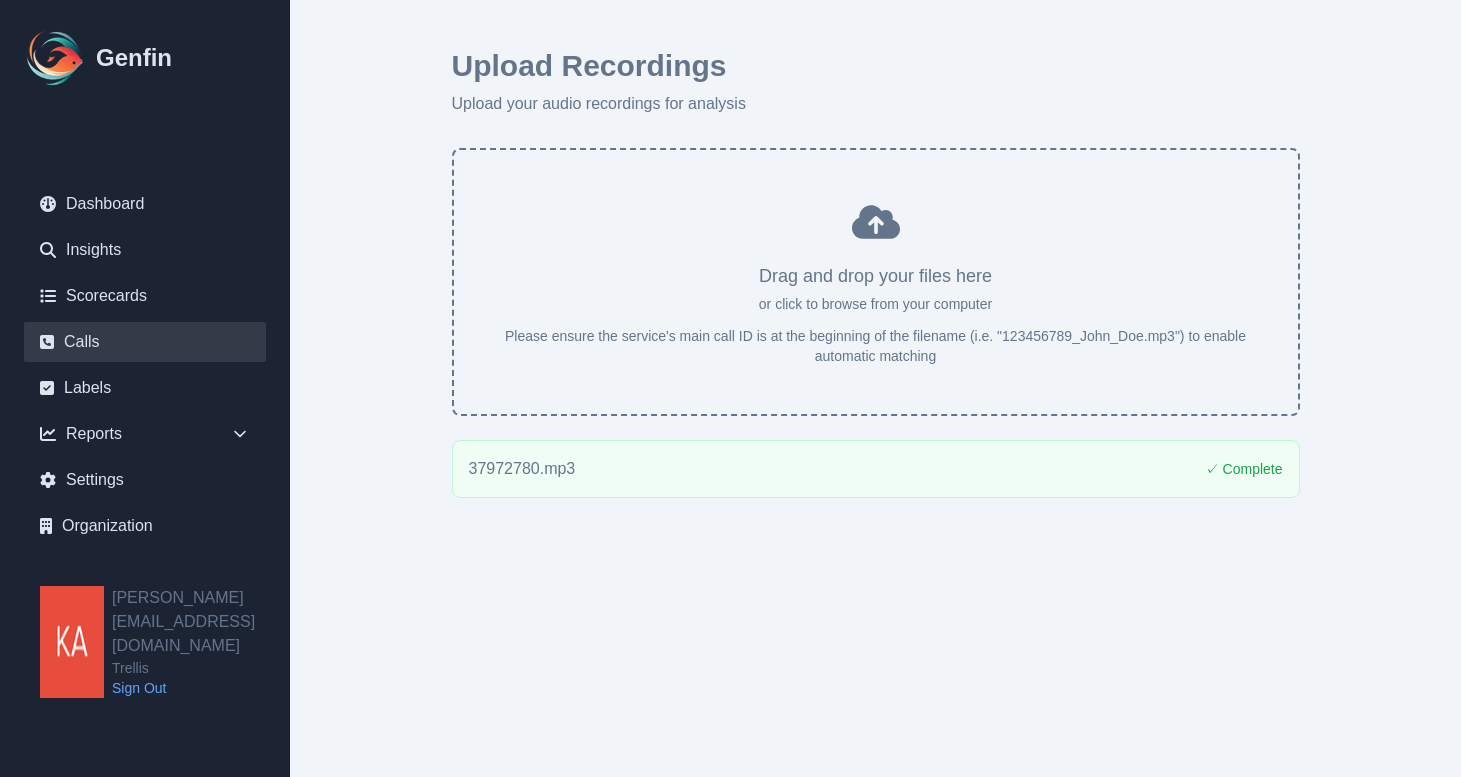click on "Calls" at bounding box center [145, 342] 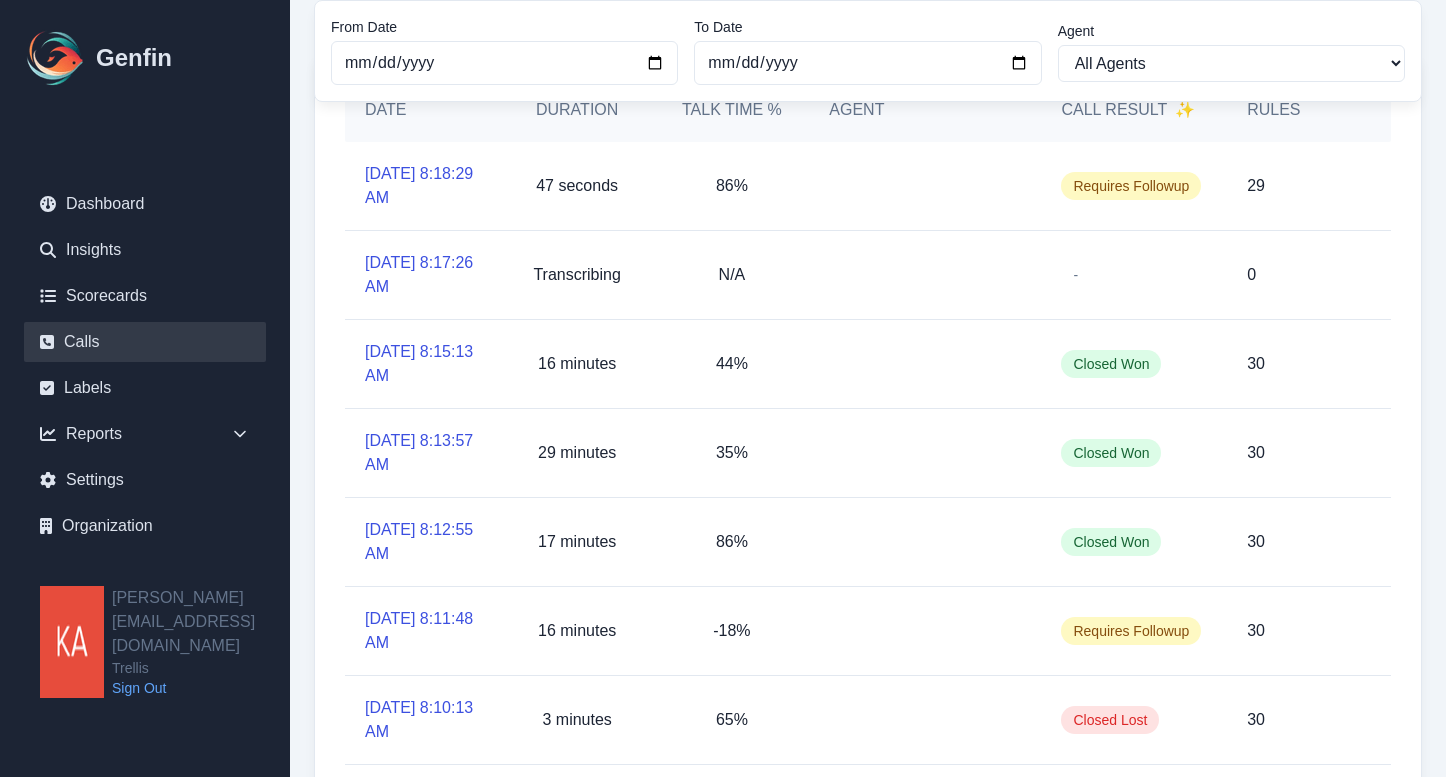 scroll, scrollTop: 536, scrollLeft: 0, axis: vertical 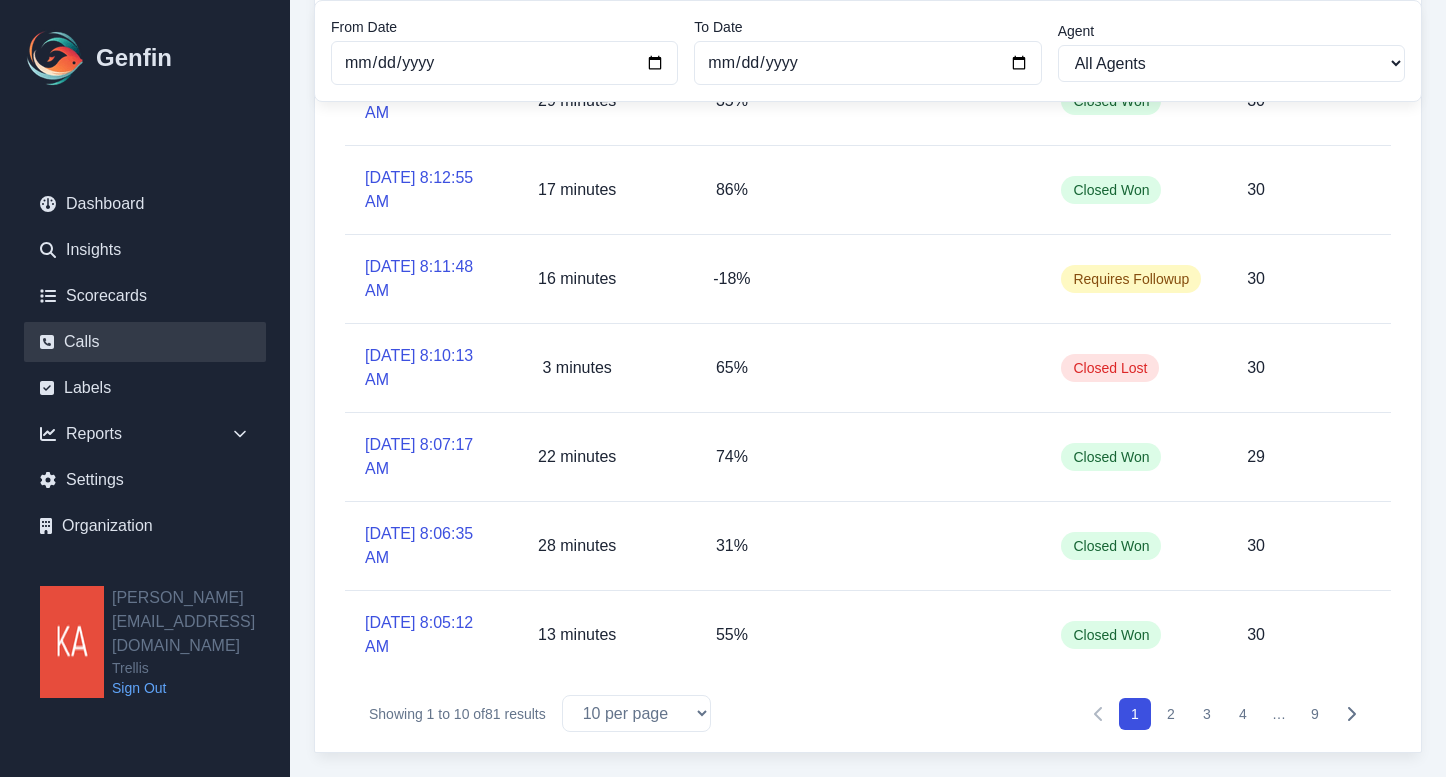 click on "2" at bounding box center (1171, 714) 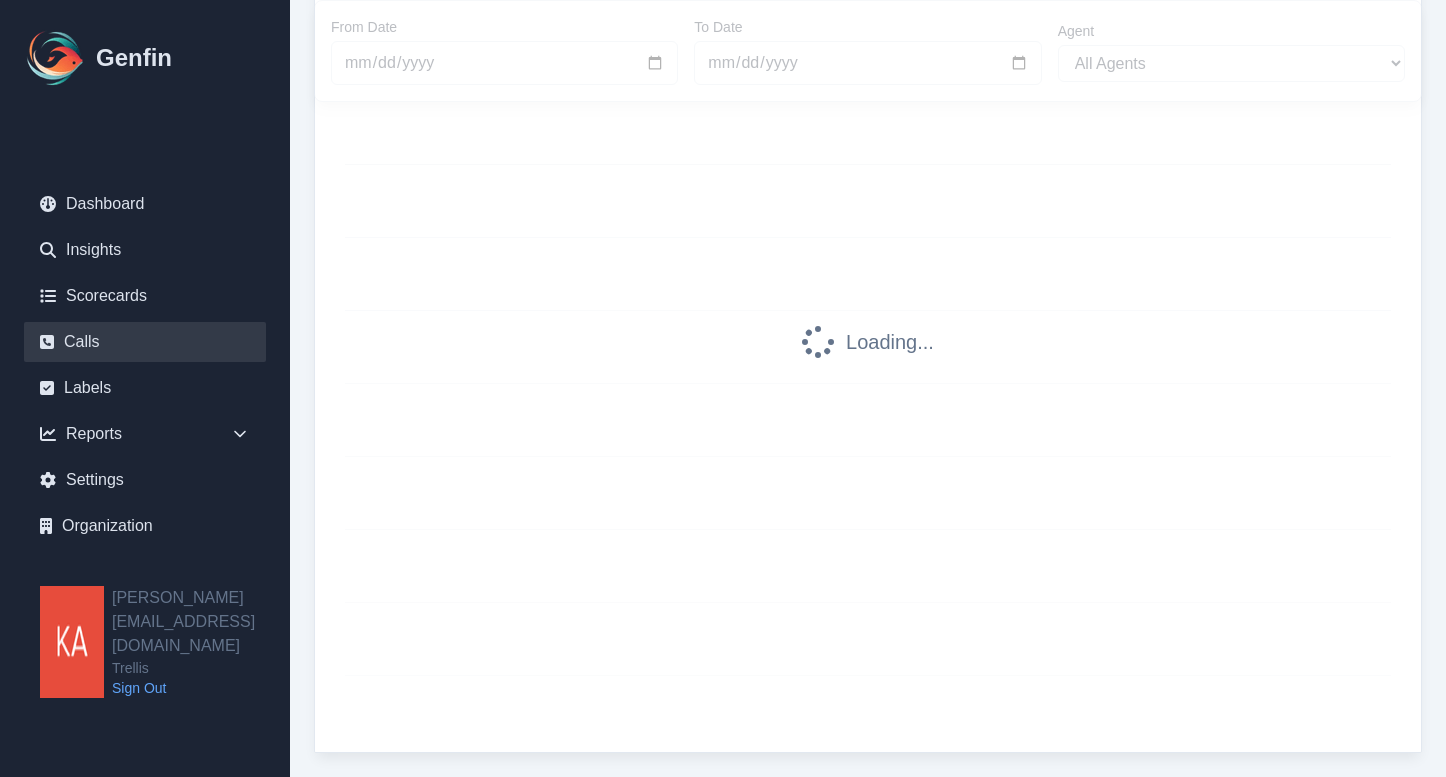 scroll, scrollTop: 306, scrollLeft: 0, axis: vertical 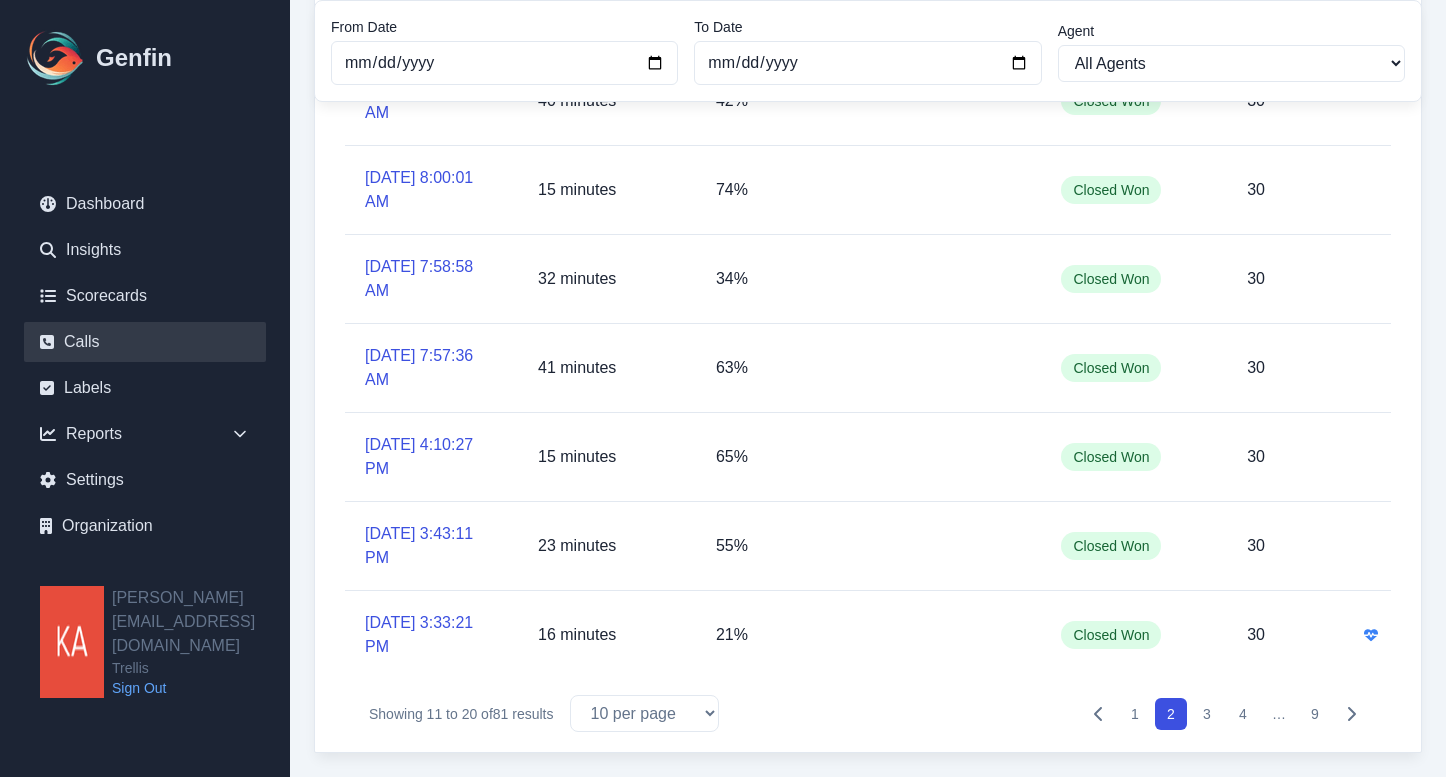 click on "3" at bounding box center [1207, 714] 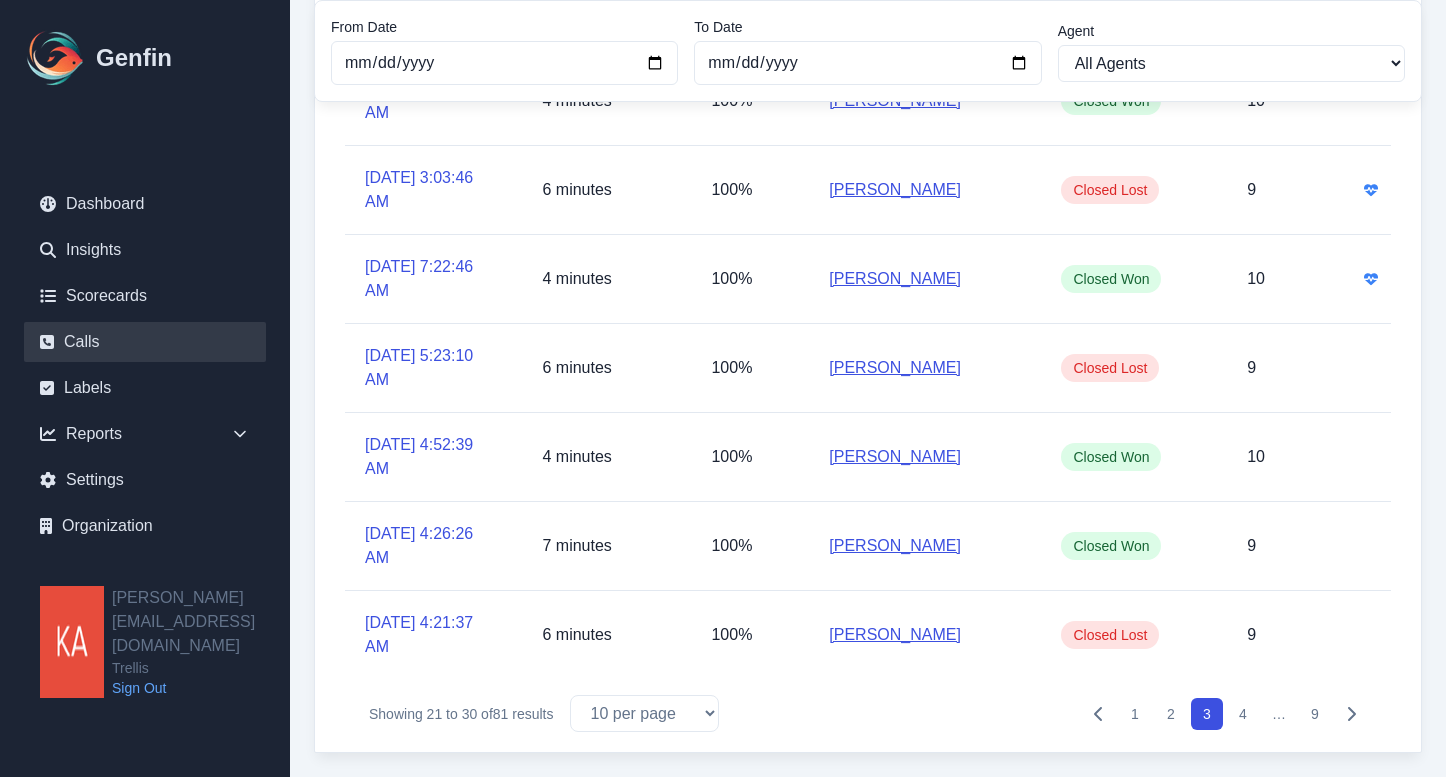 scroll, scrollTop: 536, scrollLeft: 0, axis: vertical 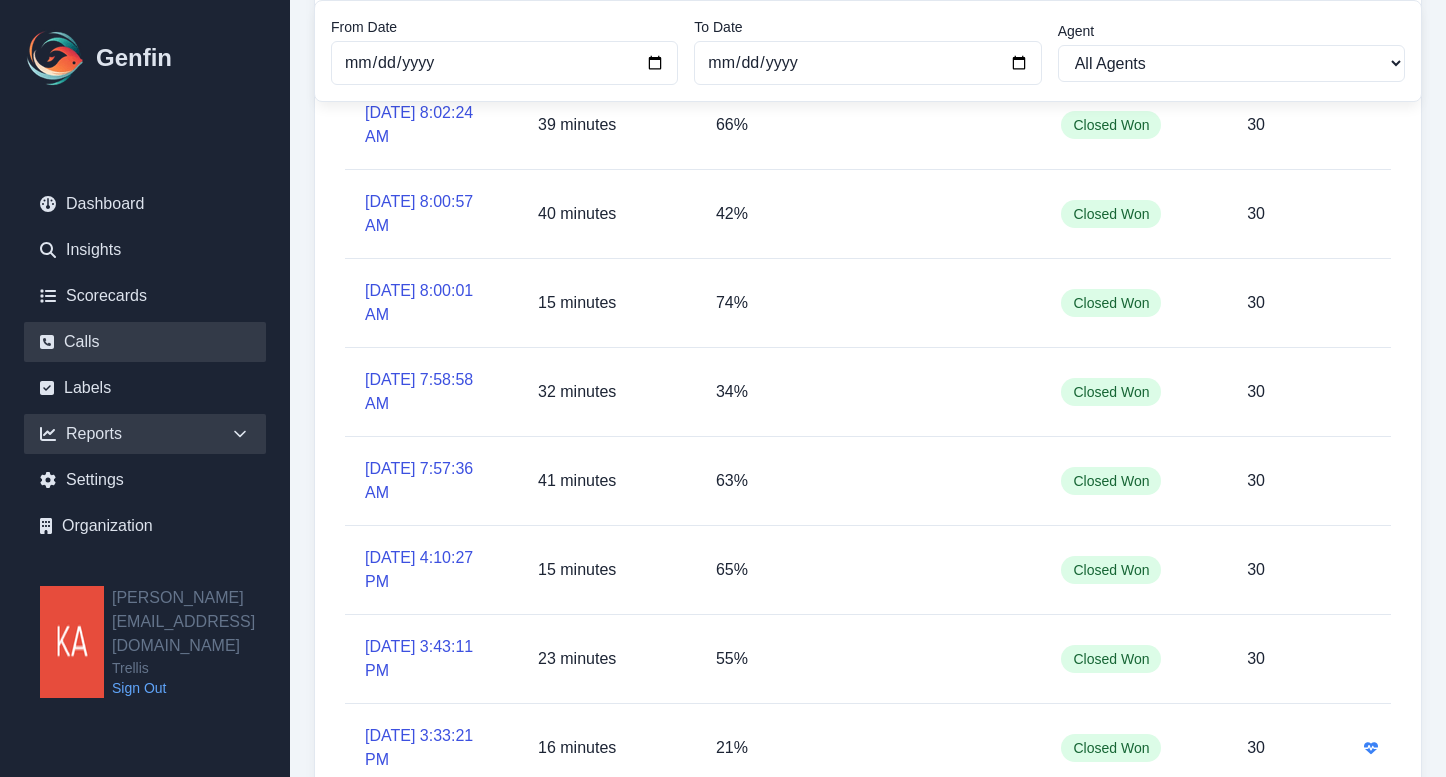 click on "Reports" at bounding box center (145, 434) 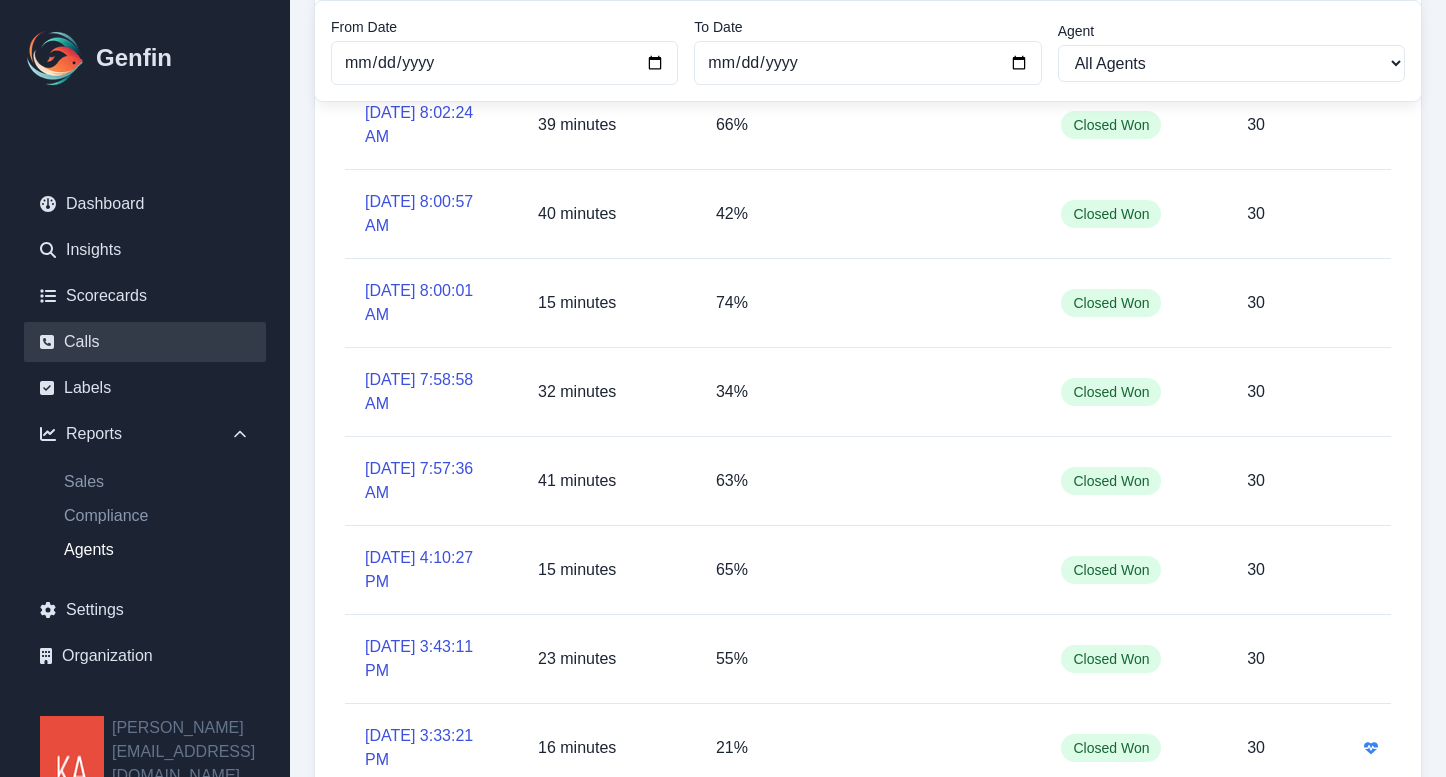 click on "Sales Compliance Agents" at bounding box center [145, 519] 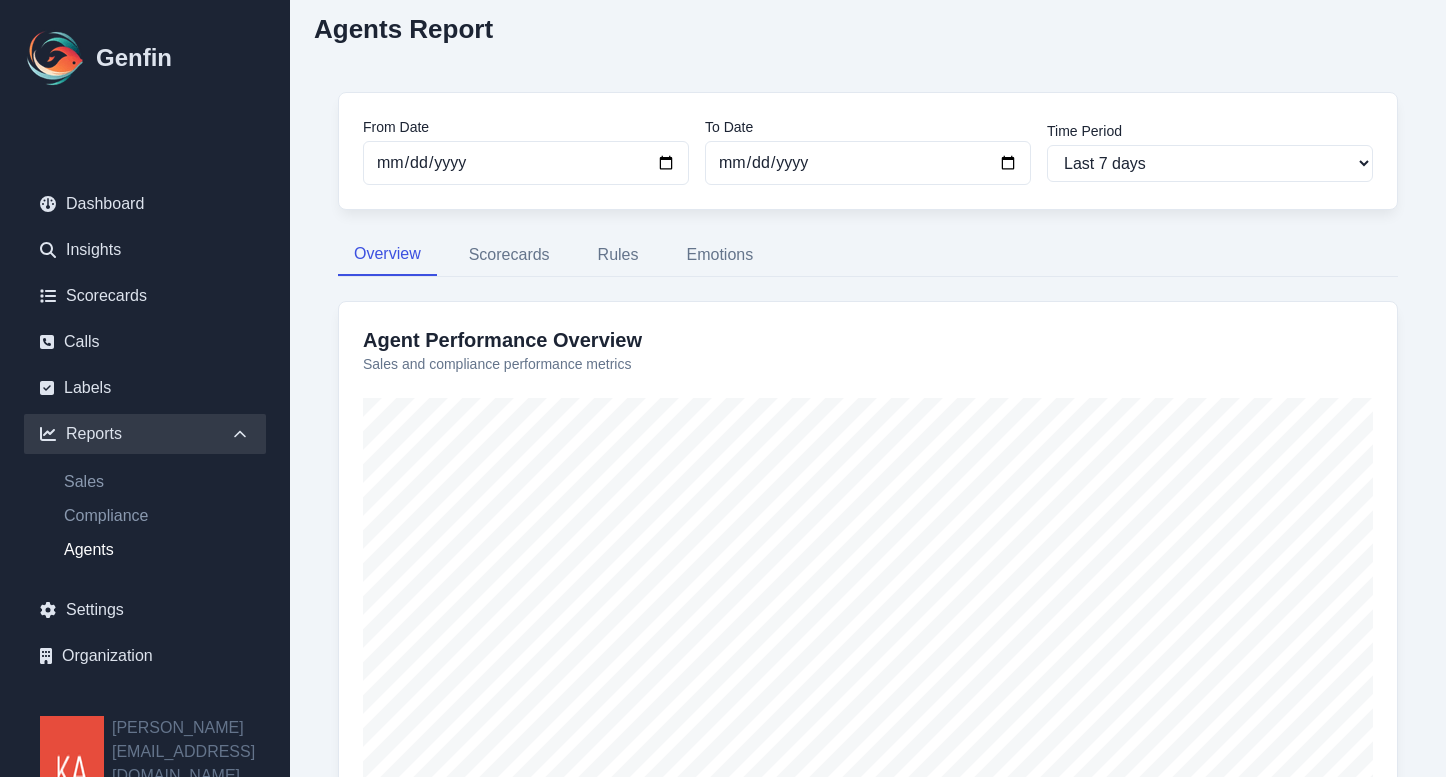 scroll, scrollTop: 59, scrollLeft: 0, axis: vertical 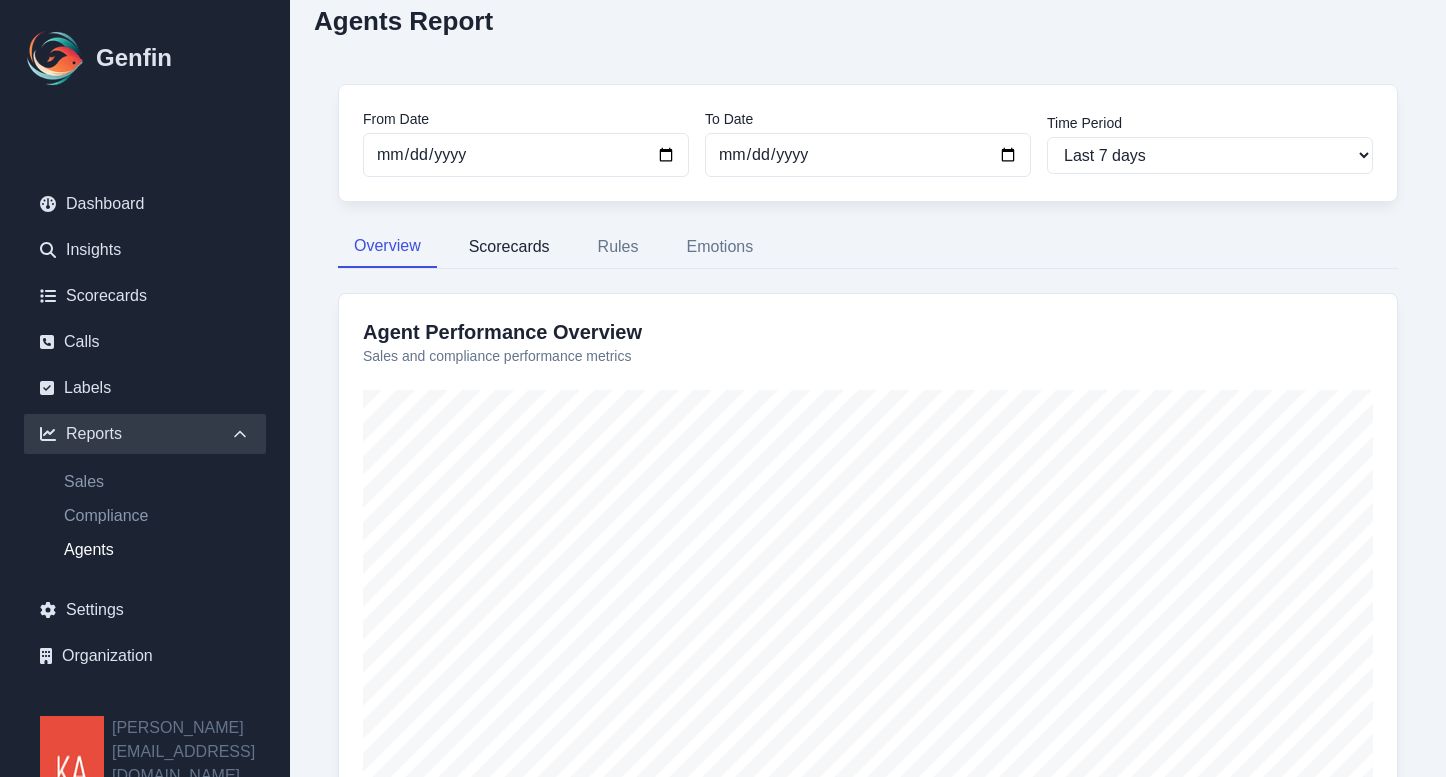 click on "Scorecards" at bounding box center (509, 247) 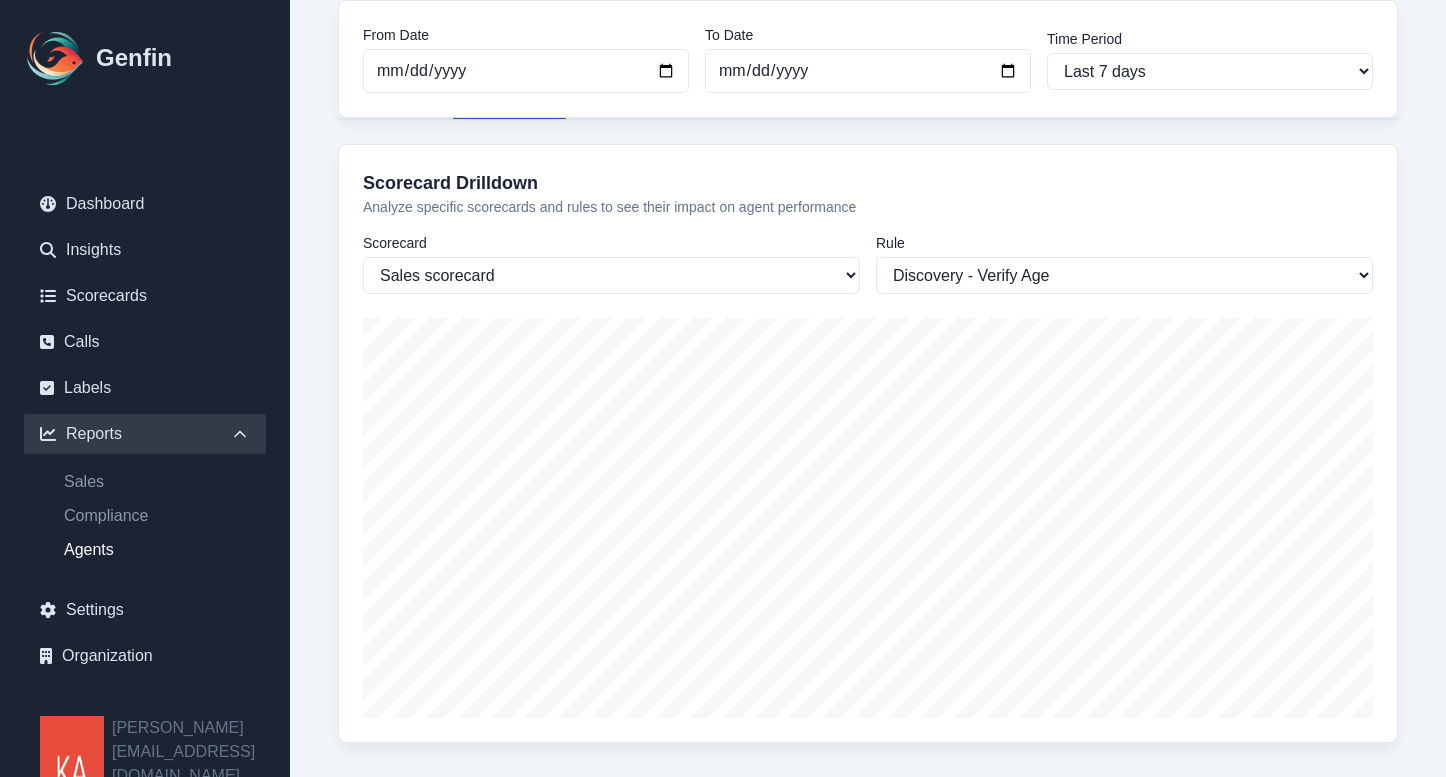 scroll, scrollTop: 247, scrollLeft: 0, axis: vertical 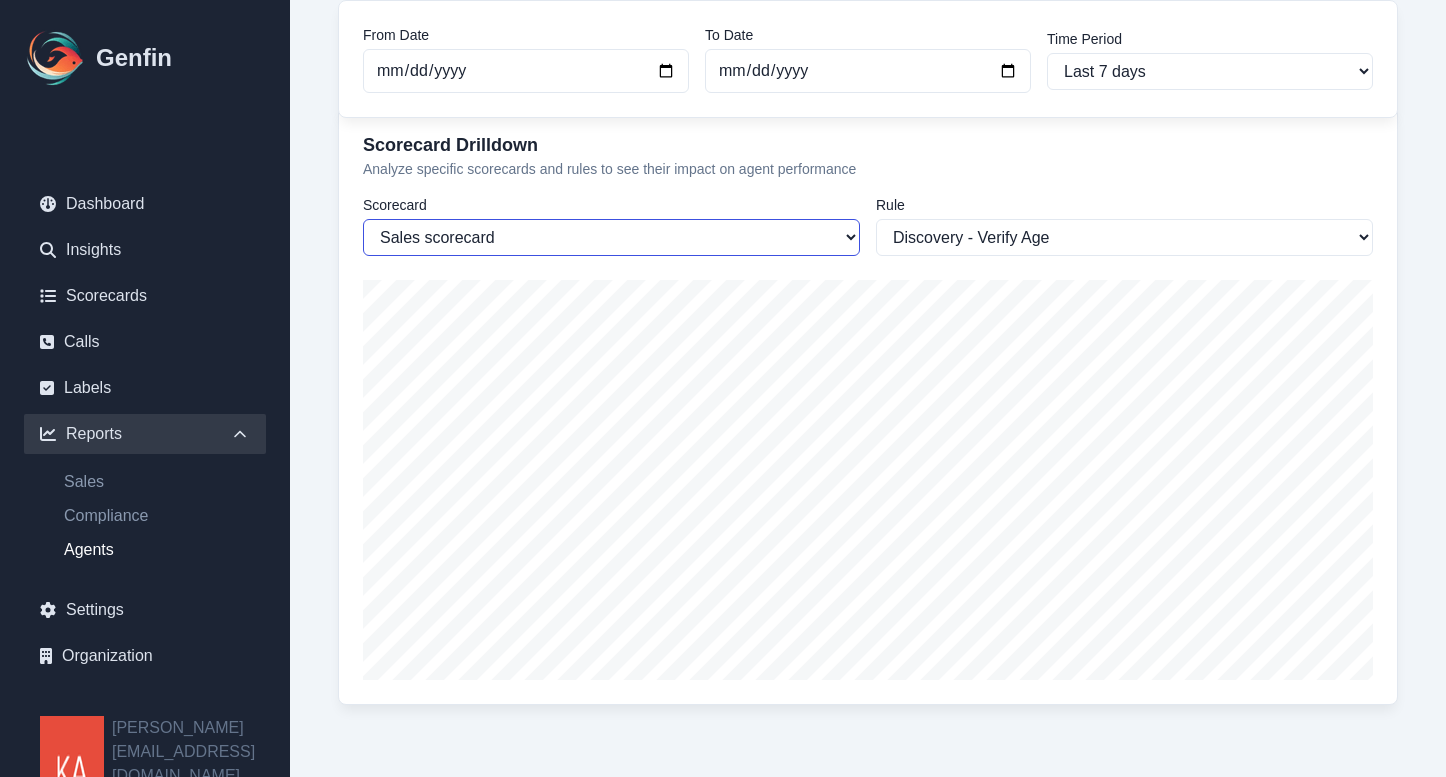 click on "Sales scorecard Compliance Business Intelligence Explore Bind Quality" at bounding box center [611, 237] 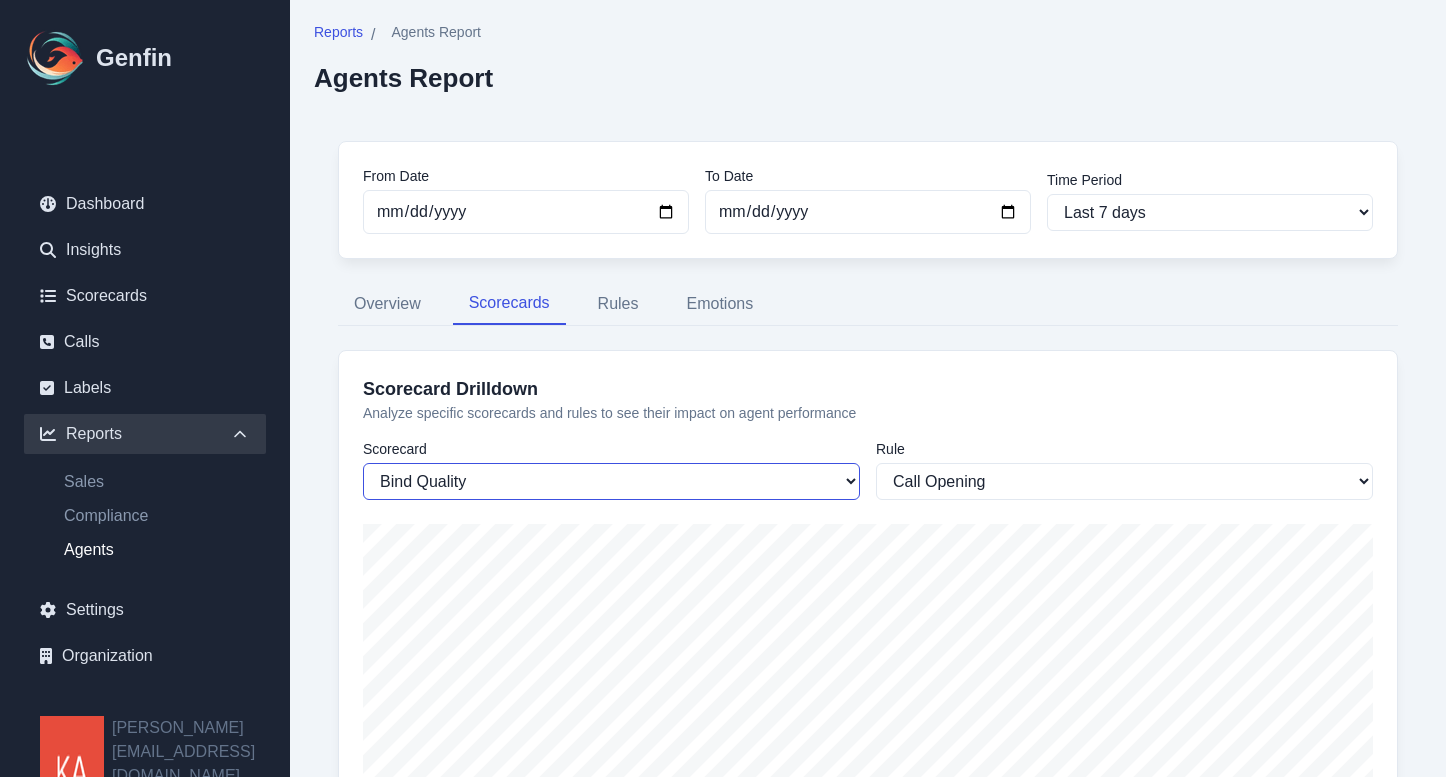 scroll, scrollTop: 0, scrollLeft: 0, axis: both 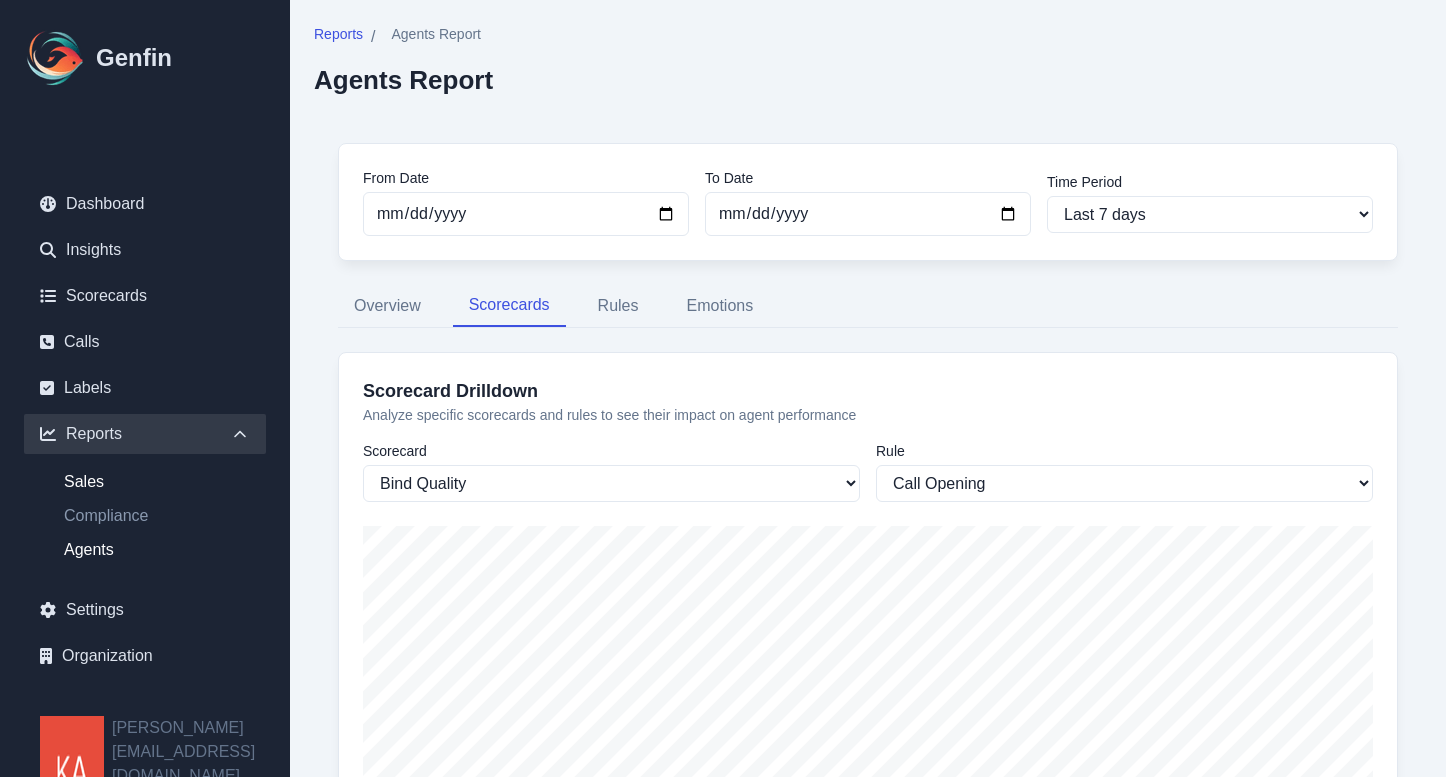 click on "Sales" at bounding box center (157, 482) 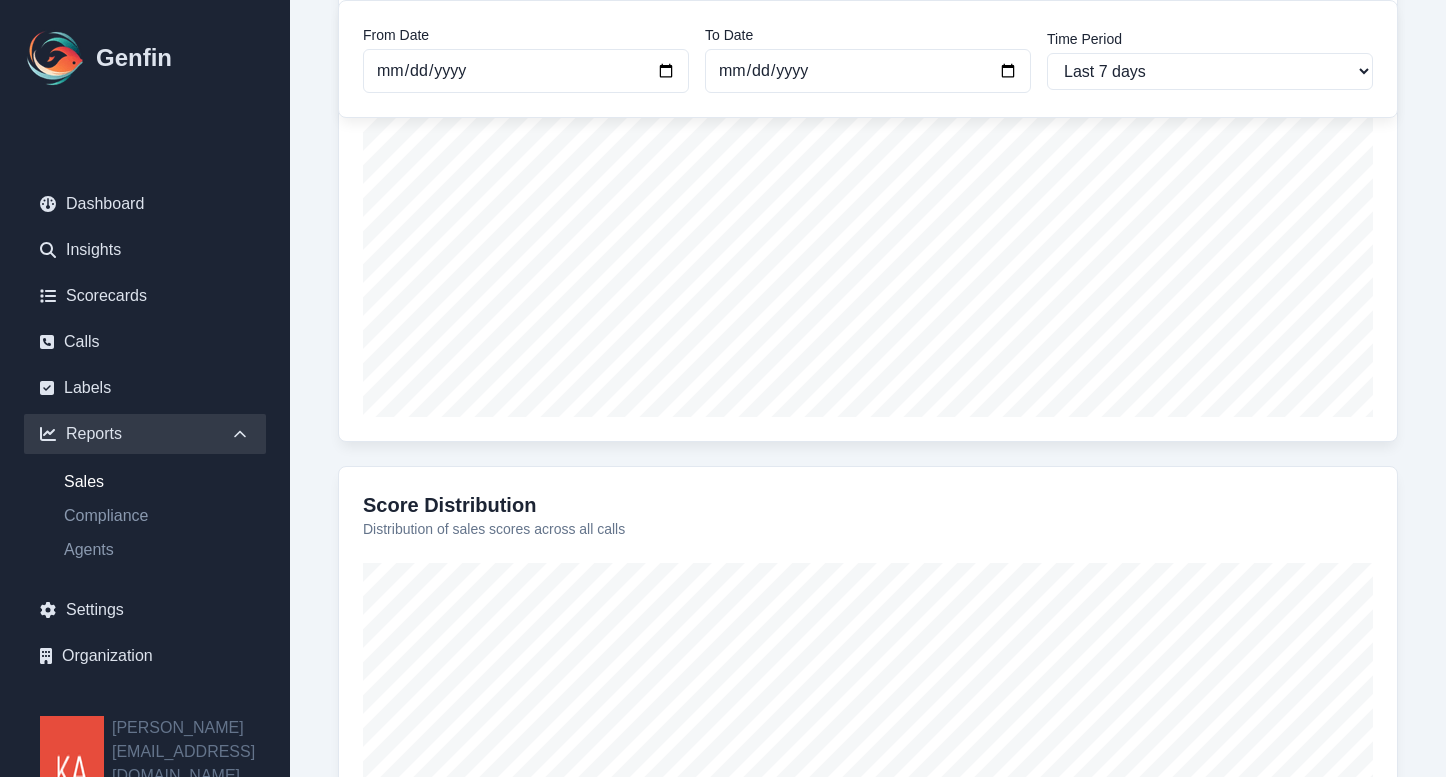 scroll, scrollTop: 805, scrollLeft: 0, axis: vertical 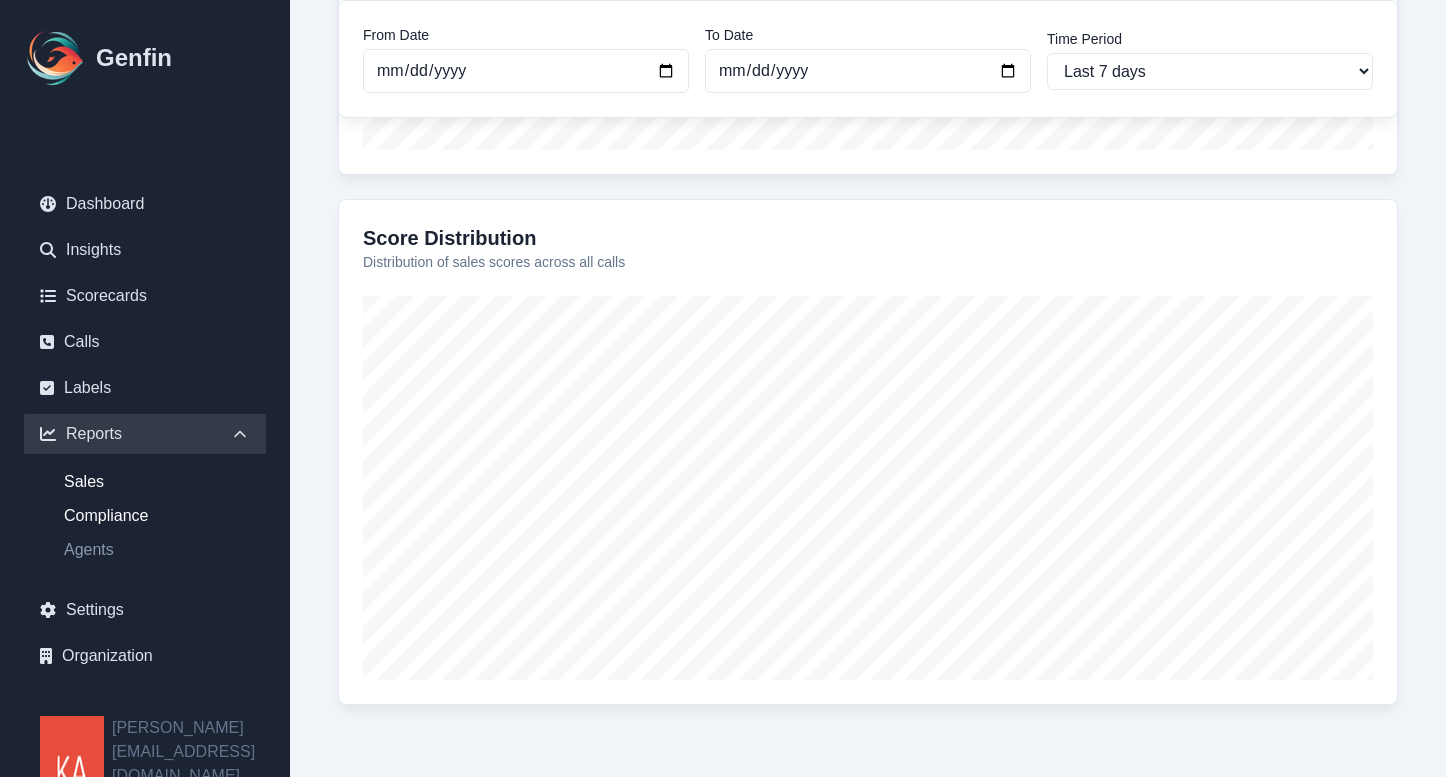 click on "Compliance" at bounding box center [157, 516] 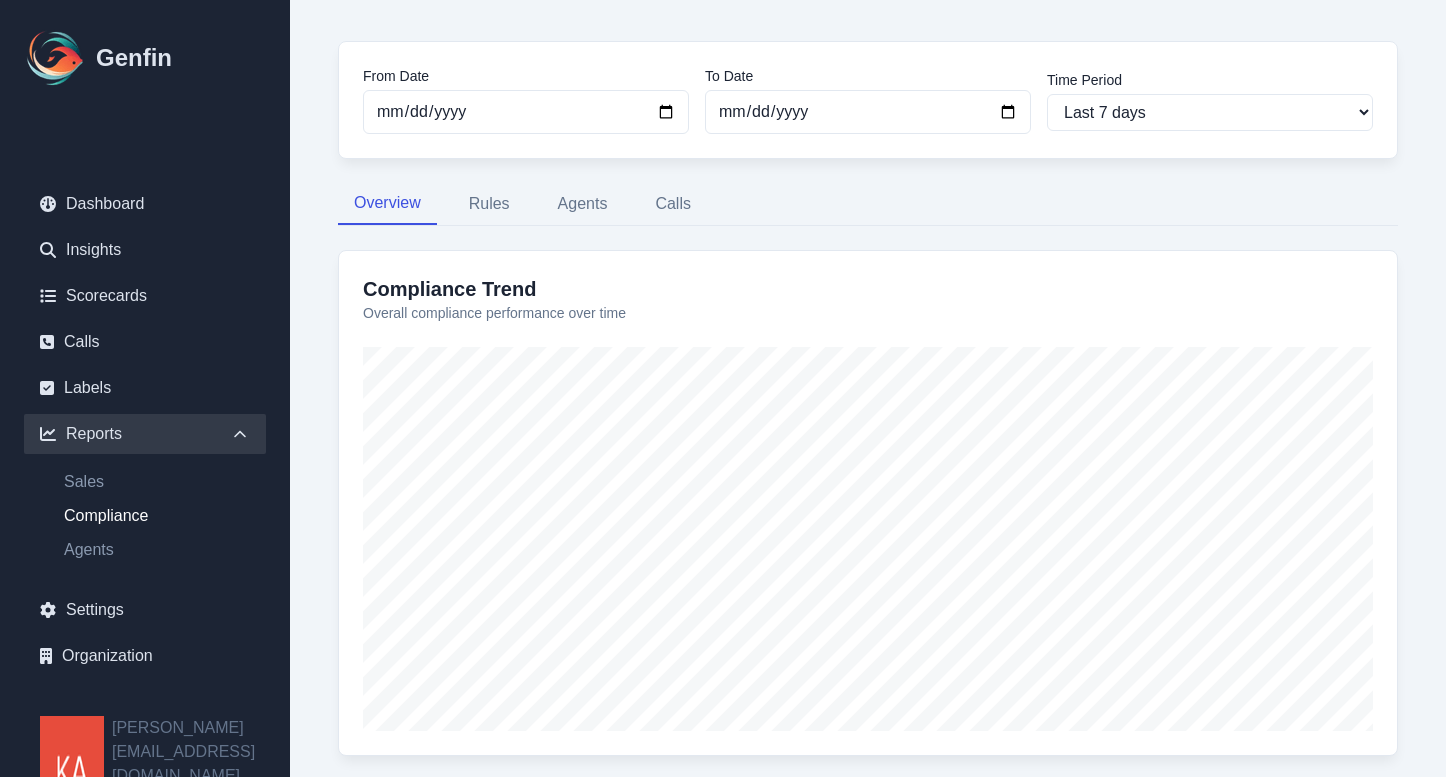 scroll, scrollTop: 98, scrollLeft: 0, axis: vertical 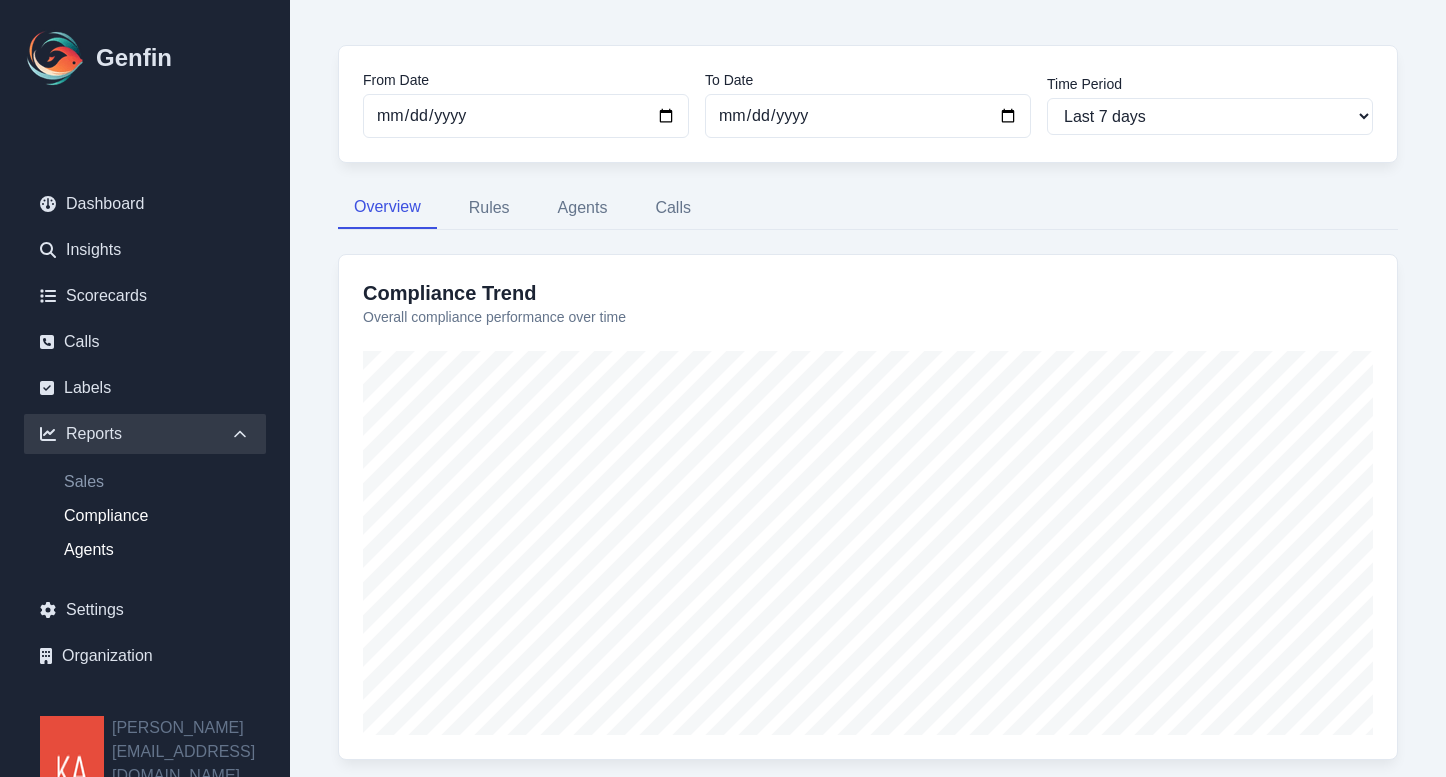 click on "Agents" at bounding box center [157, 550] 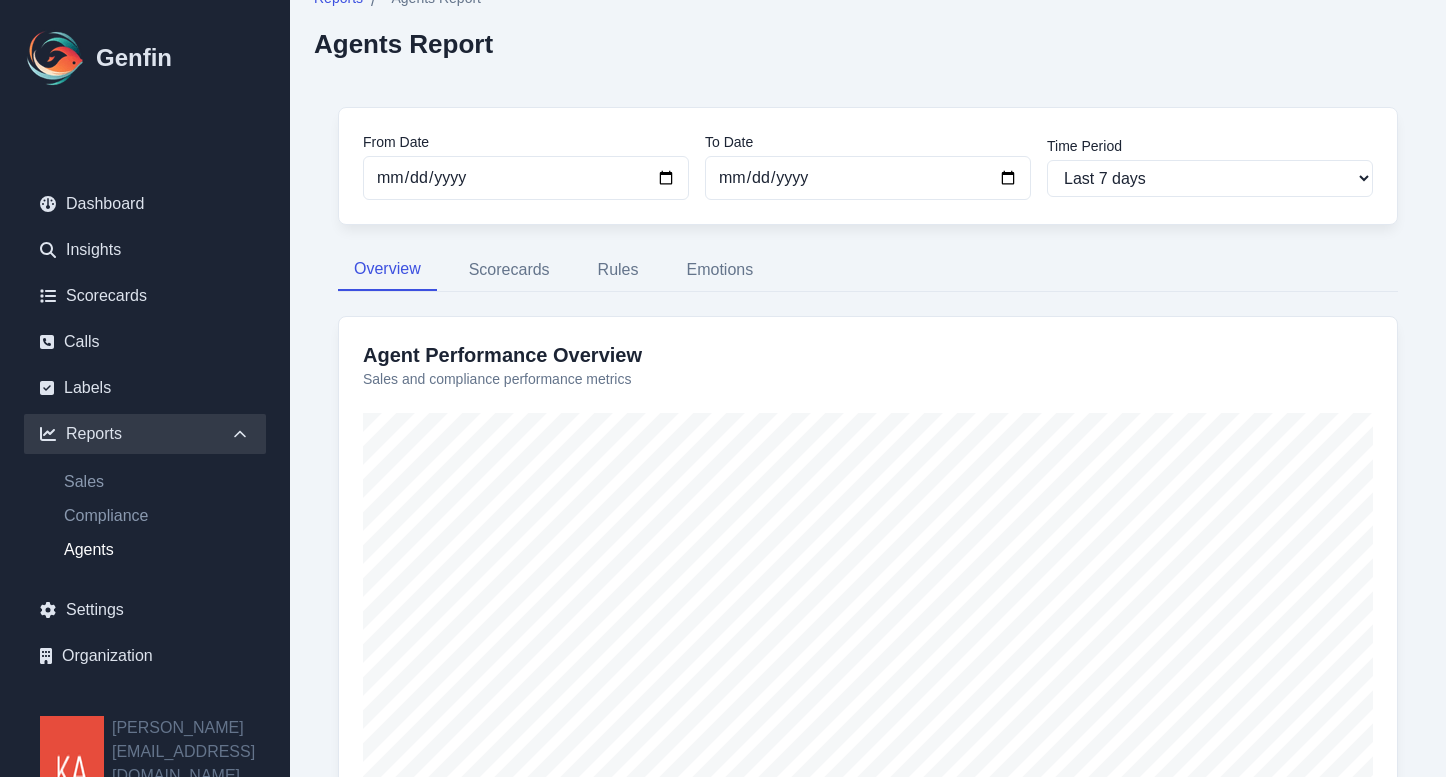 scroll, scrollTop: 0, scrollLeft: 0, axis: both 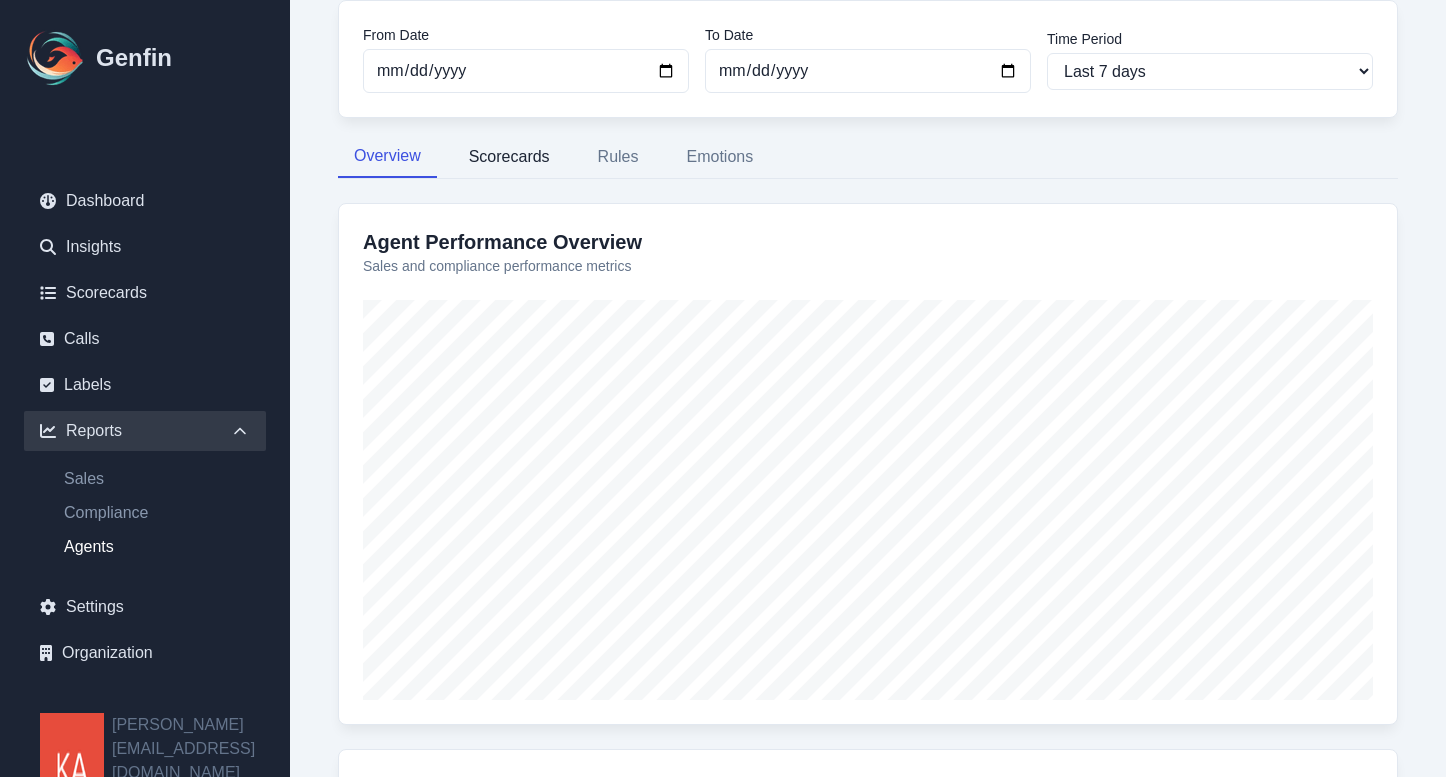 click on "Scorecards" at bounding box center [509, 157] 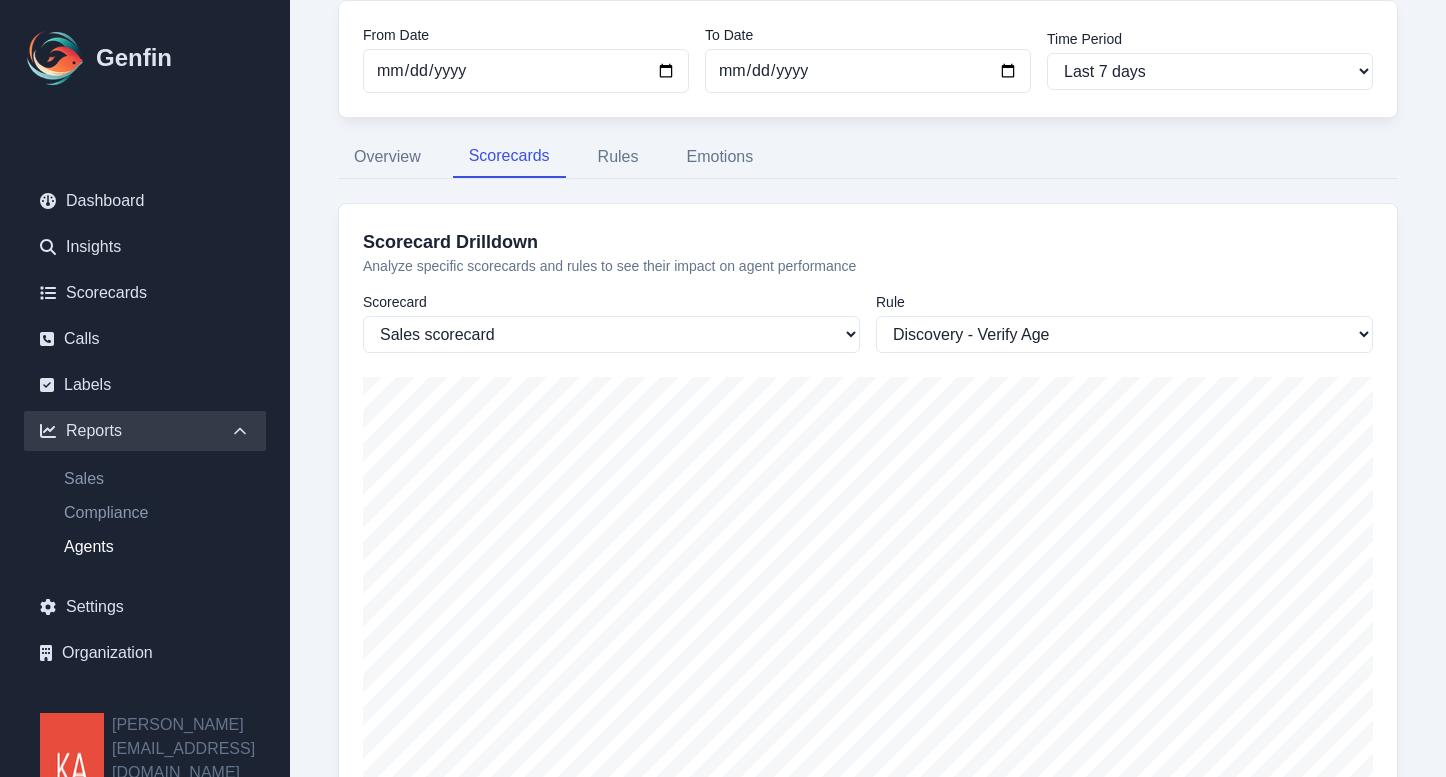 click on "Scorecard" at bounding box center (611, 302) 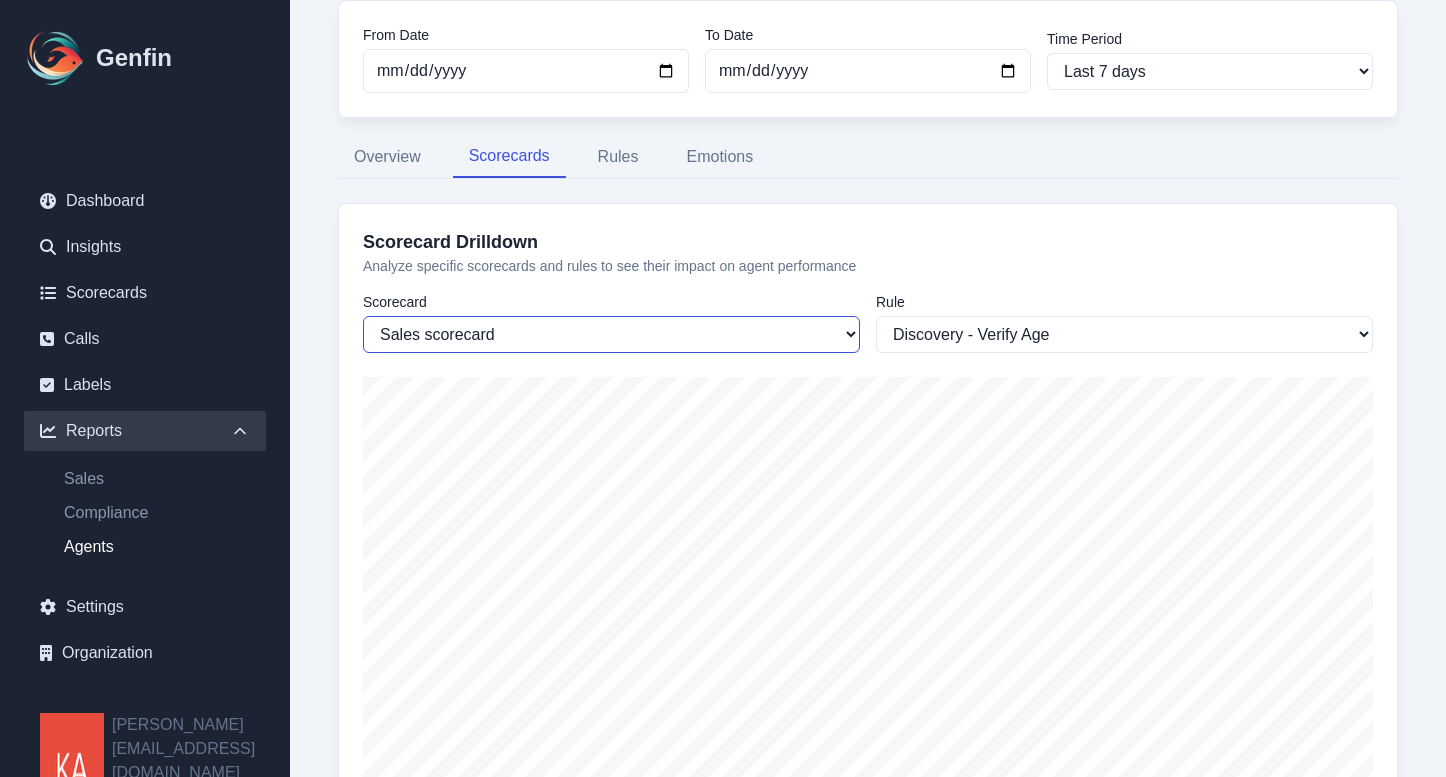 click on "Sales scorecard Compliance Business Intelligence Explore Bind Quality" at bounding box center (611, 334) 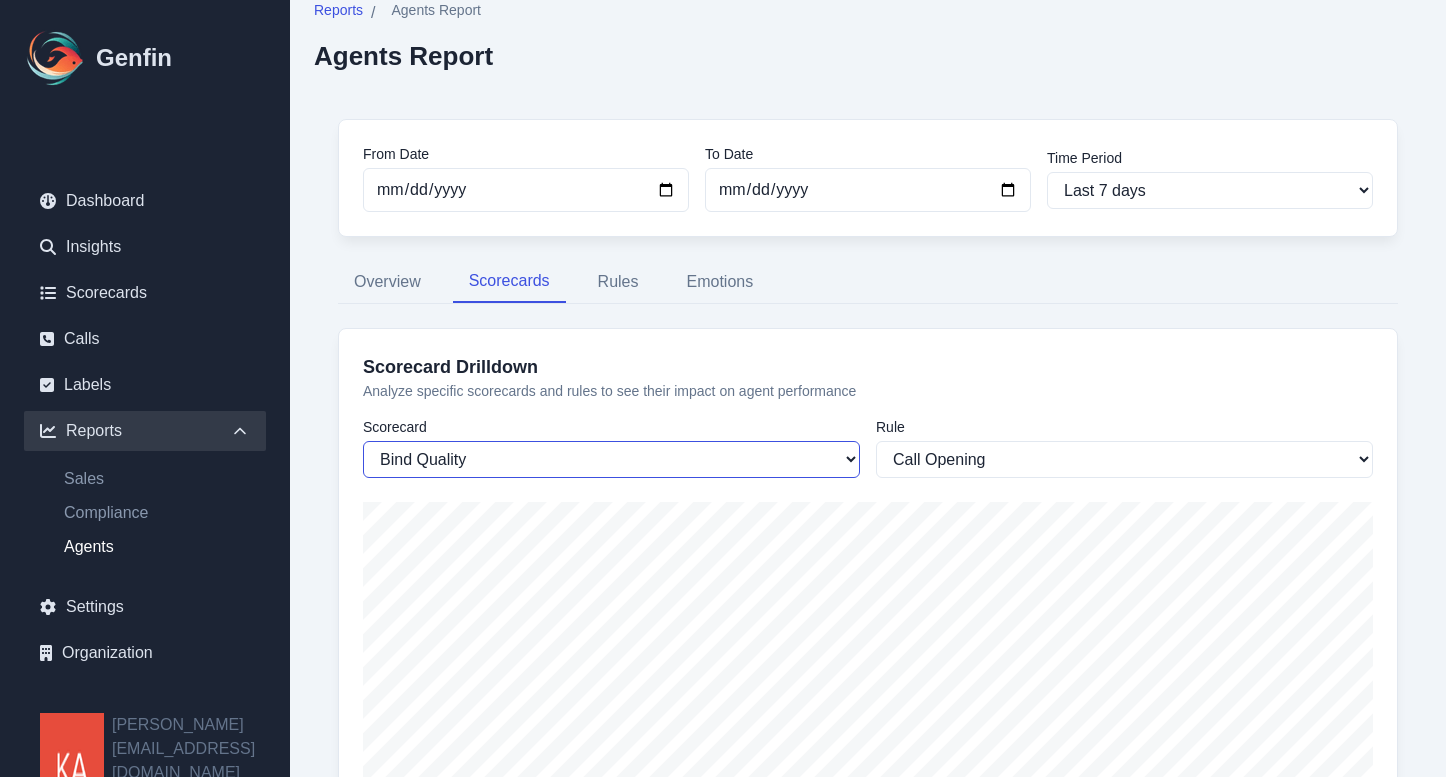 scroll, scrollTop: 0, scrollLeft: 0, axis: both 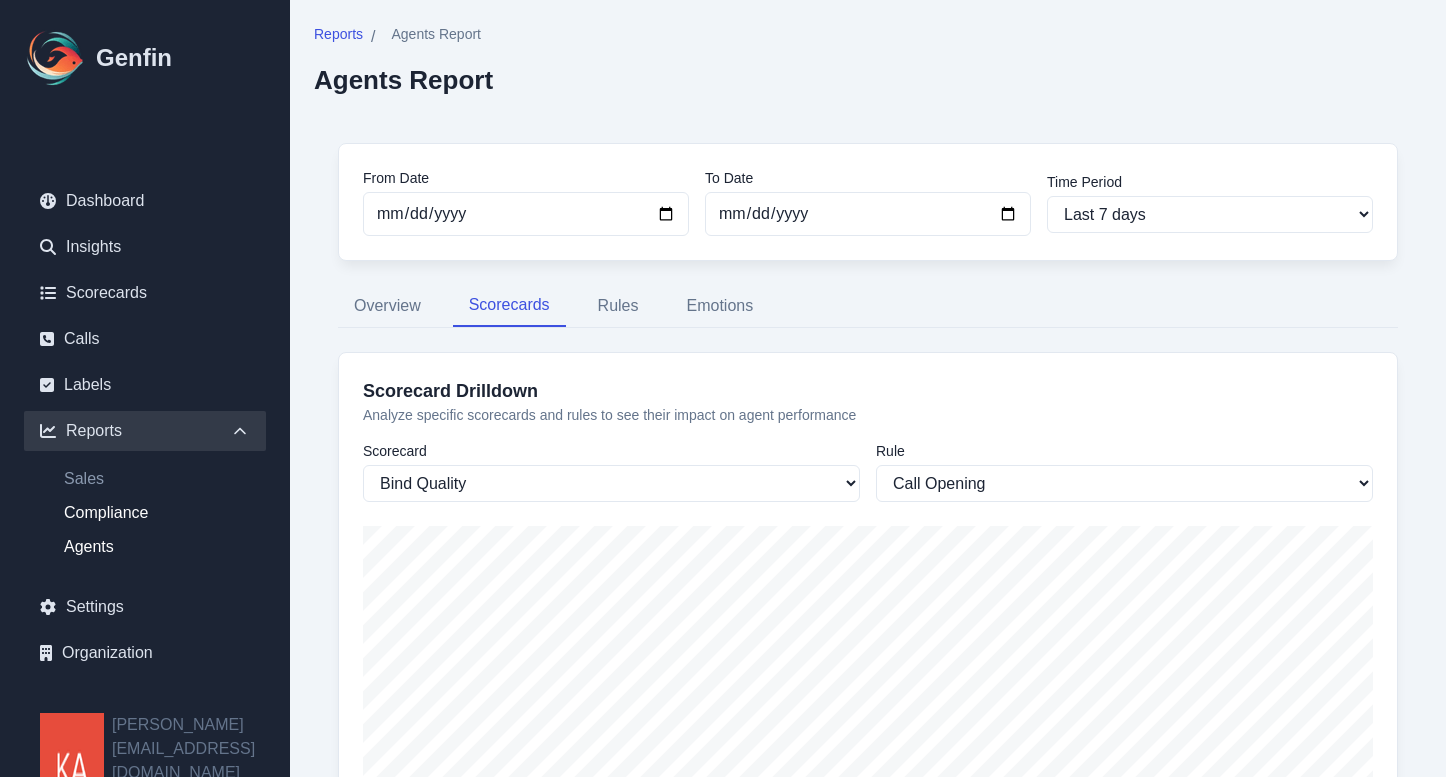 click on "Compliance" at bounding box center [157, 513] 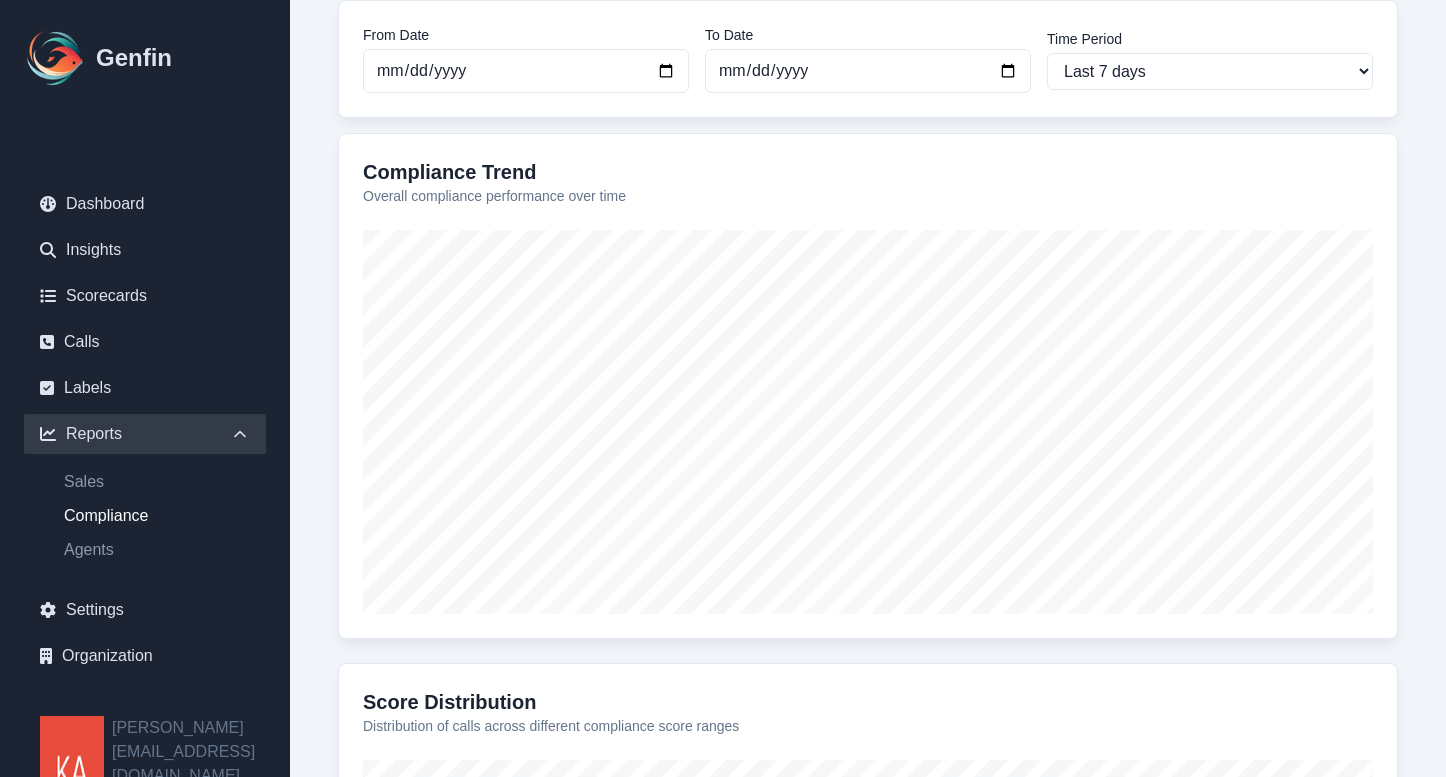 scroll, scrollTop: 0, scrollLeft: 0, axis: both 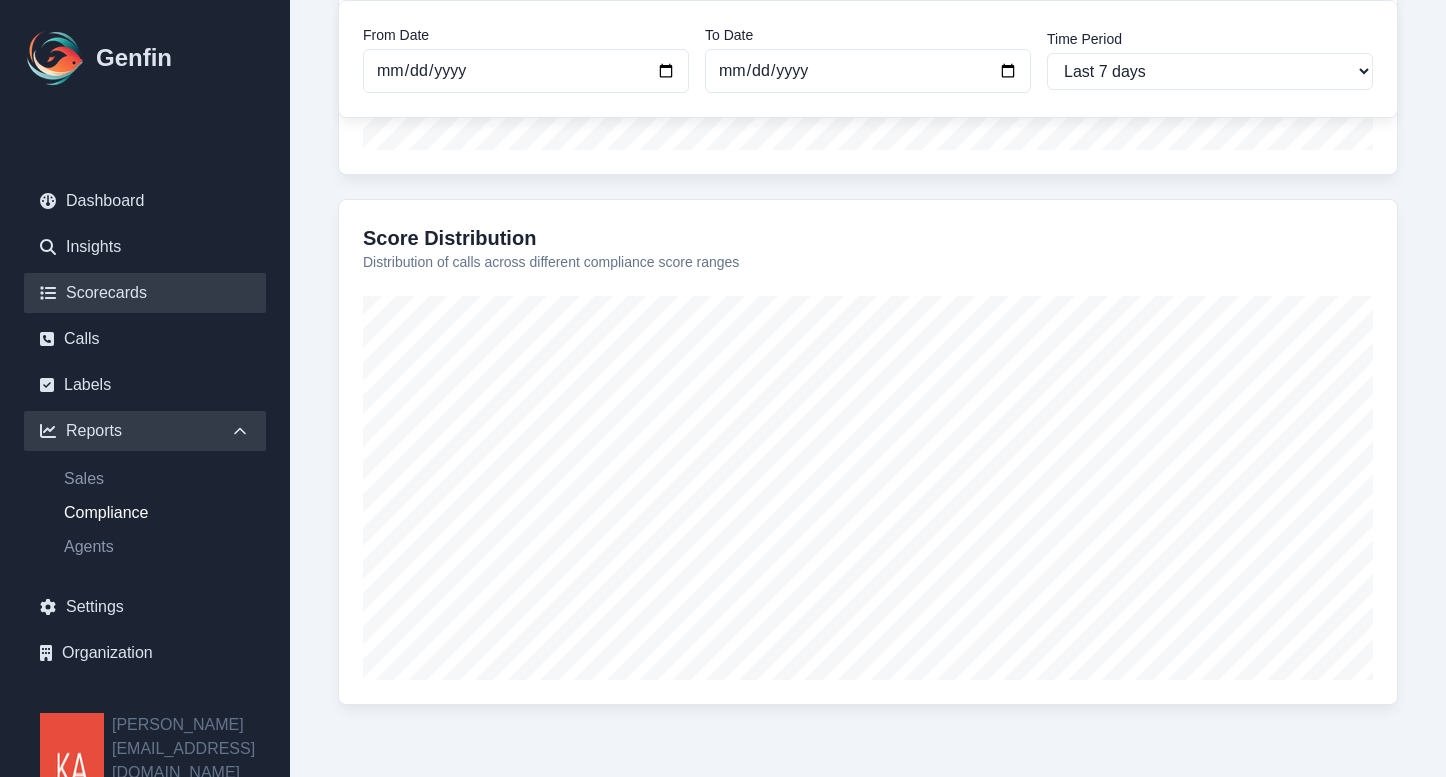 click on "Scorecards" at bounding box center (145, 293) 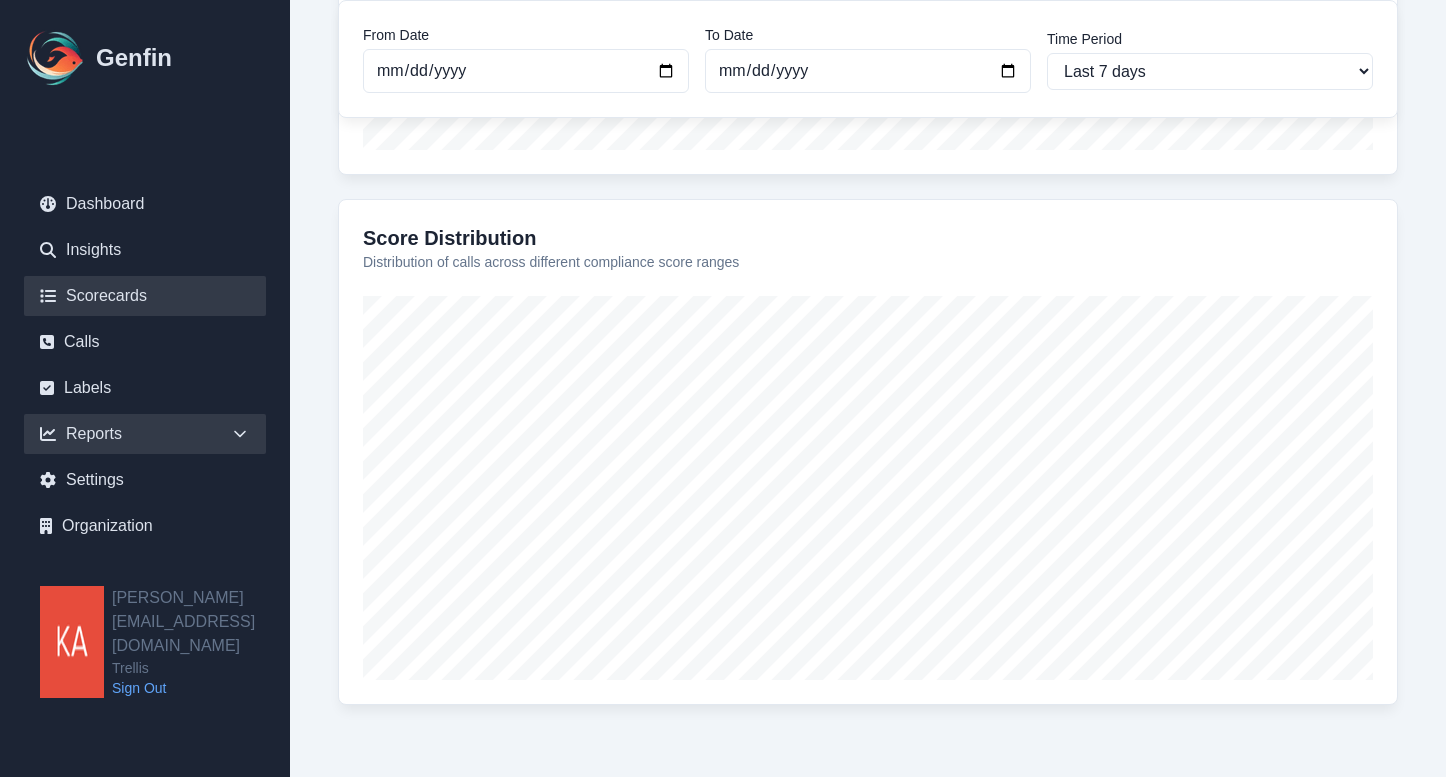 scroll, scrollTop: 0, scrollLeft: 0, axis: both 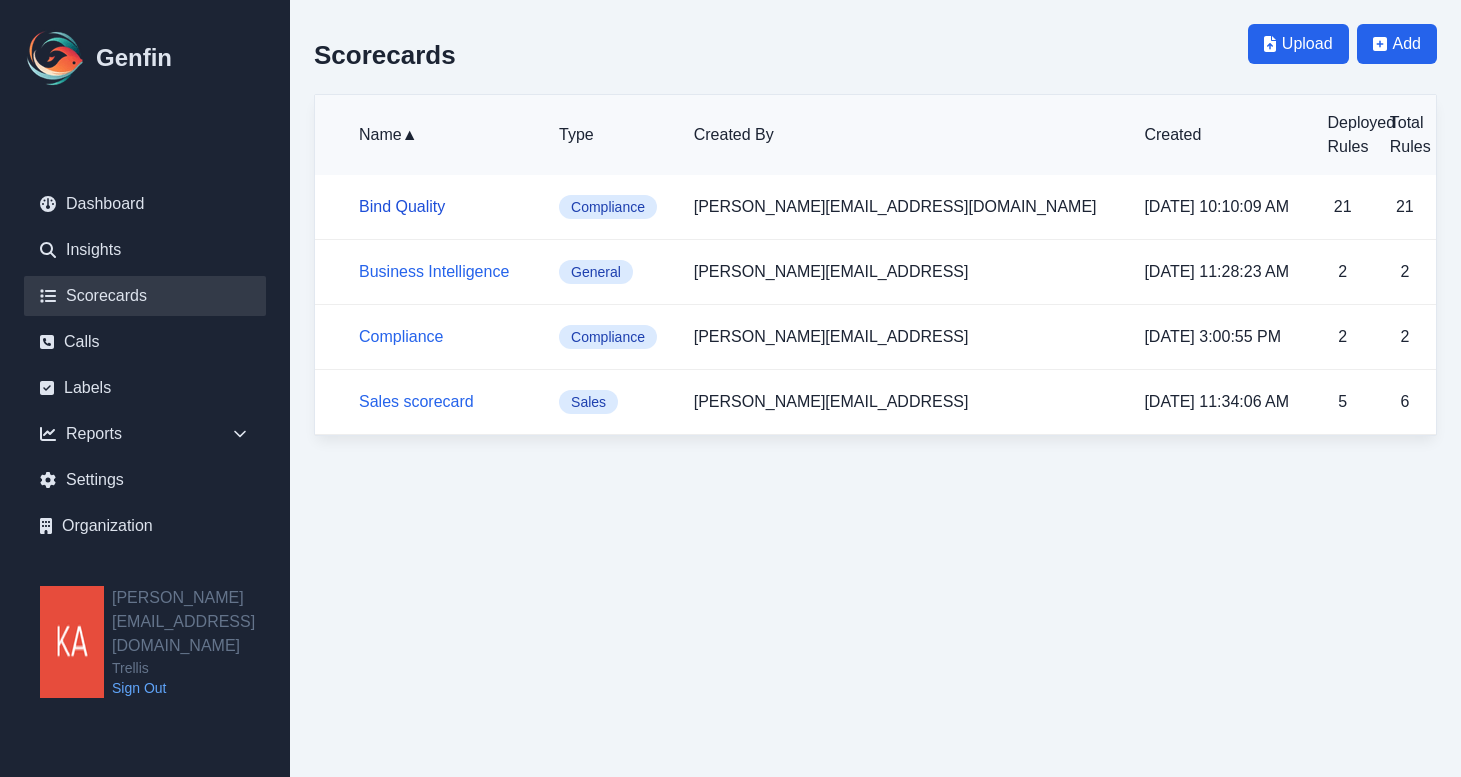 click on "Bind Quality" at bounding box center [402, 206] 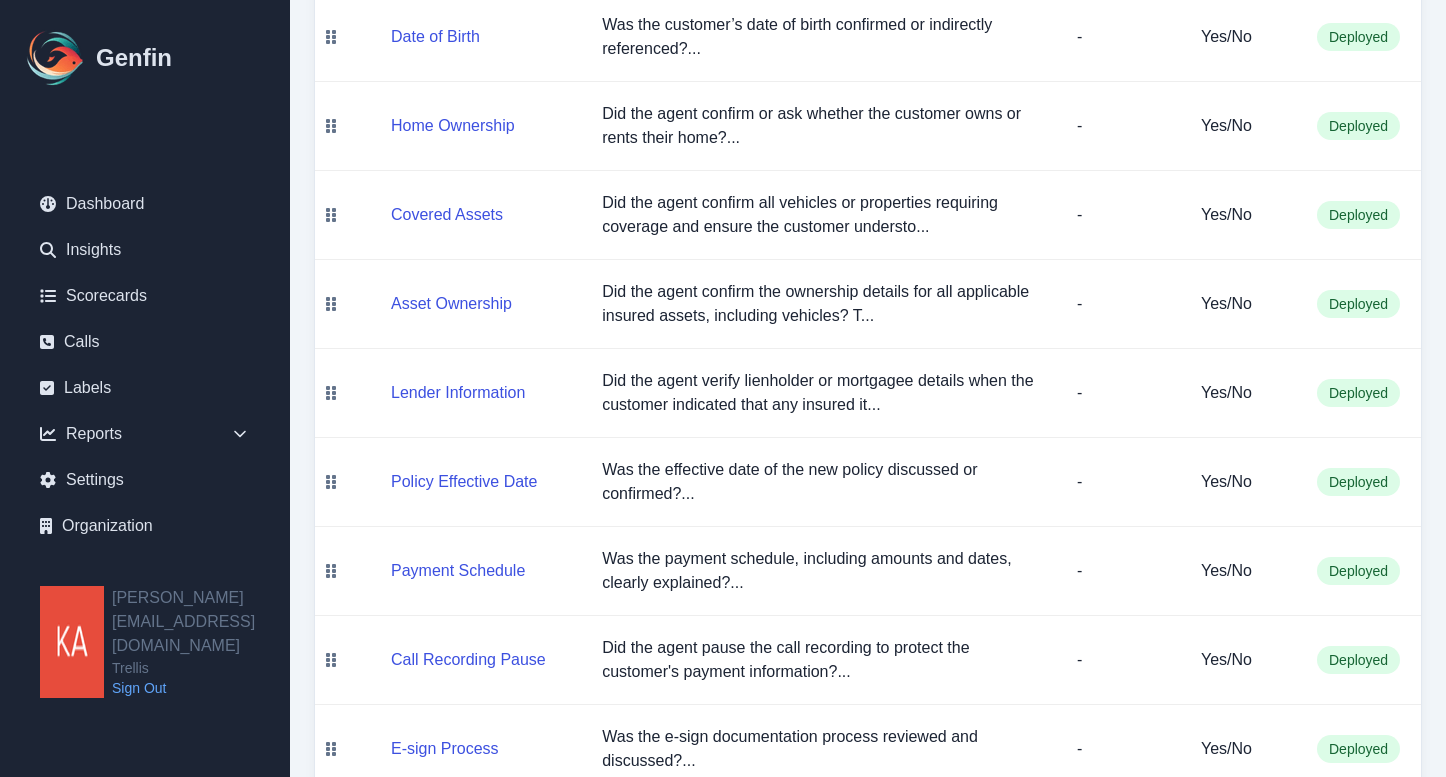 scroll, scrollTop: 1465, scrollLeft: 0, axis: vertical 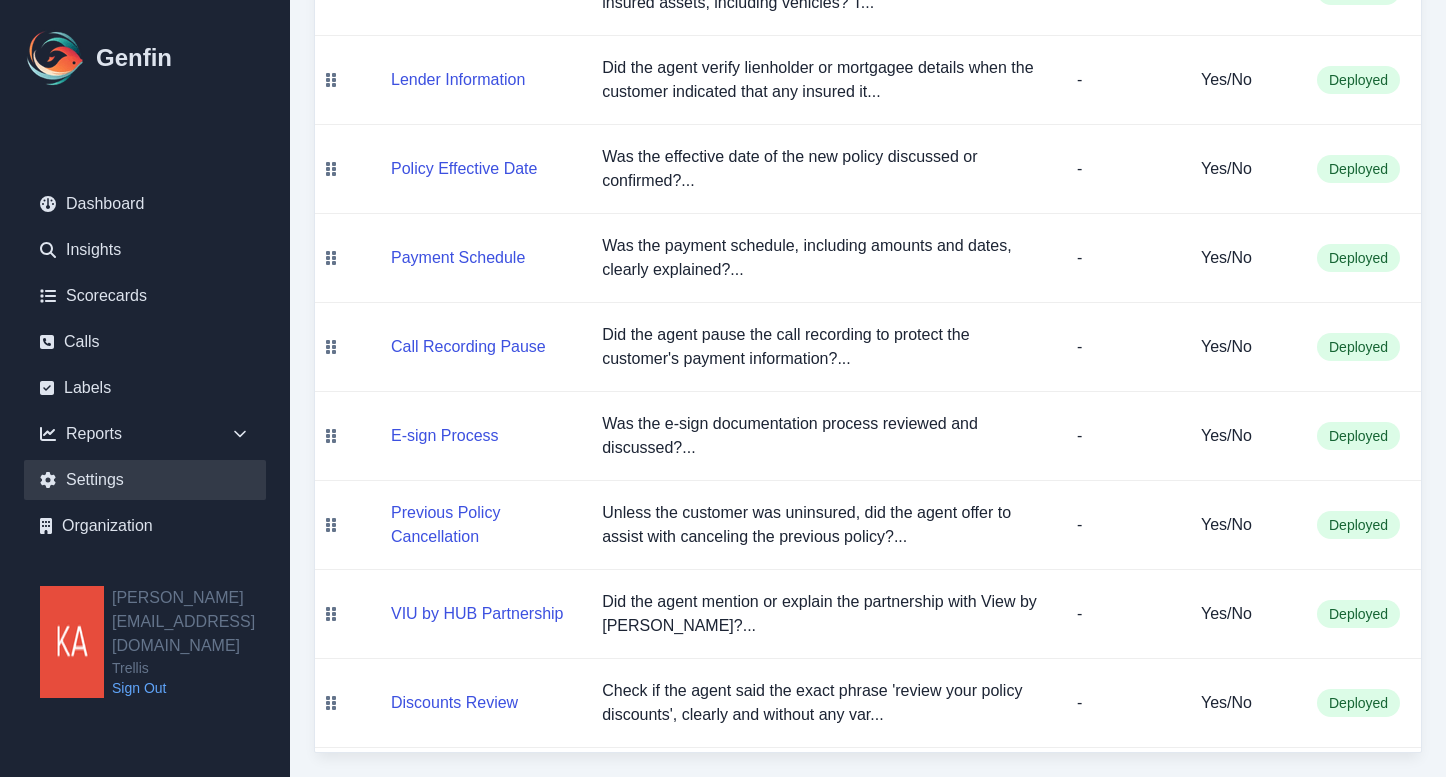click on "Settings" at bounding box center (145, 480) 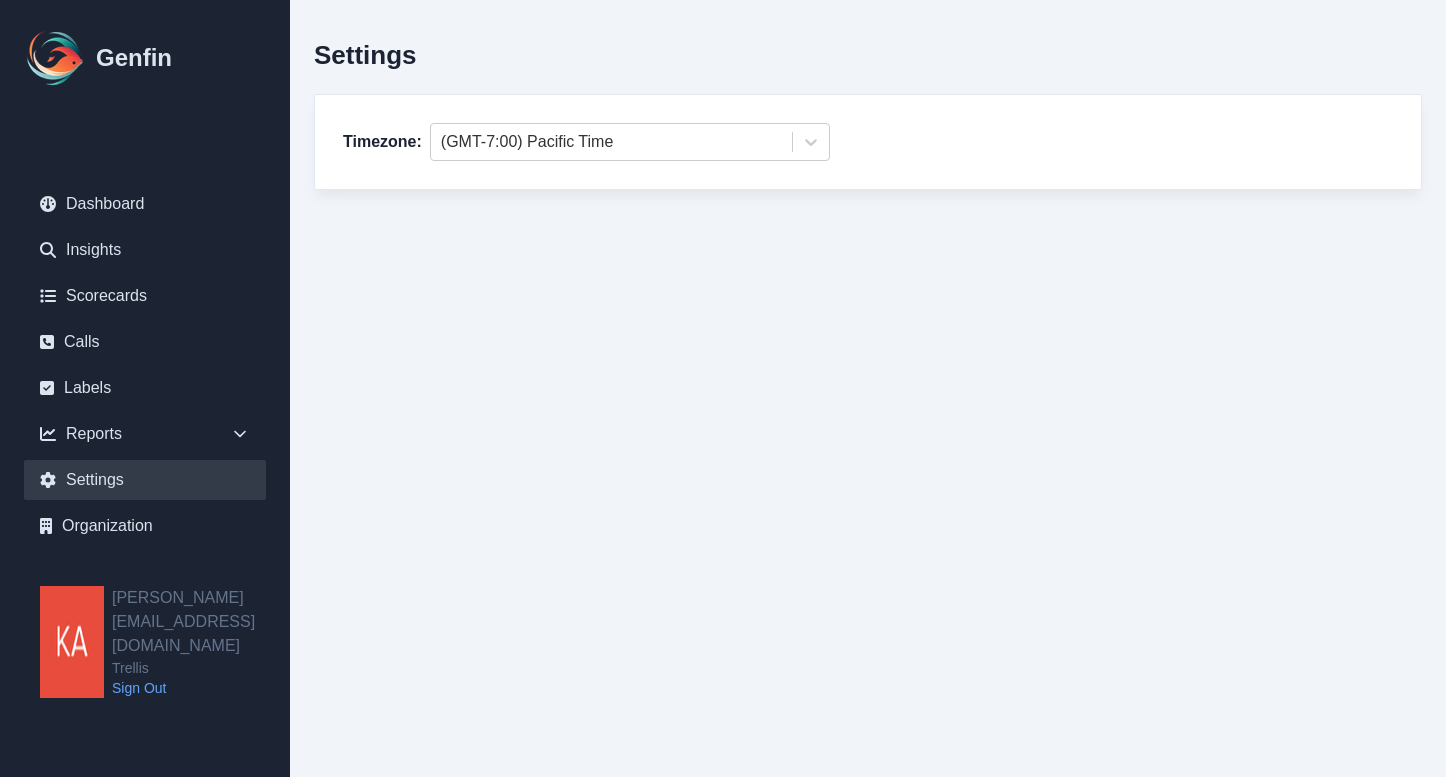 scroll, scrollTop: 0, scrollLeft: 0, axis: both 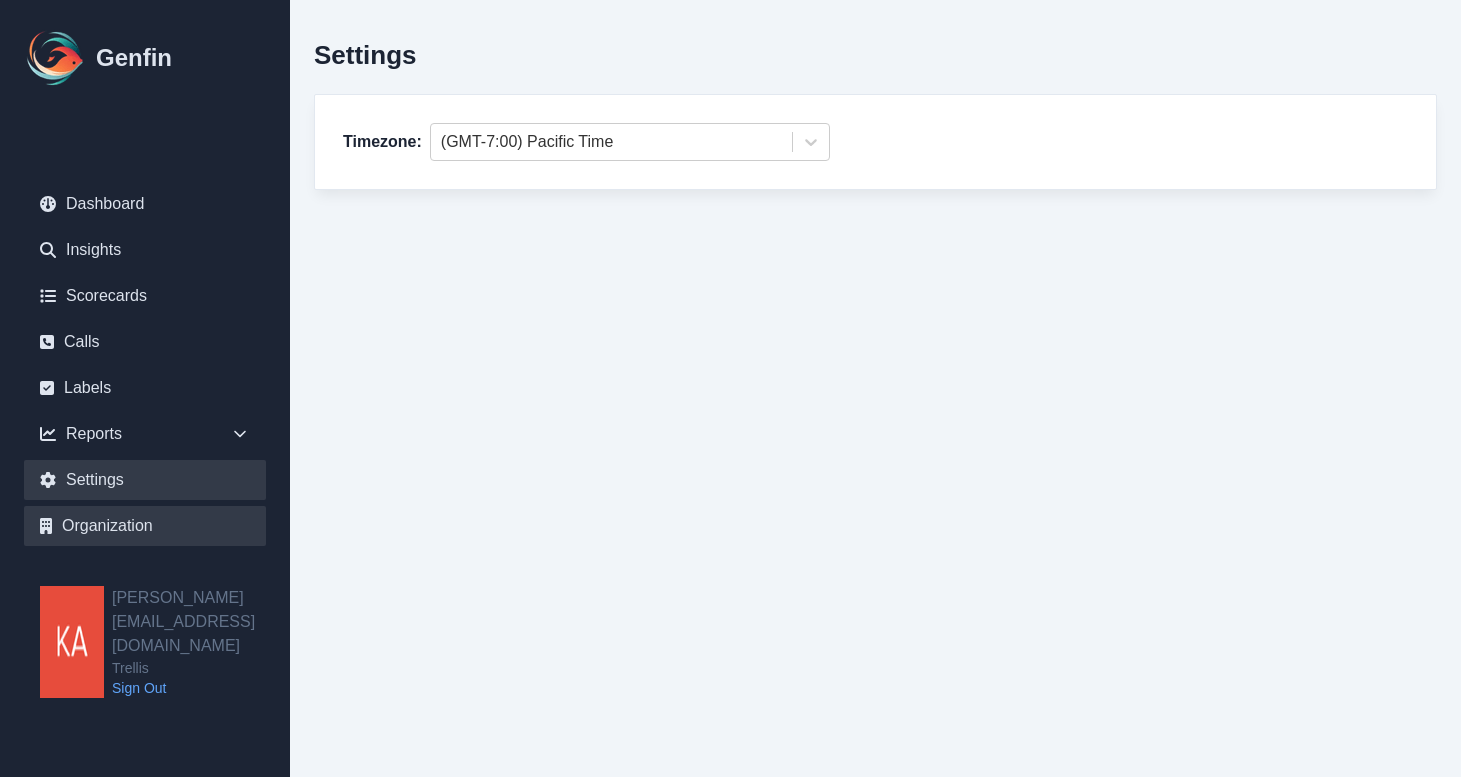 click on "Organization" at bounding box center [145, 526] 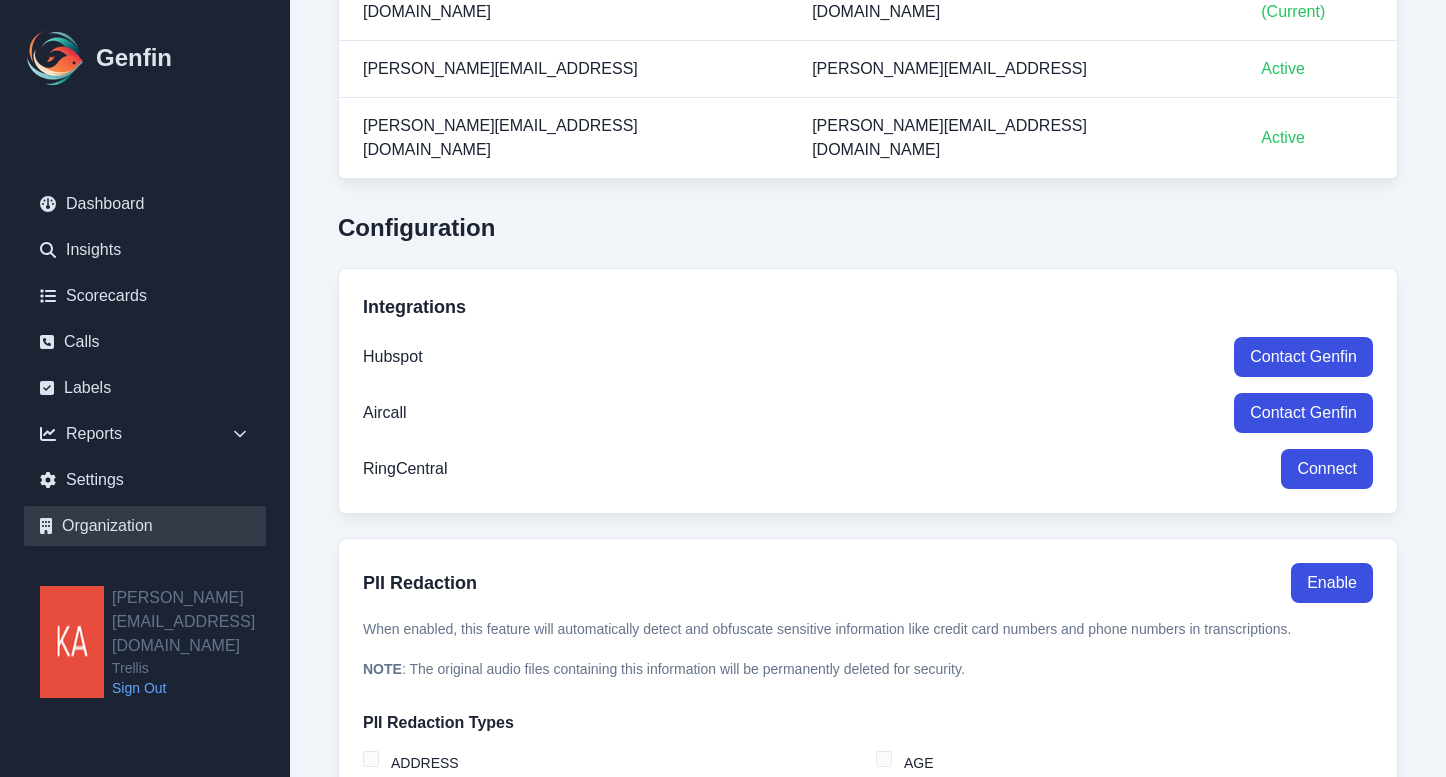 scroll, scrollTop: 612, scrollLeft: 0, axis: vertical 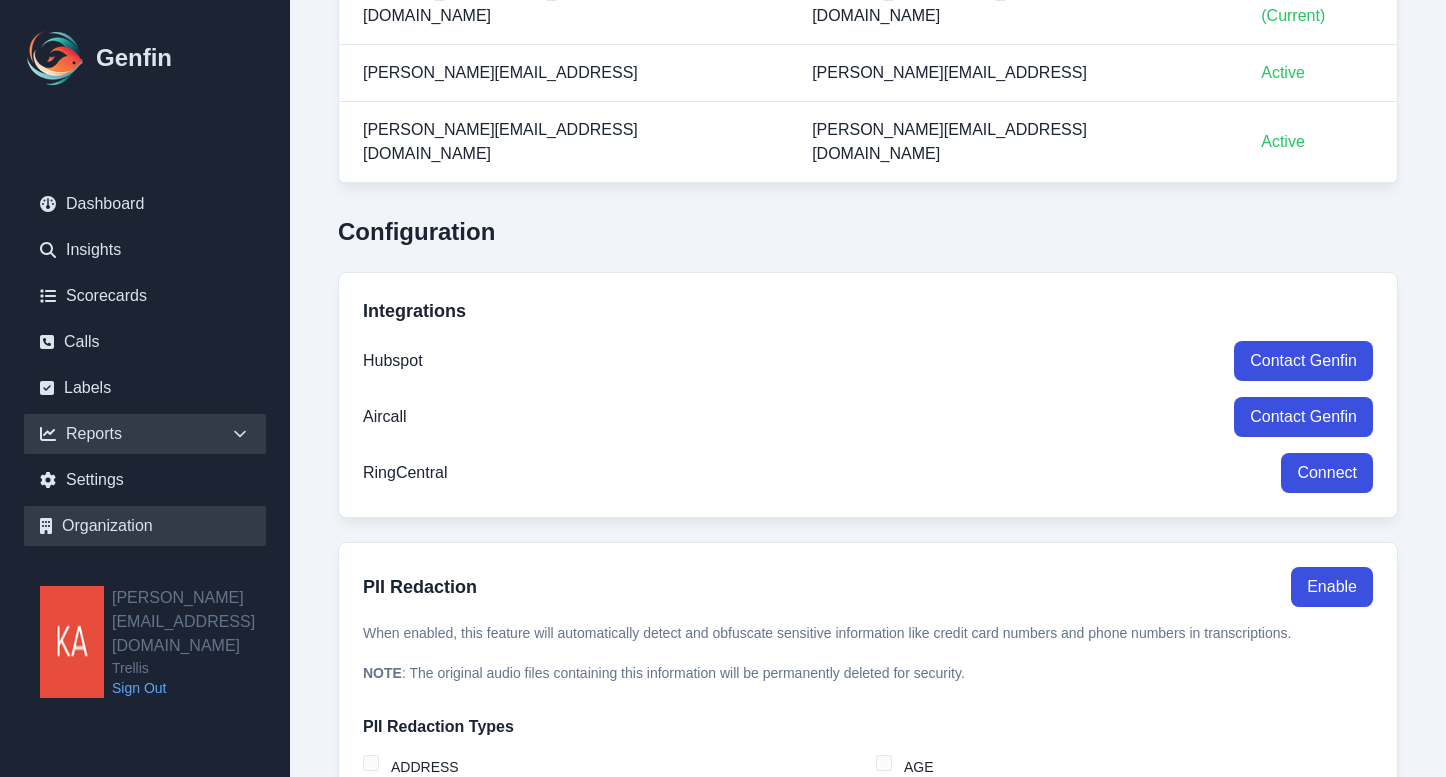 click on "Reports" at bounding box center (145, 434) 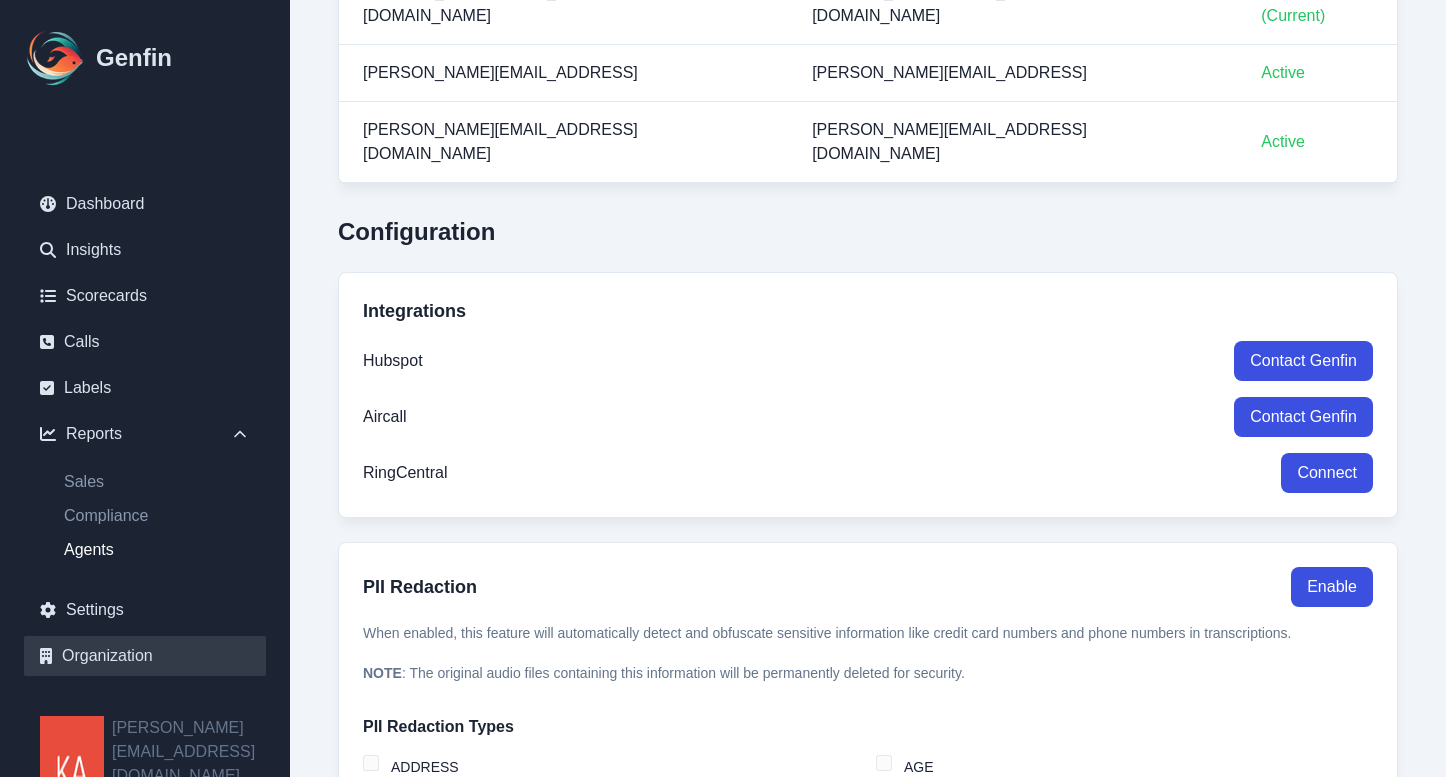 click on "Agents" at bounding box center (157, 550) 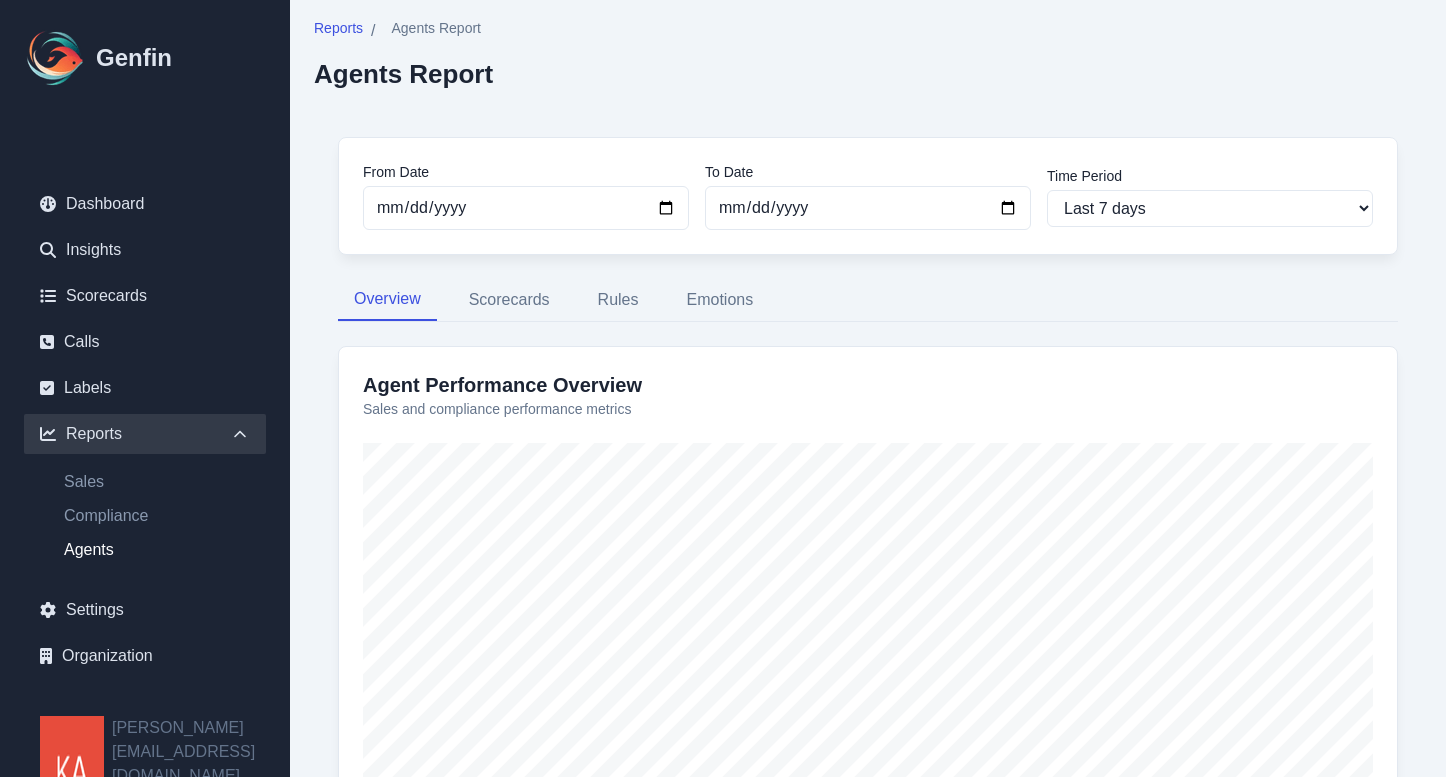 scroll, scrollTop: 0, scrollLeft: 0, axis: both 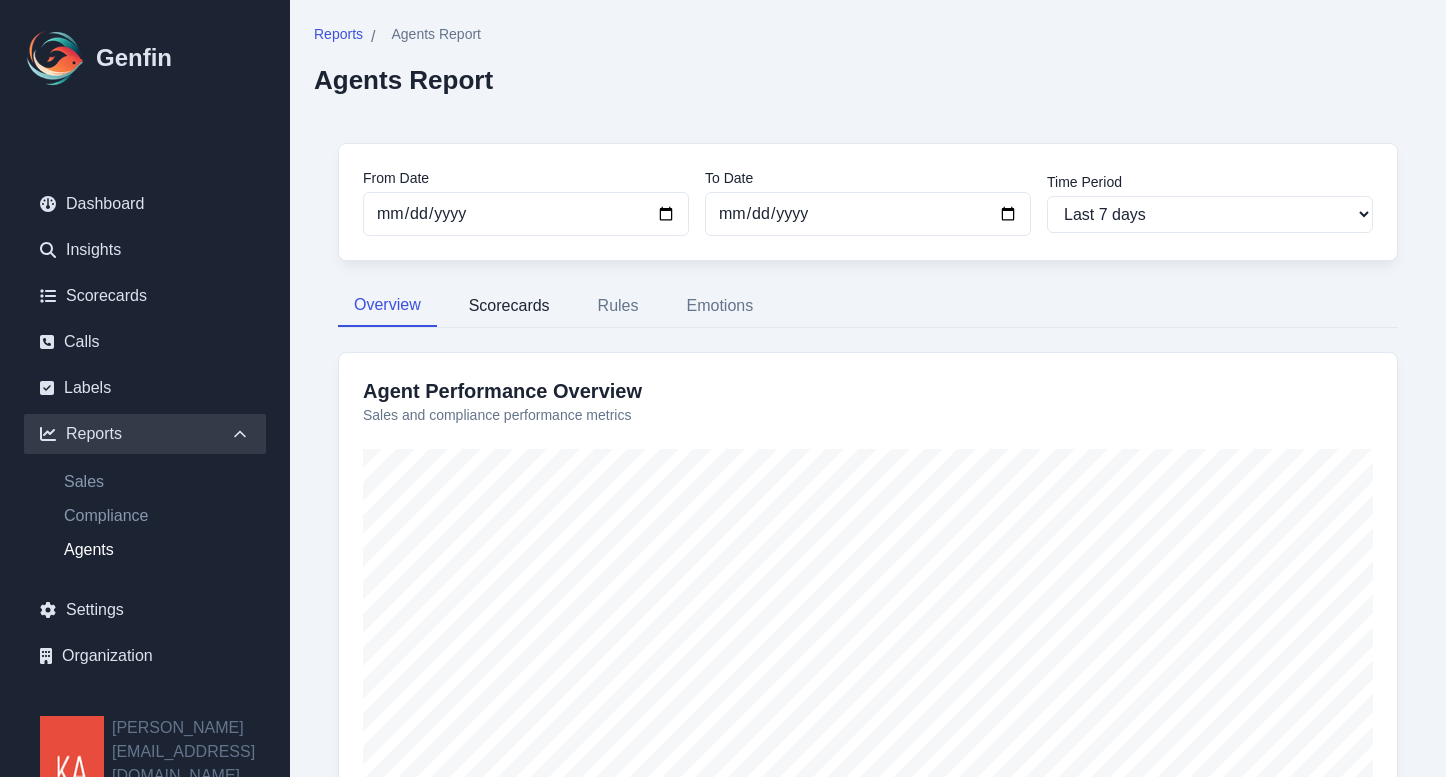 click on "Scorecards" at bounding box center [509, 306] 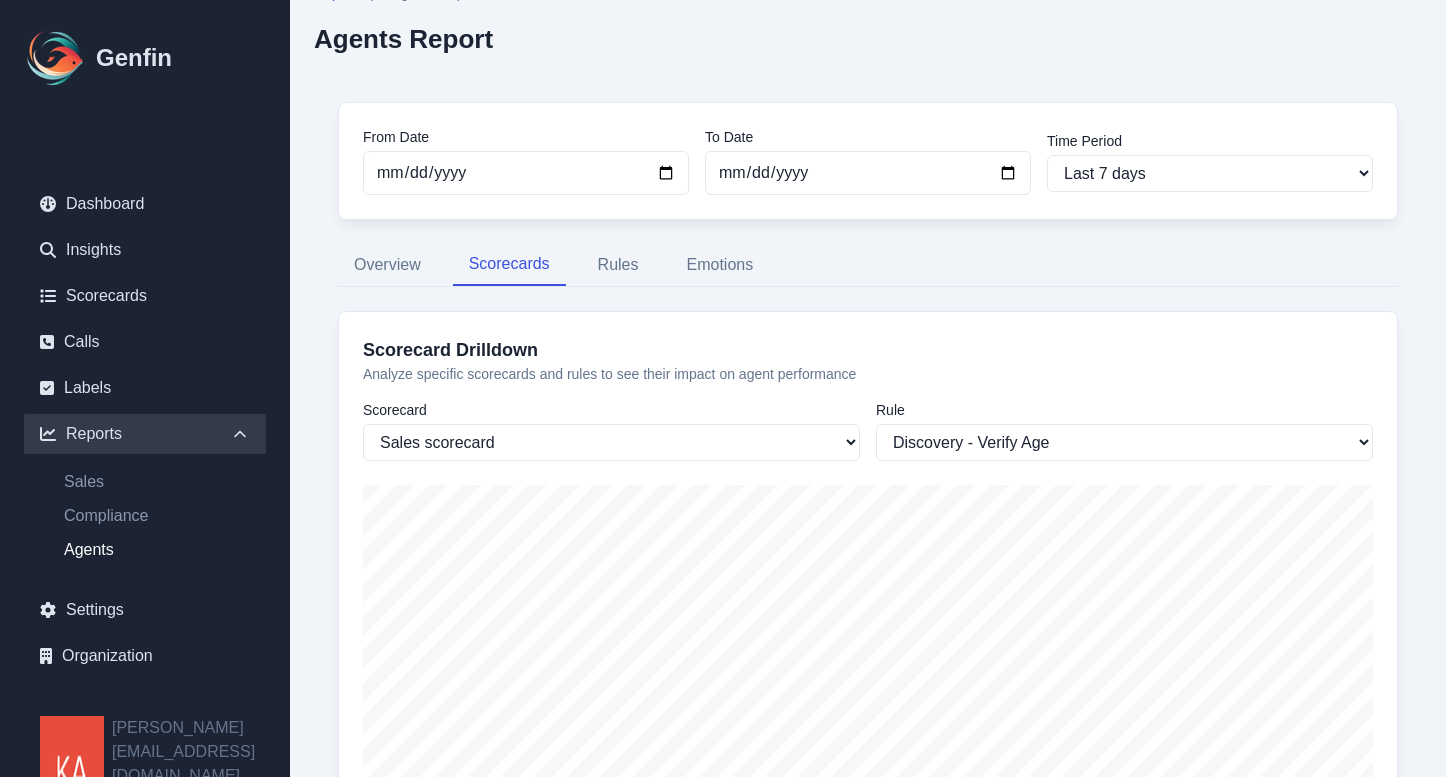 scroll, scrollTop: 59, scrollLeft: 0, axis: vertical 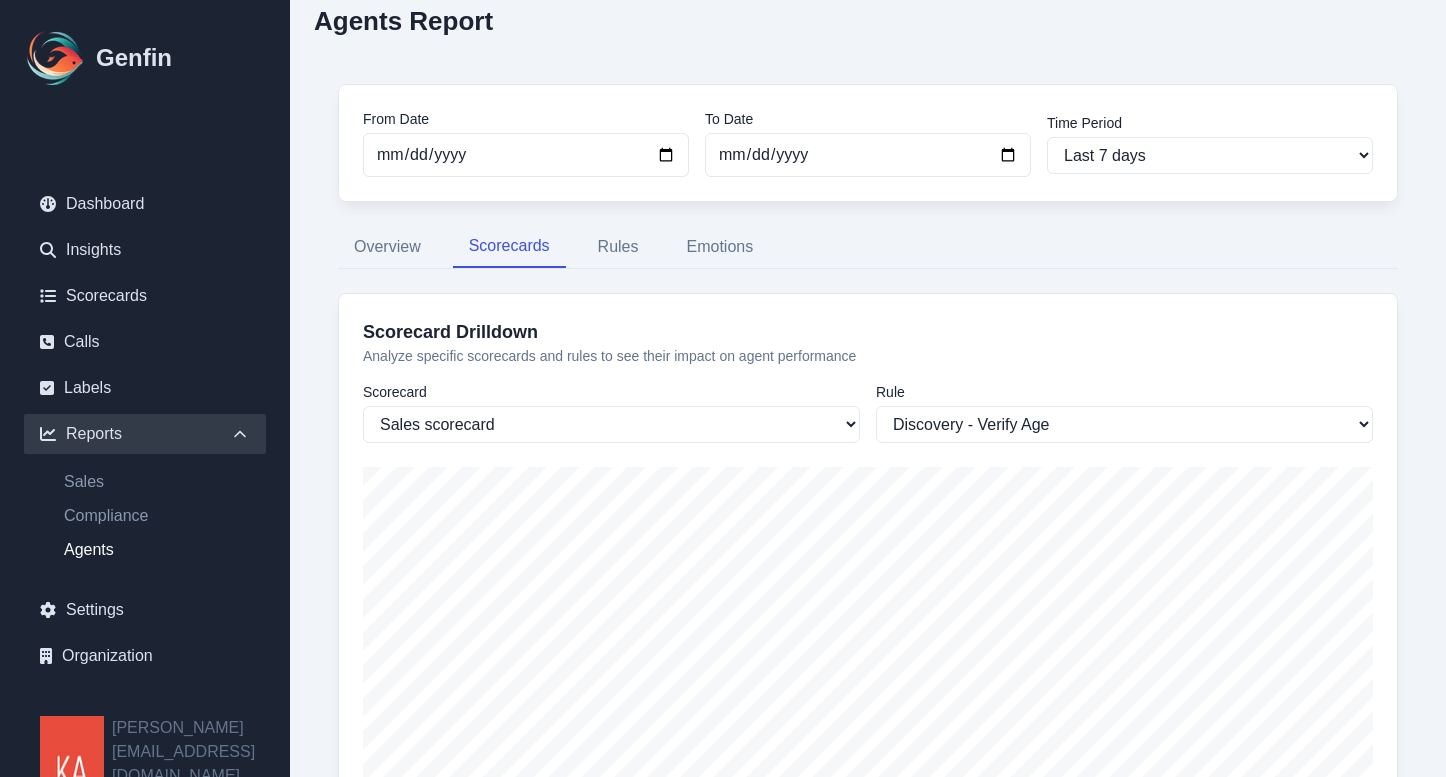 click on "Scorecard Drilldown Analyze specific scorecards and rules to see their impact on agent performance Scorecard Sales scorecard Compliance Business Intelligence Explore Bind Quality Rule Discovery - Verify Age Verify Name E-Sign Expectations Telematics Review your policy discounts" at bounding box center (868, 592) 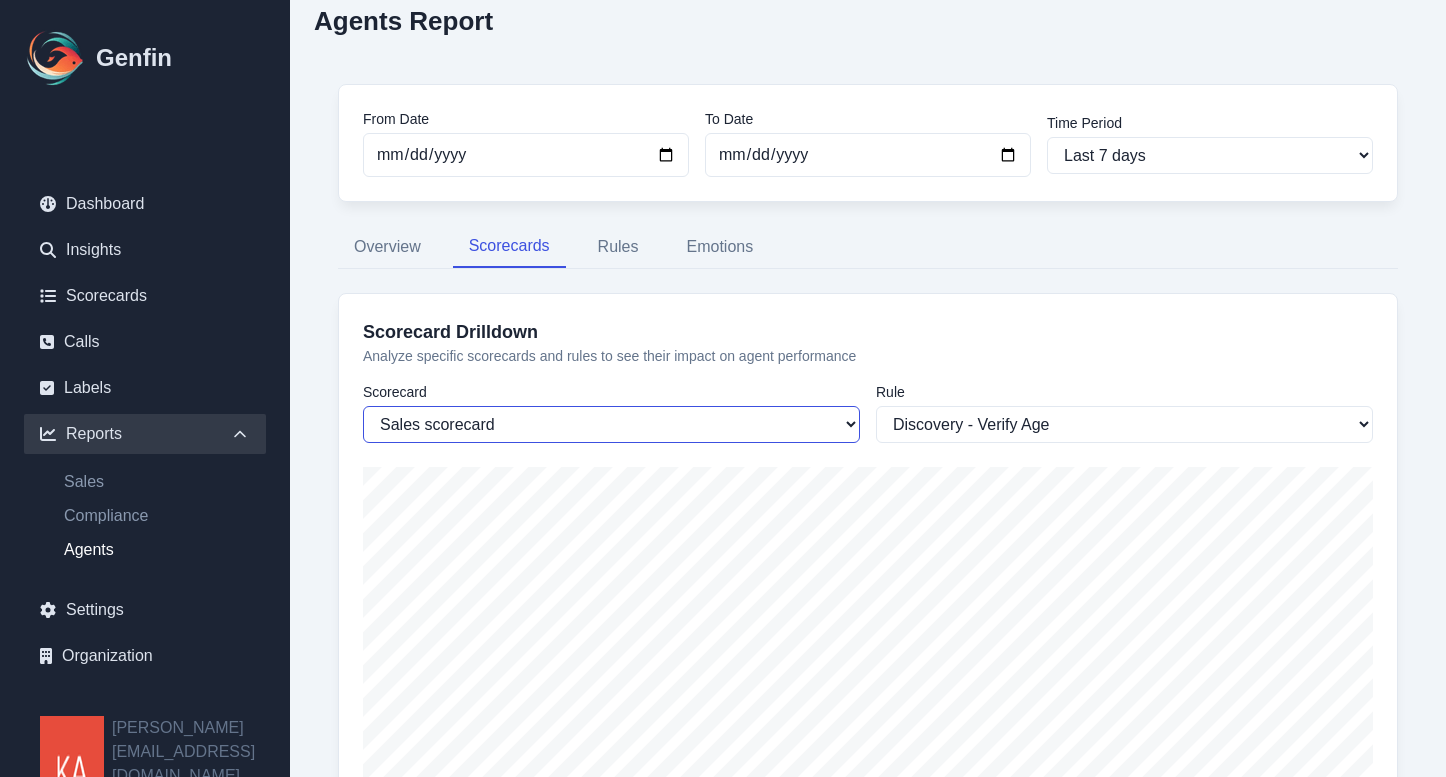 click on "Sales scorecard Compliance Business Intelligence Explore Bind Quality" at bounding box center (611, 424) 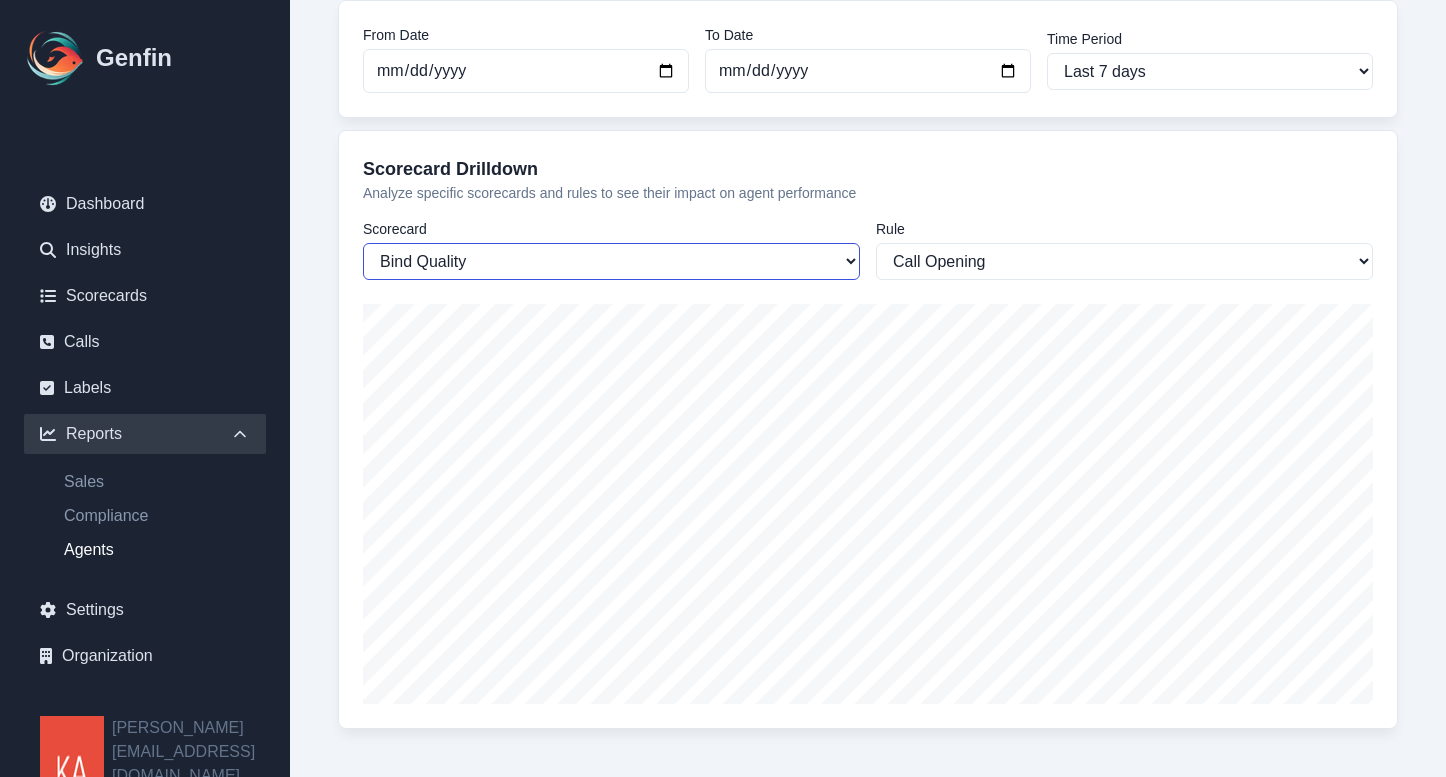 scroll, scrollTop: 214, scrollLeft: 0, axis: vertical 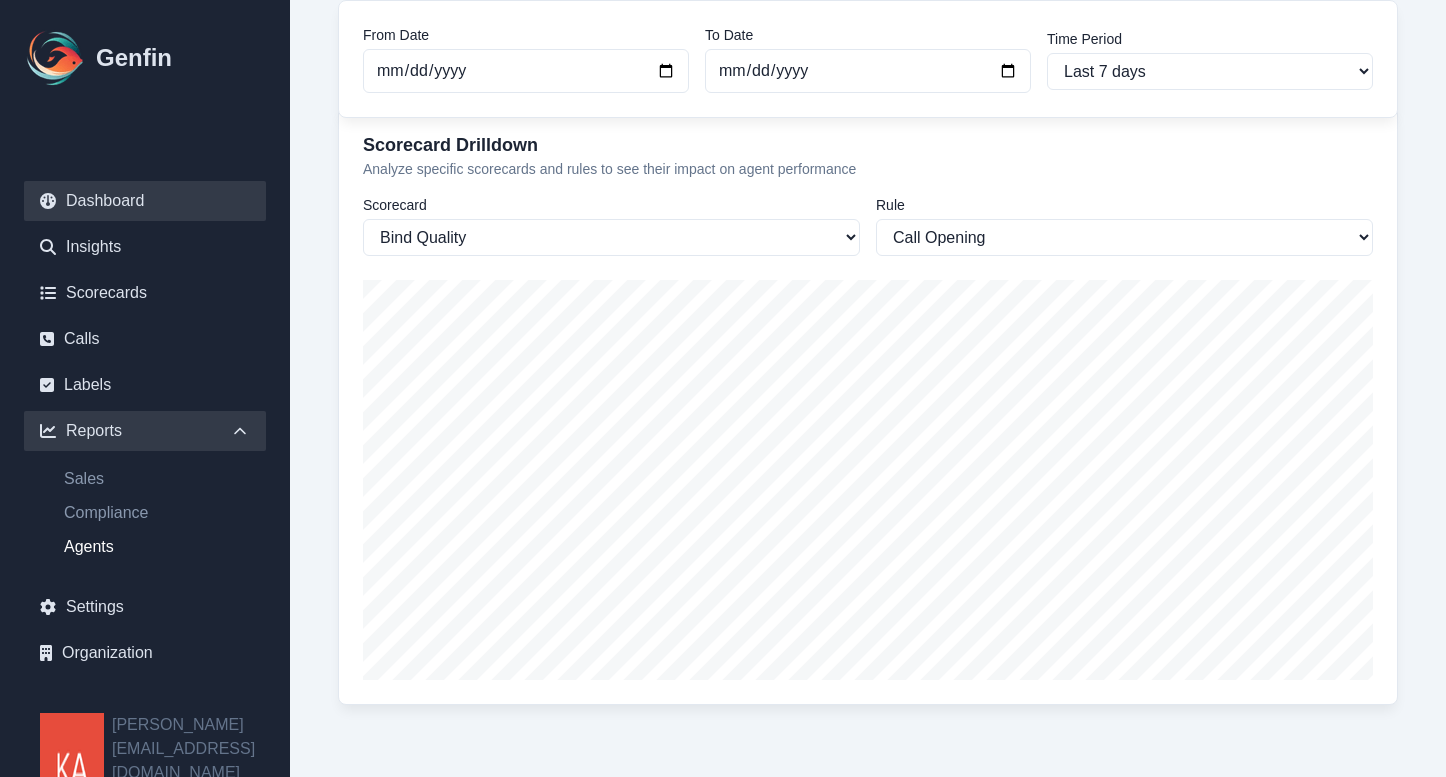 click on "Dashboard" at bounding box center (145, 201) 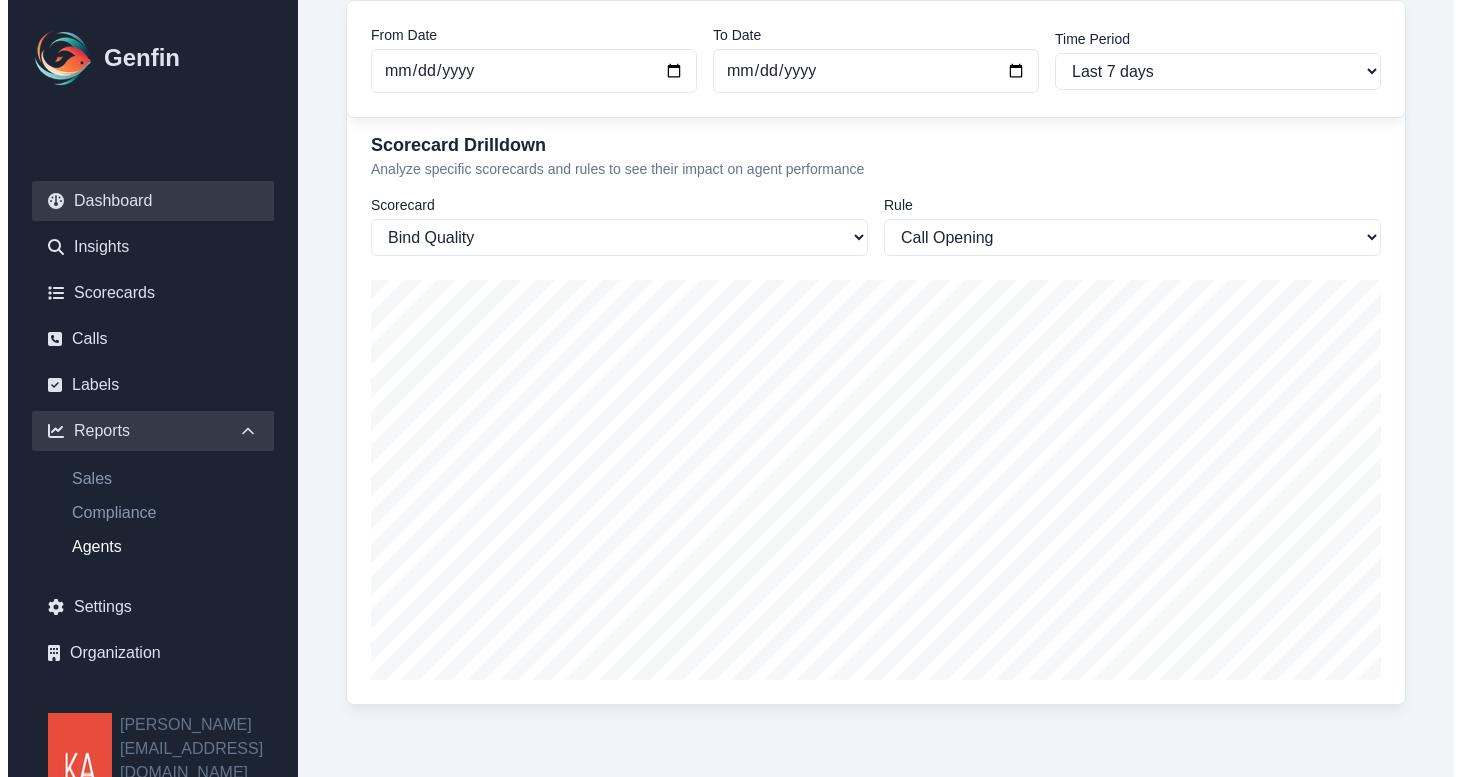 scroll, scrollTop: 0, scrollLeft: 0, axis: both 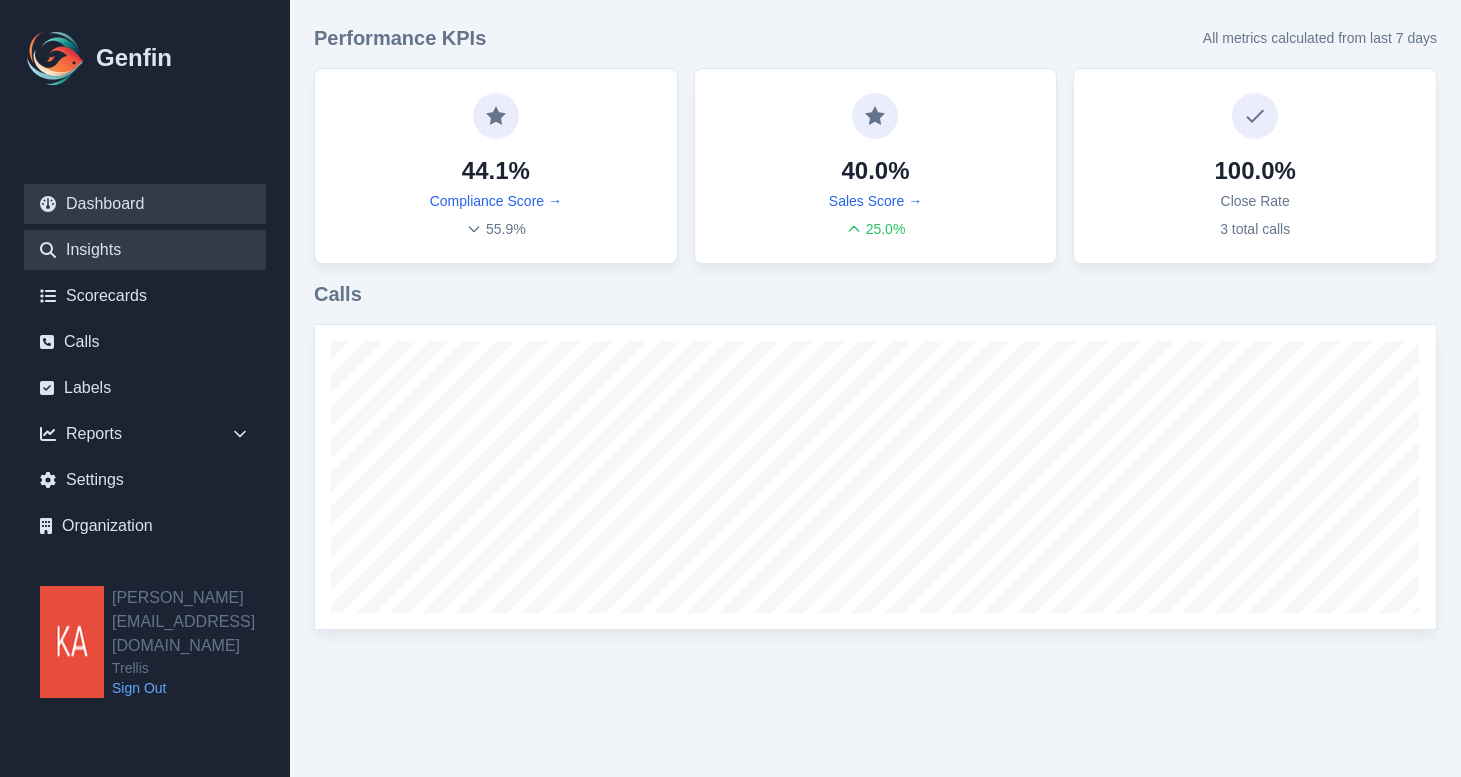 click on "Insights" at bounding box center [145, 250] 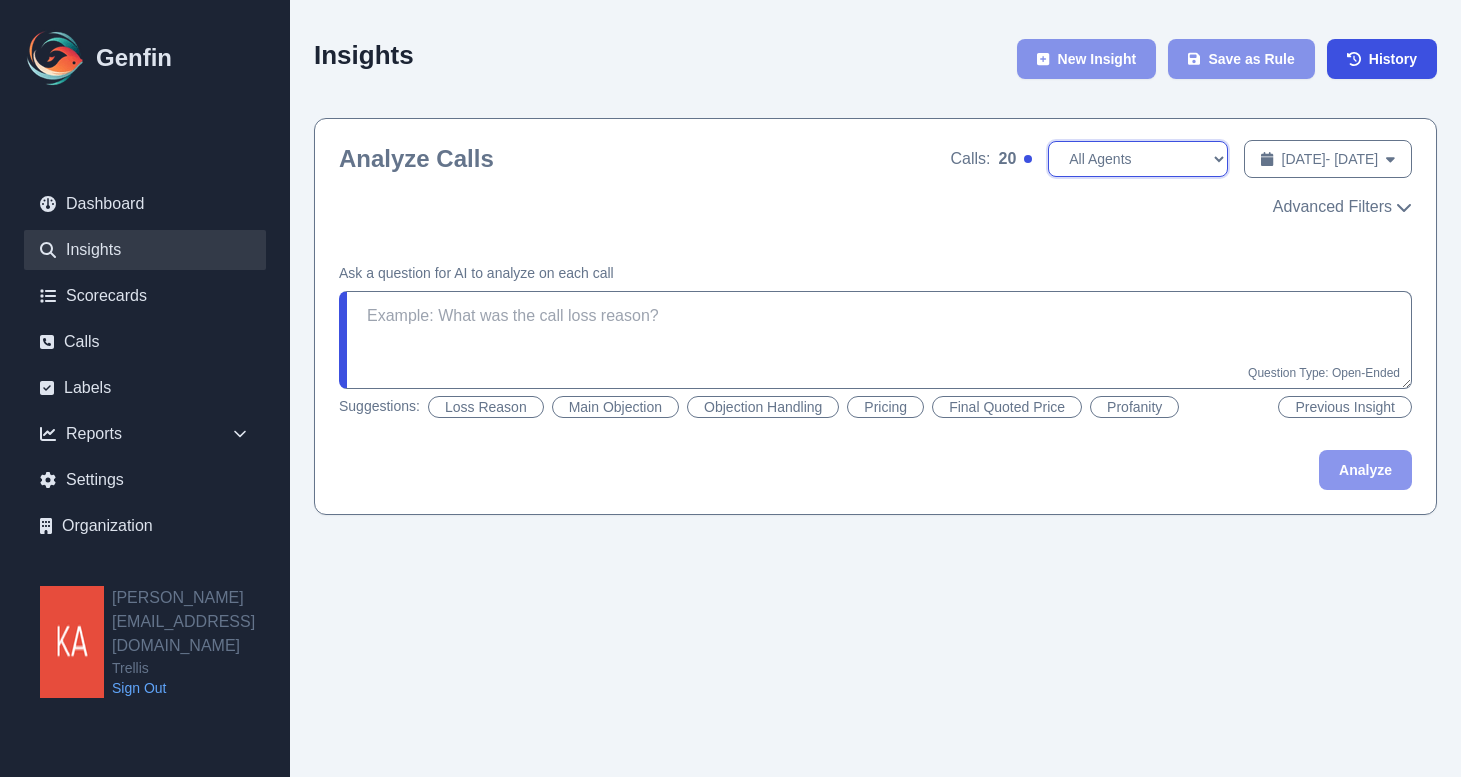 click on "All Agents" at bounding box center [1138, 159] 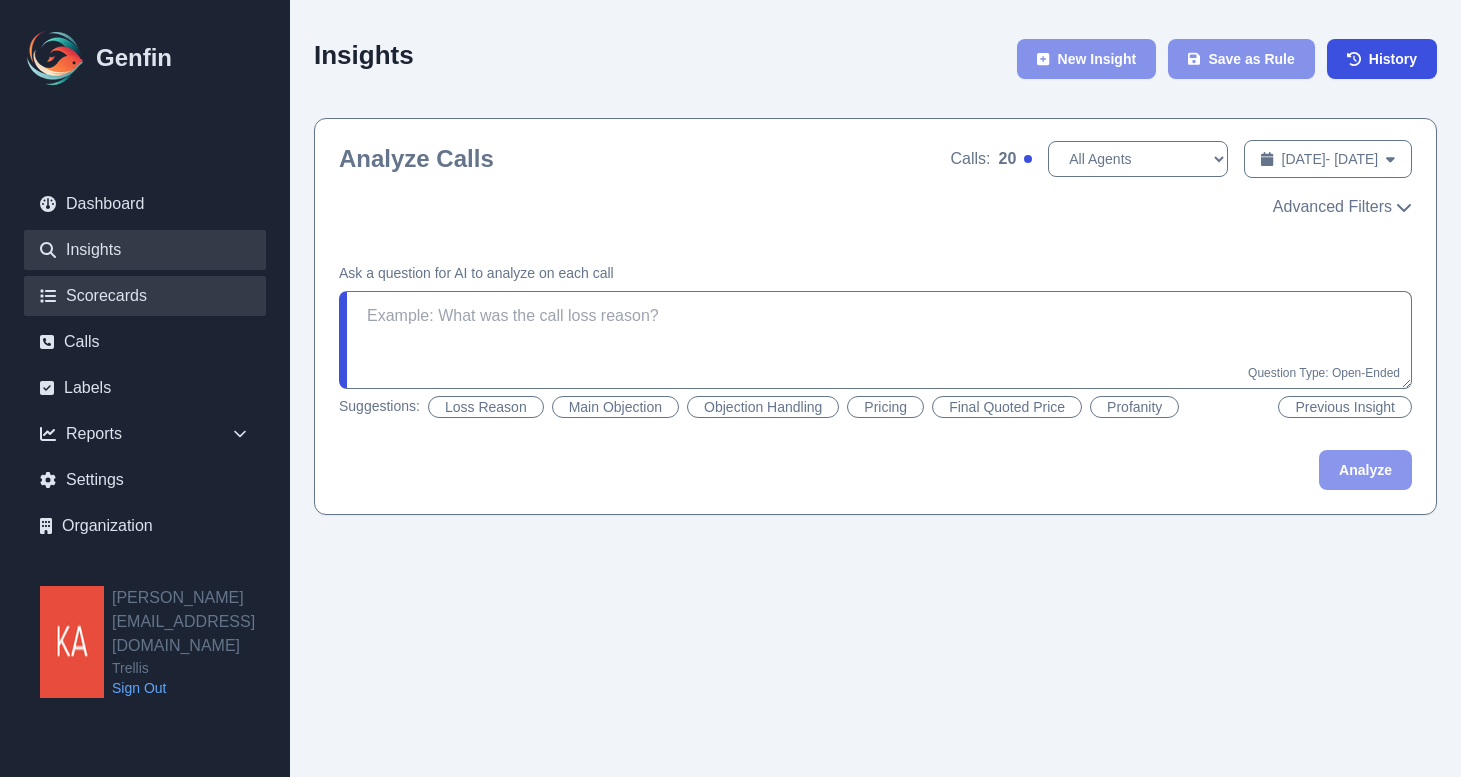 click on "Scorecards" at bounding box center [145, 296] 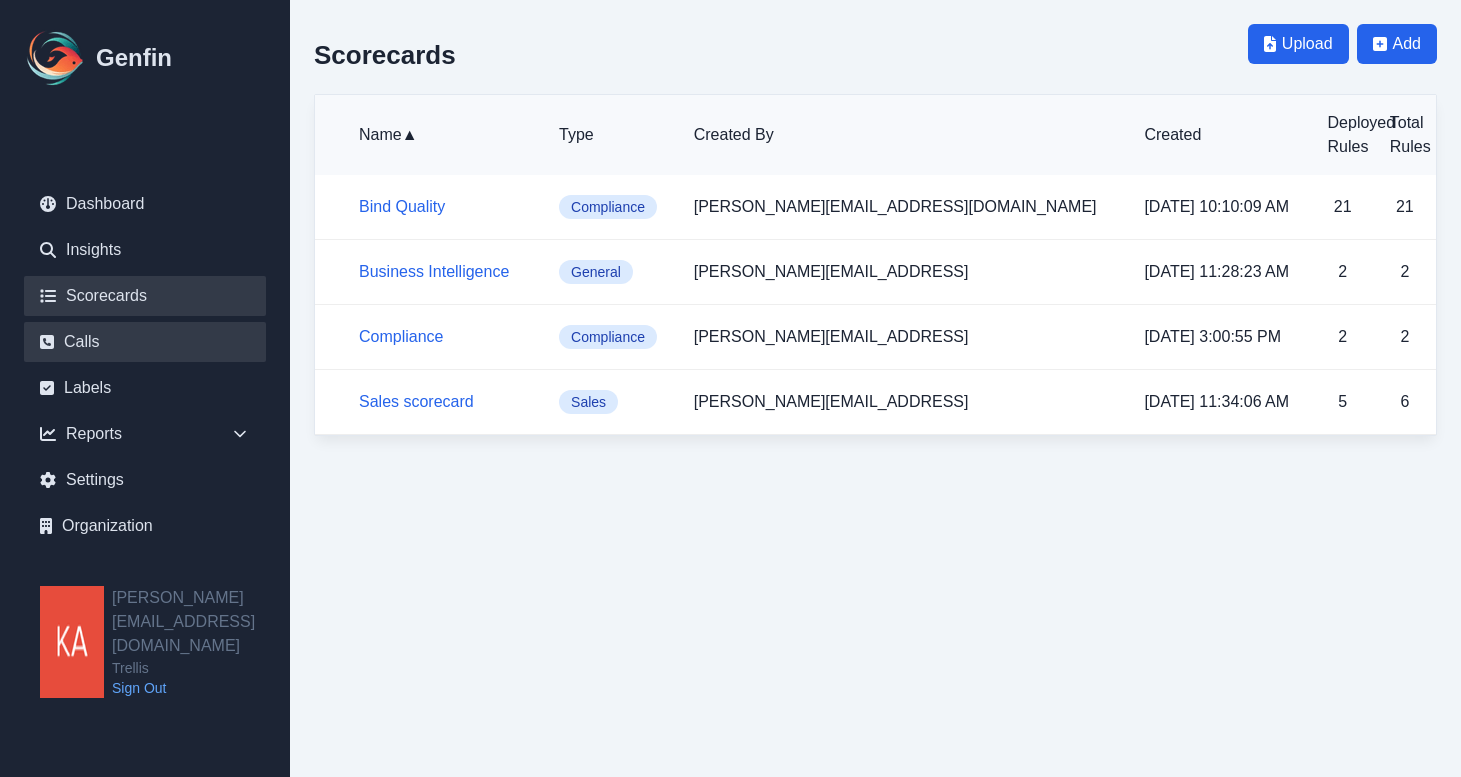 click on "Calls" at bounding box center (145, 342) 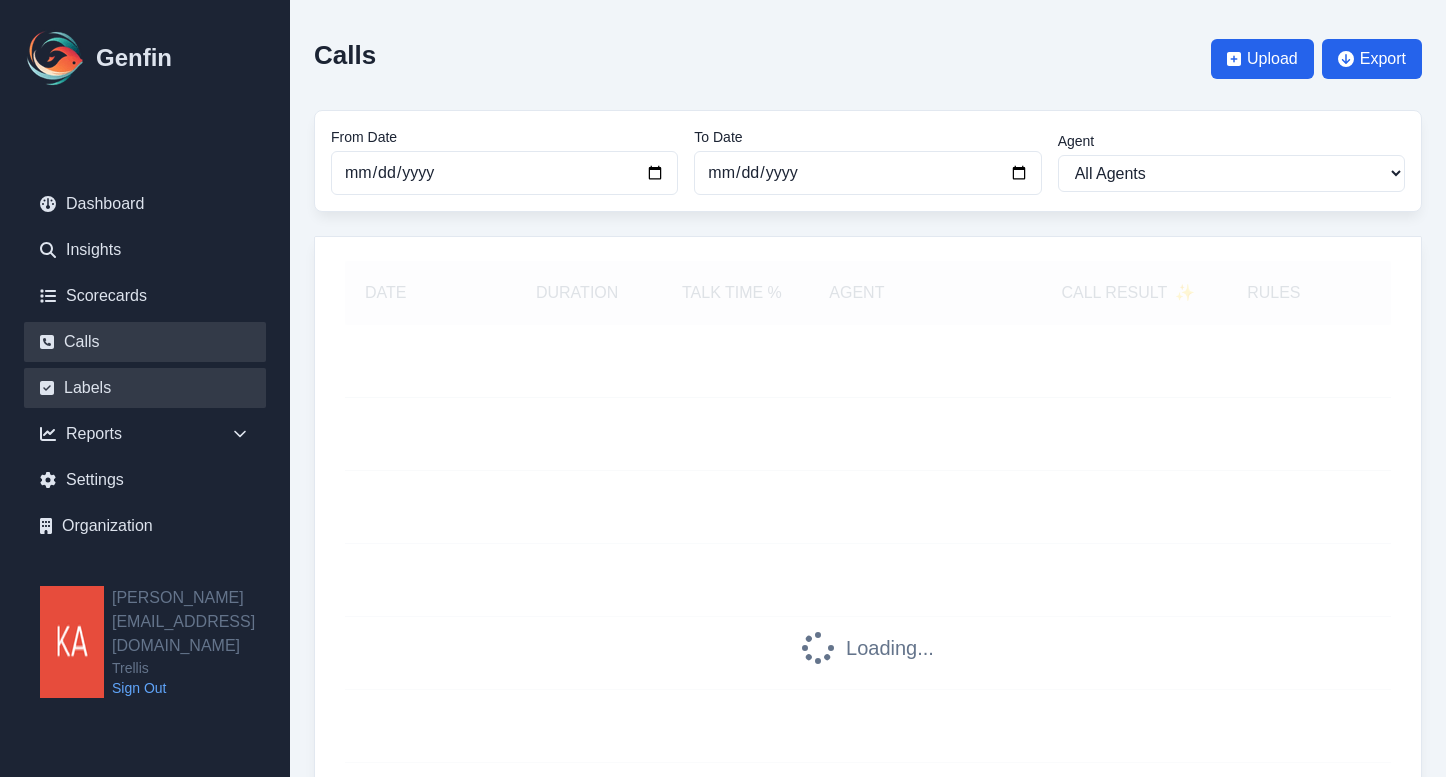 click on "Labels" at bounding box center (145, 388) 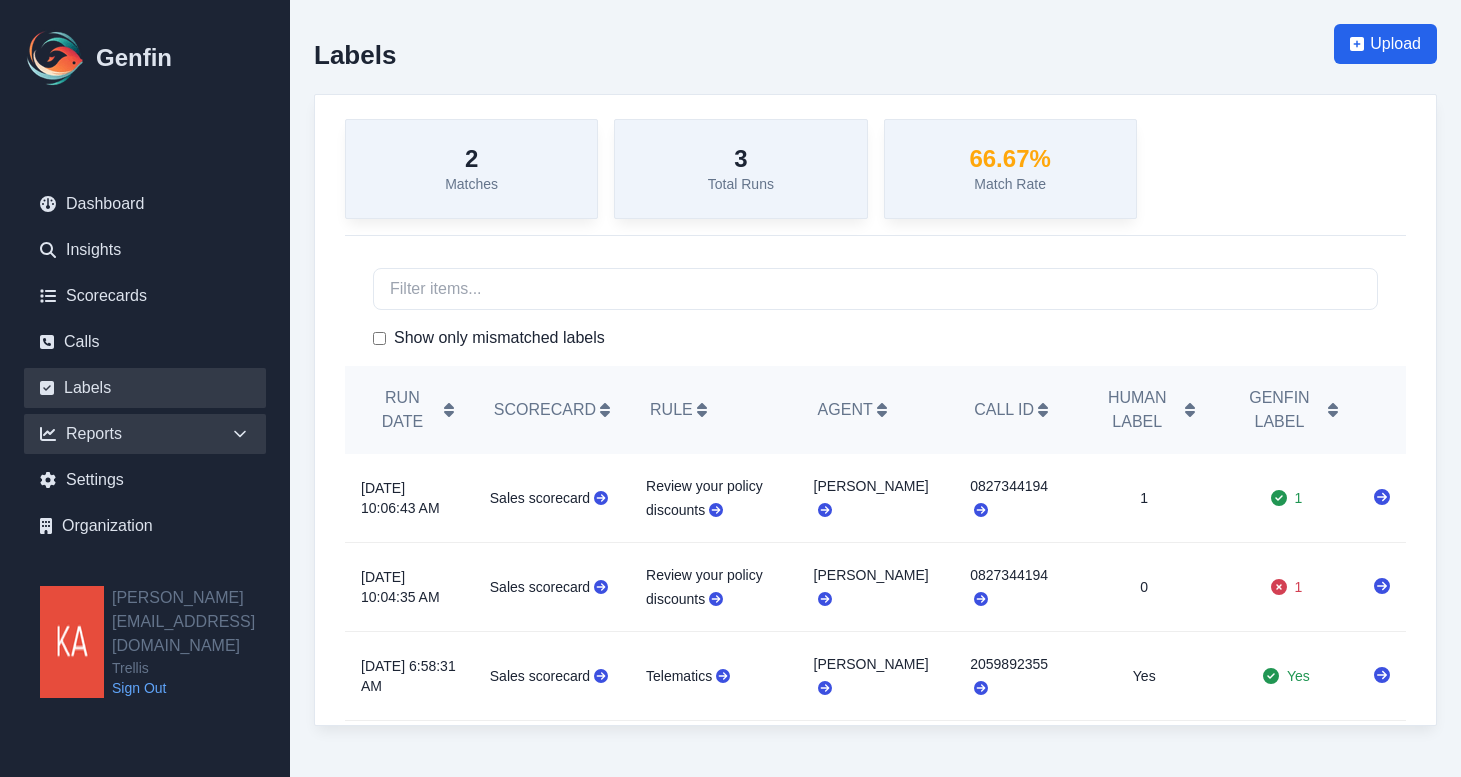 click on "Reports" at bounding box center [145, 434] 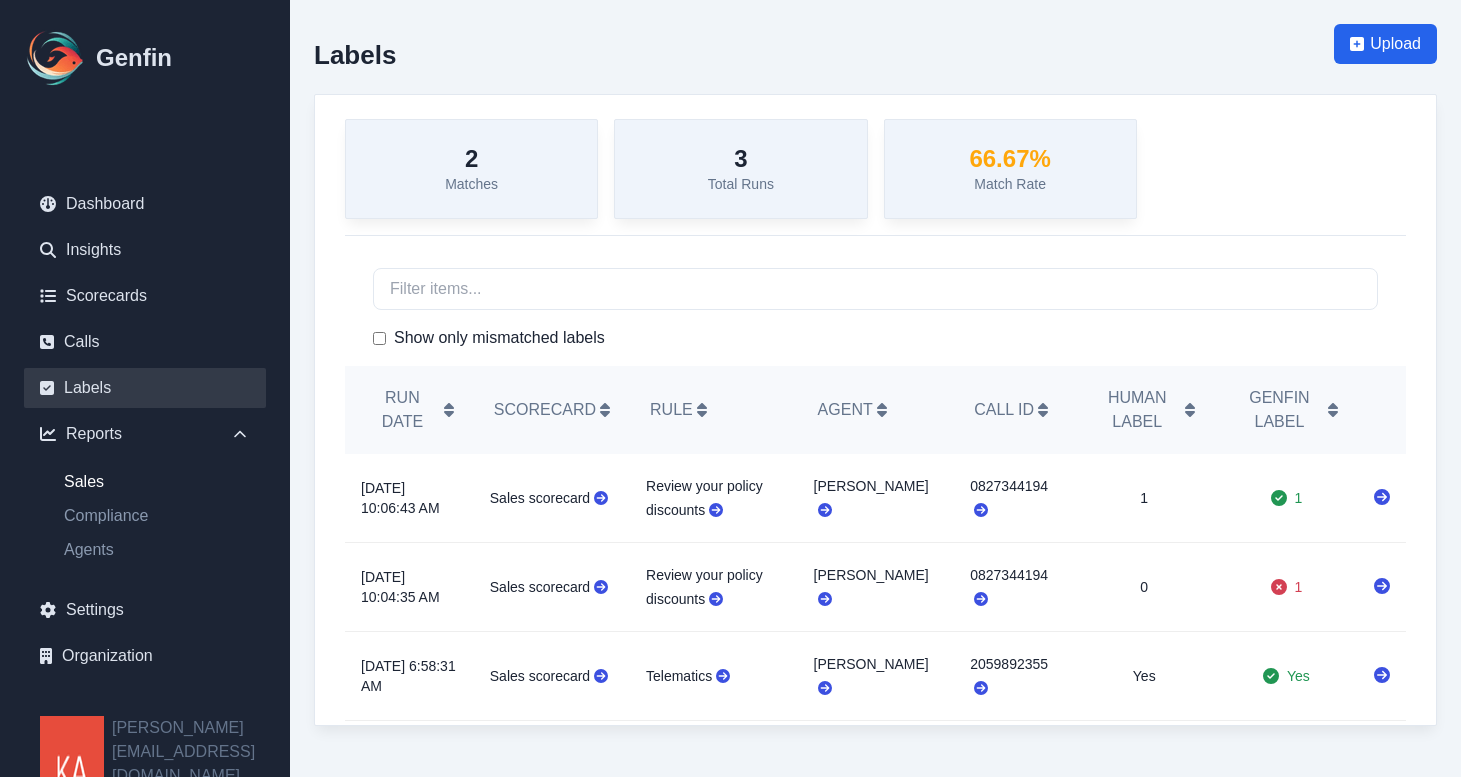 click on "Sales" at bounding box center [157, 482] 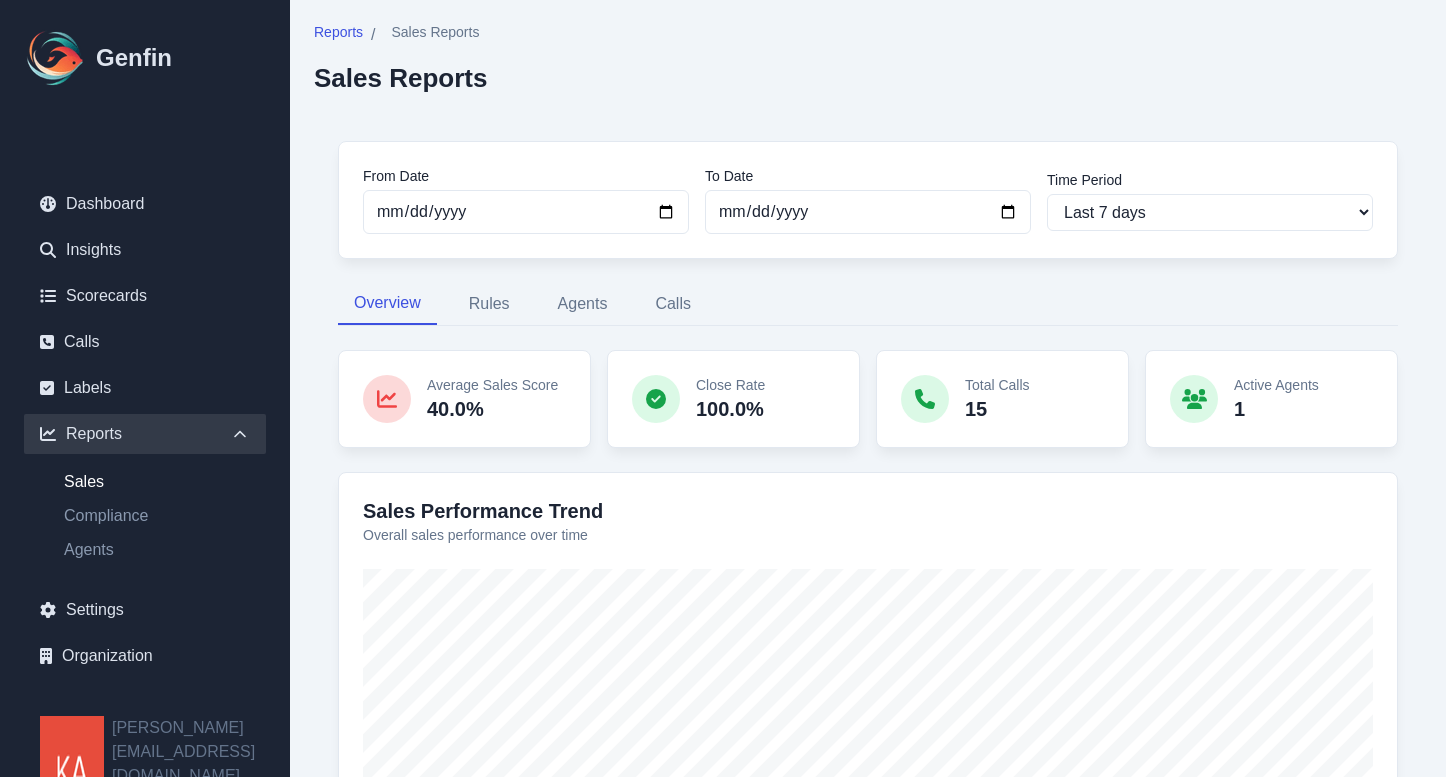scroll, scrollTop: 0, scrollLeft: 0, axis: both 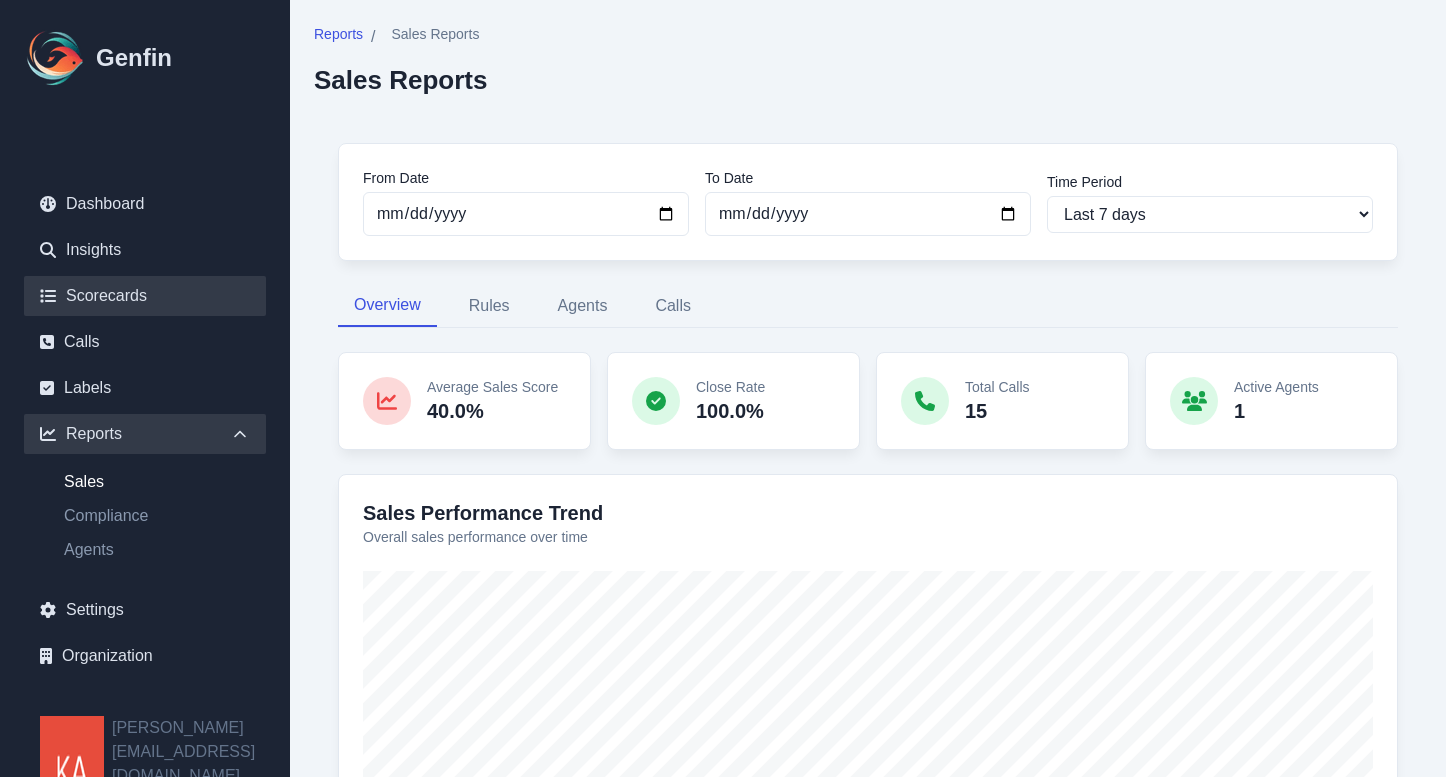 click on "Scorecards" at bounding box center (145, 296) 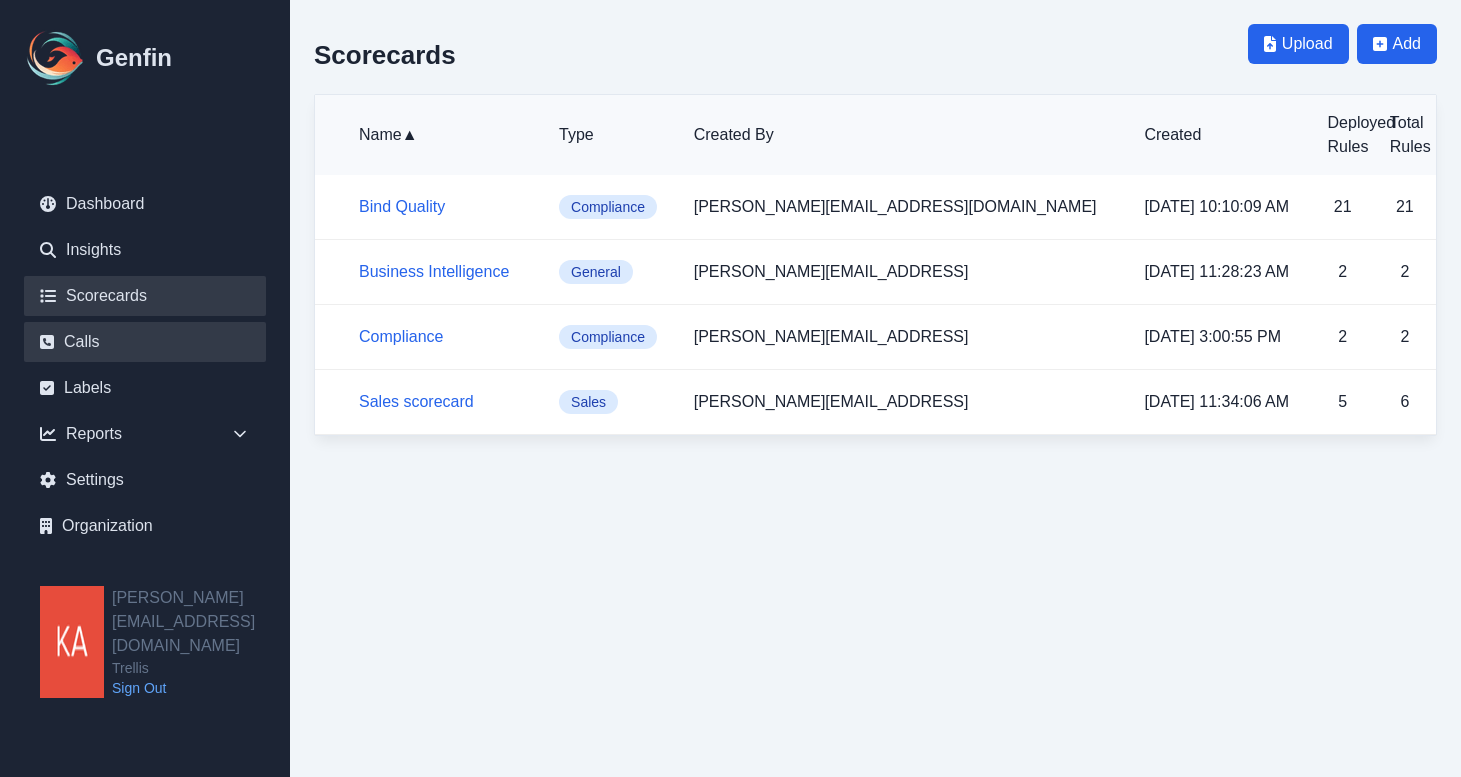 click on "Calls" at bounding box center [145, 342] 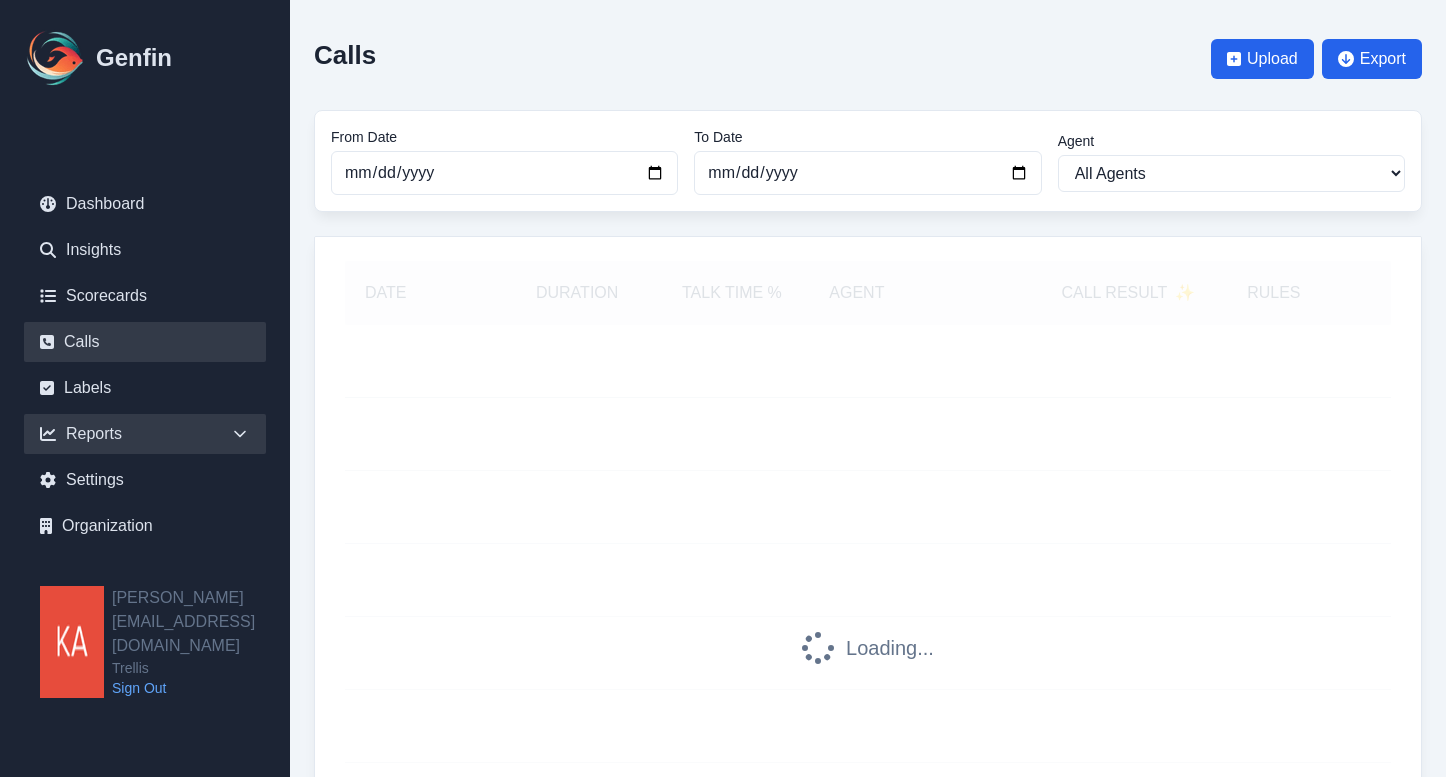 click on "Reports" at bounding box center [145, 434] 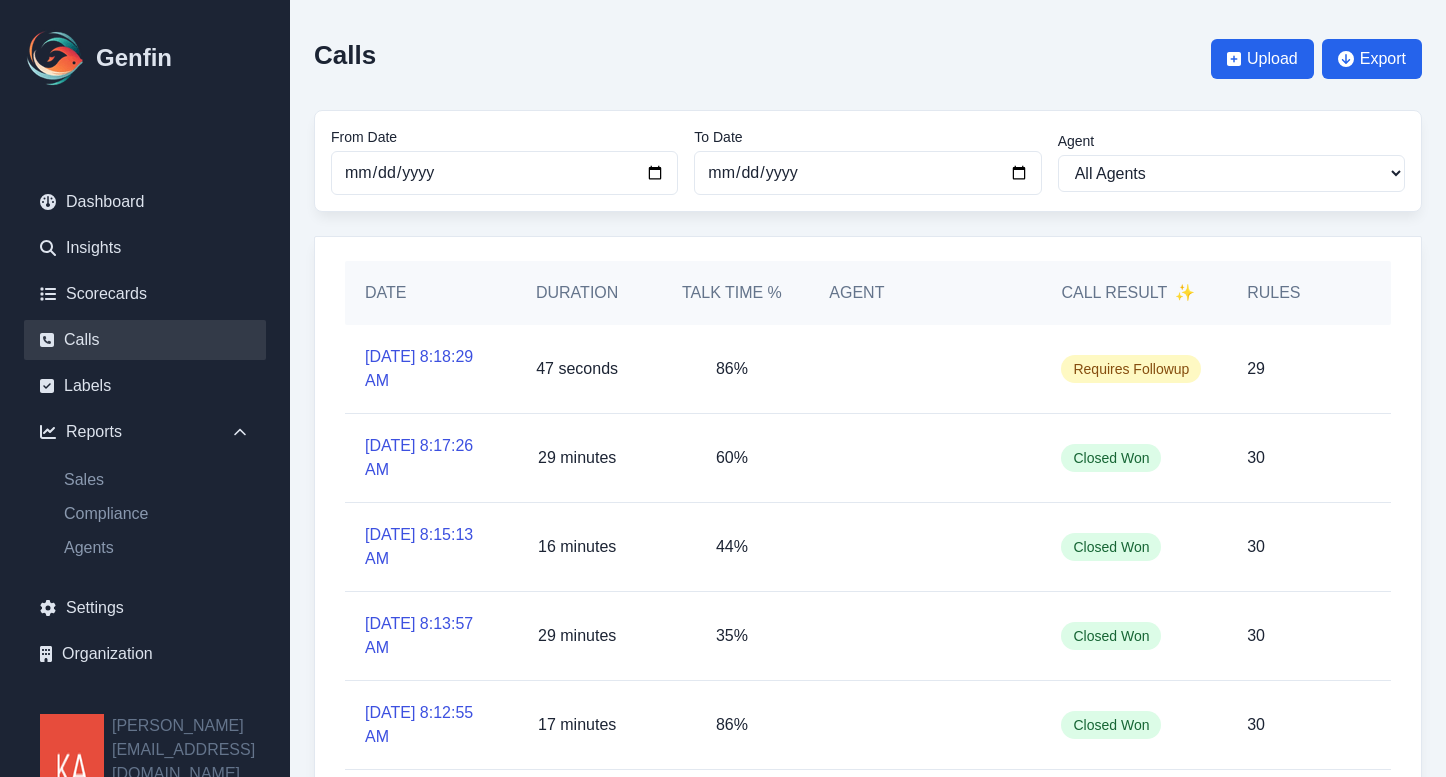scroll, scrollTop: 3, scrollLeft: 0, axis: vertical 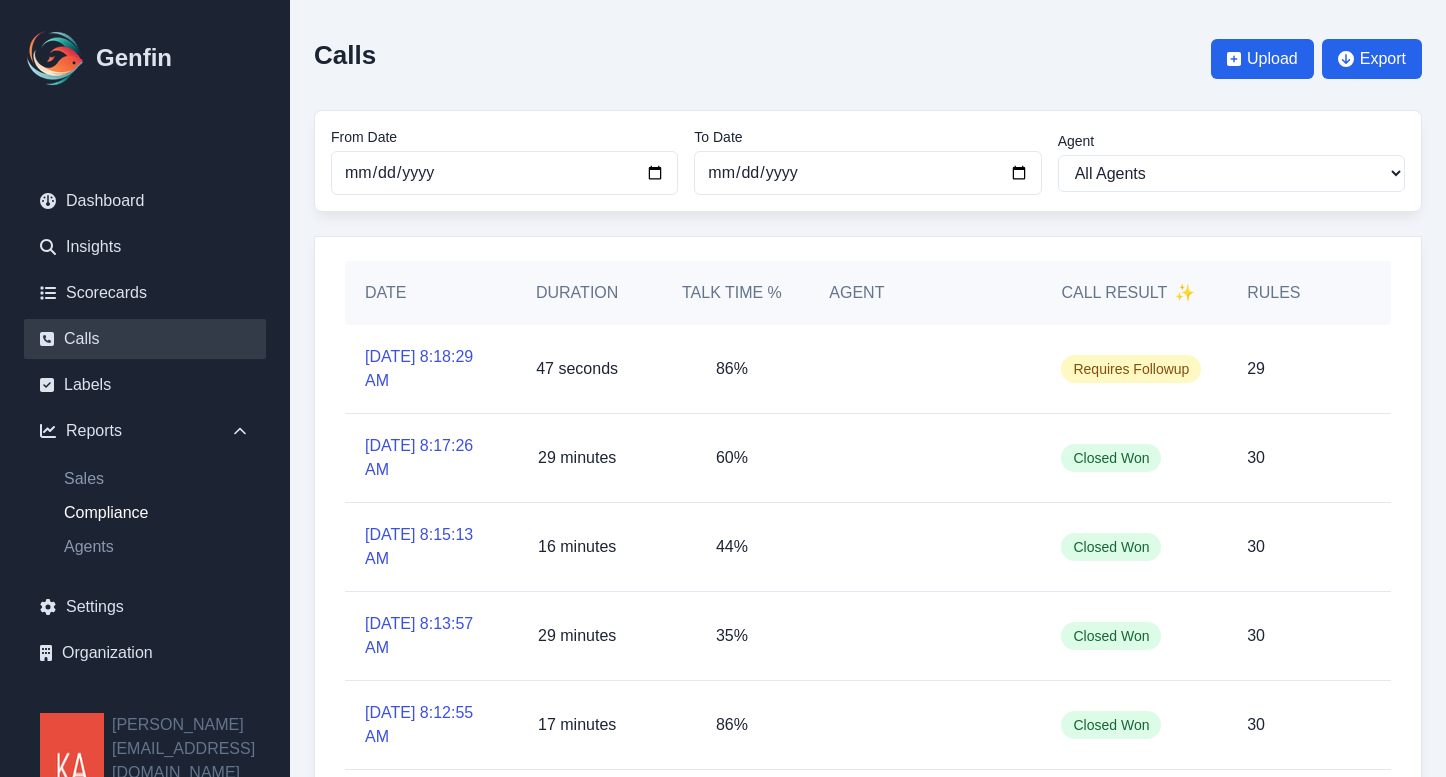 click on "Compliance" at bounding box center [157, 513] 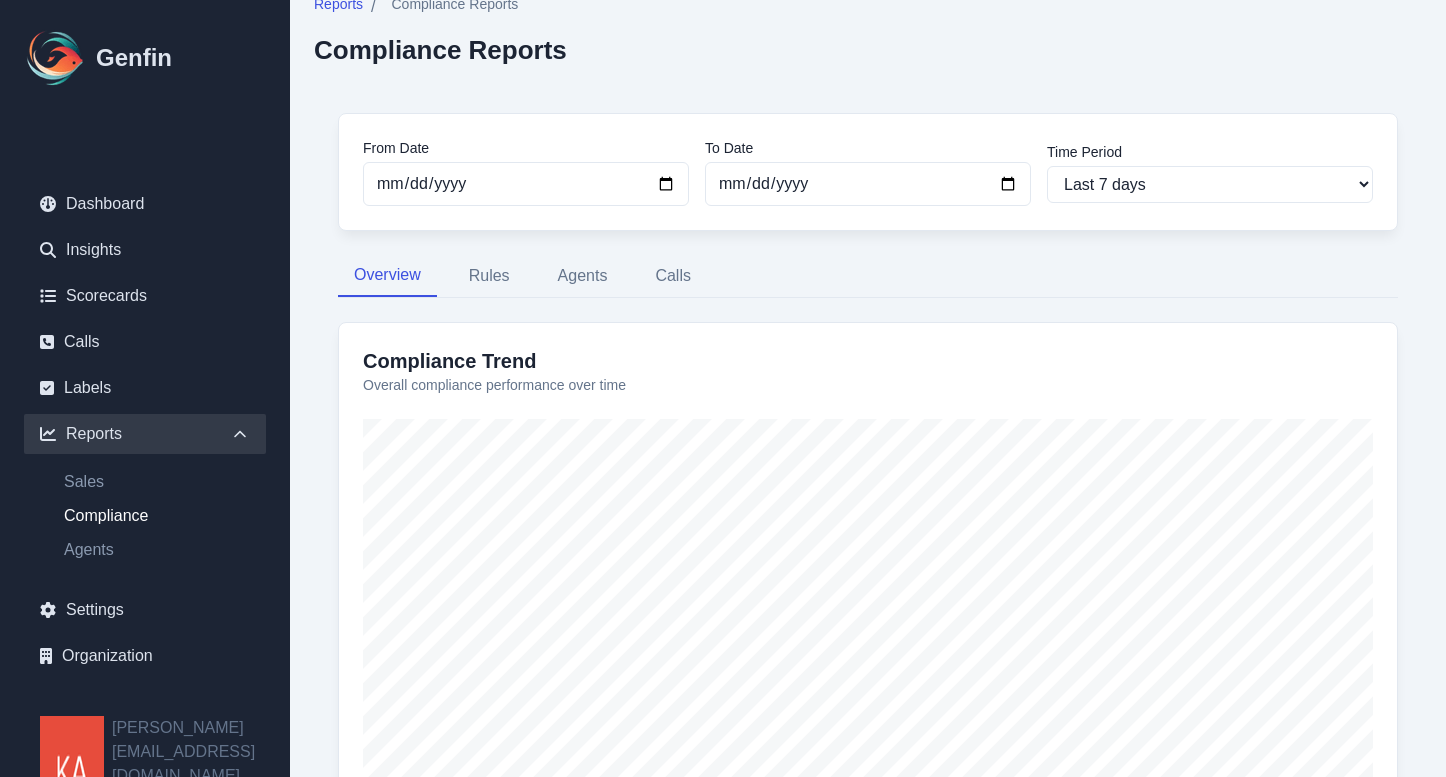scroll, scrollTop: 0, scrollLeft: 0, axis: both 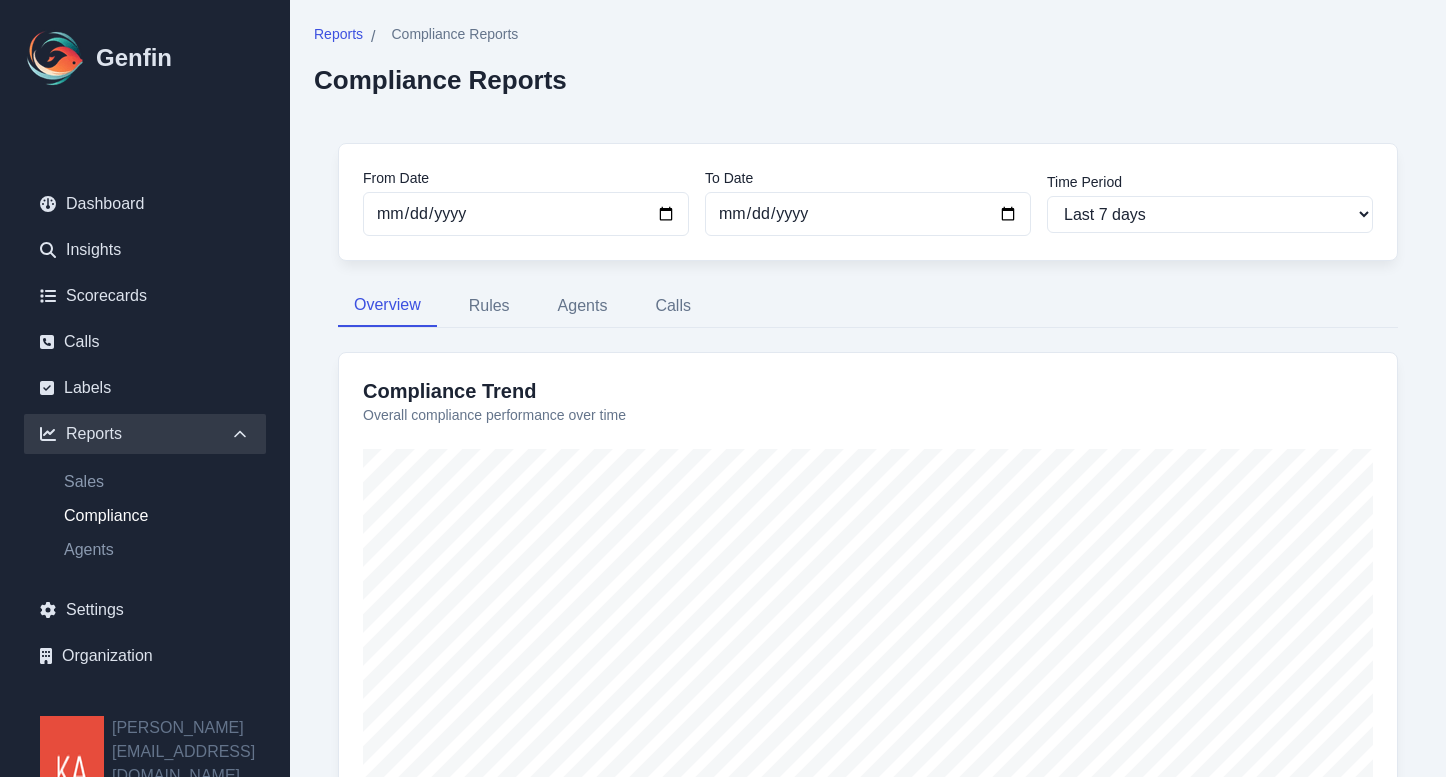 click on "Sales Compliance Agents" at bounding box center (145, 519) 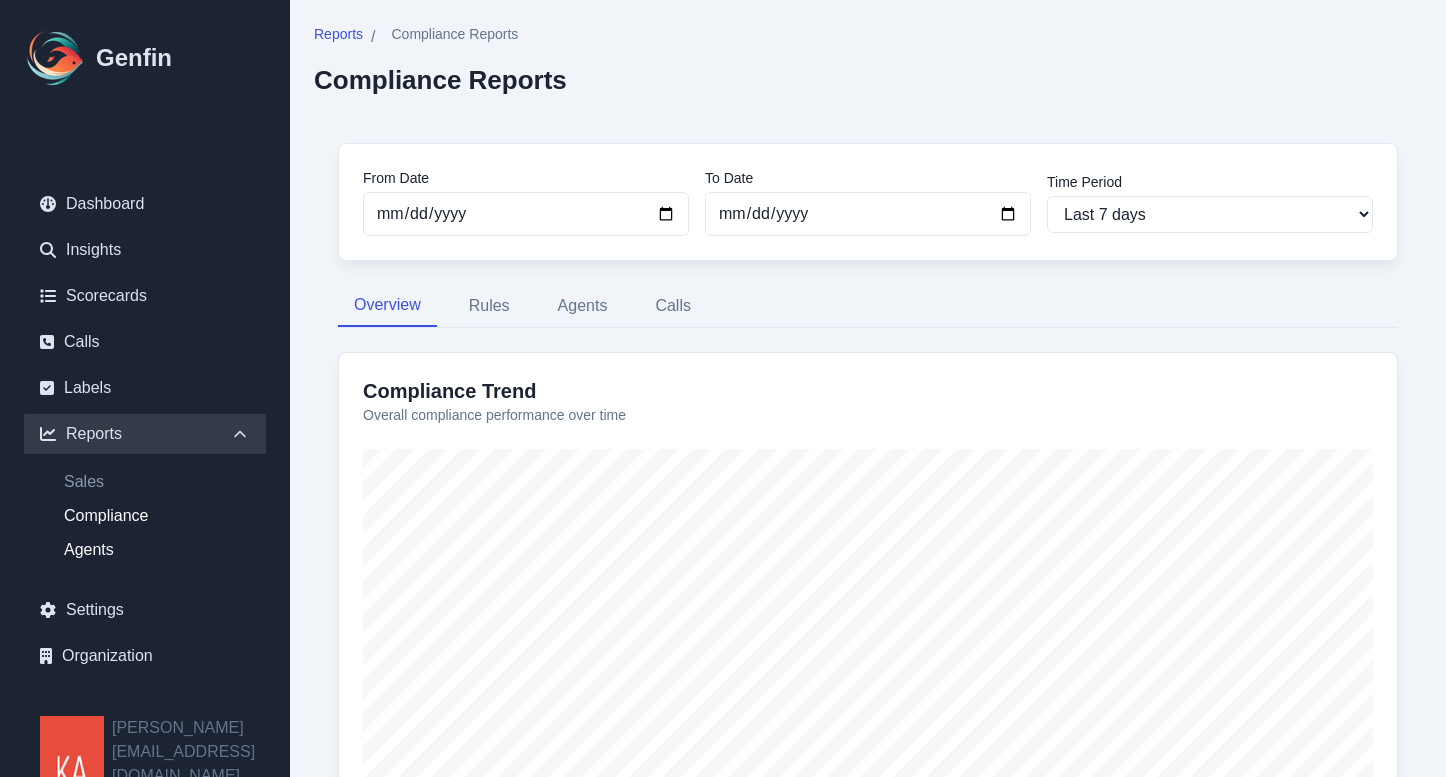 click on "Agents" at bounding box center [157, 550] 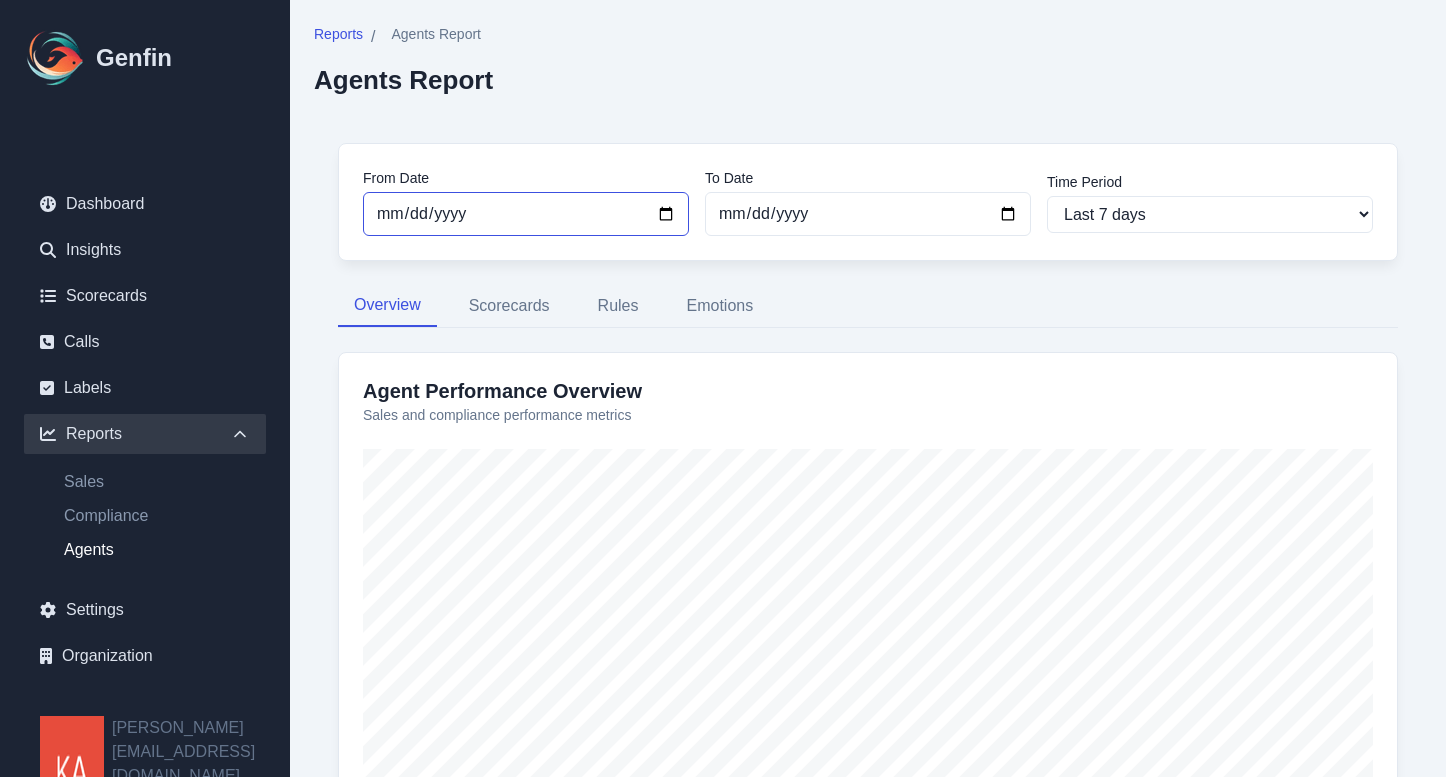click on "[DATE]" at bounding box center [526, 214] 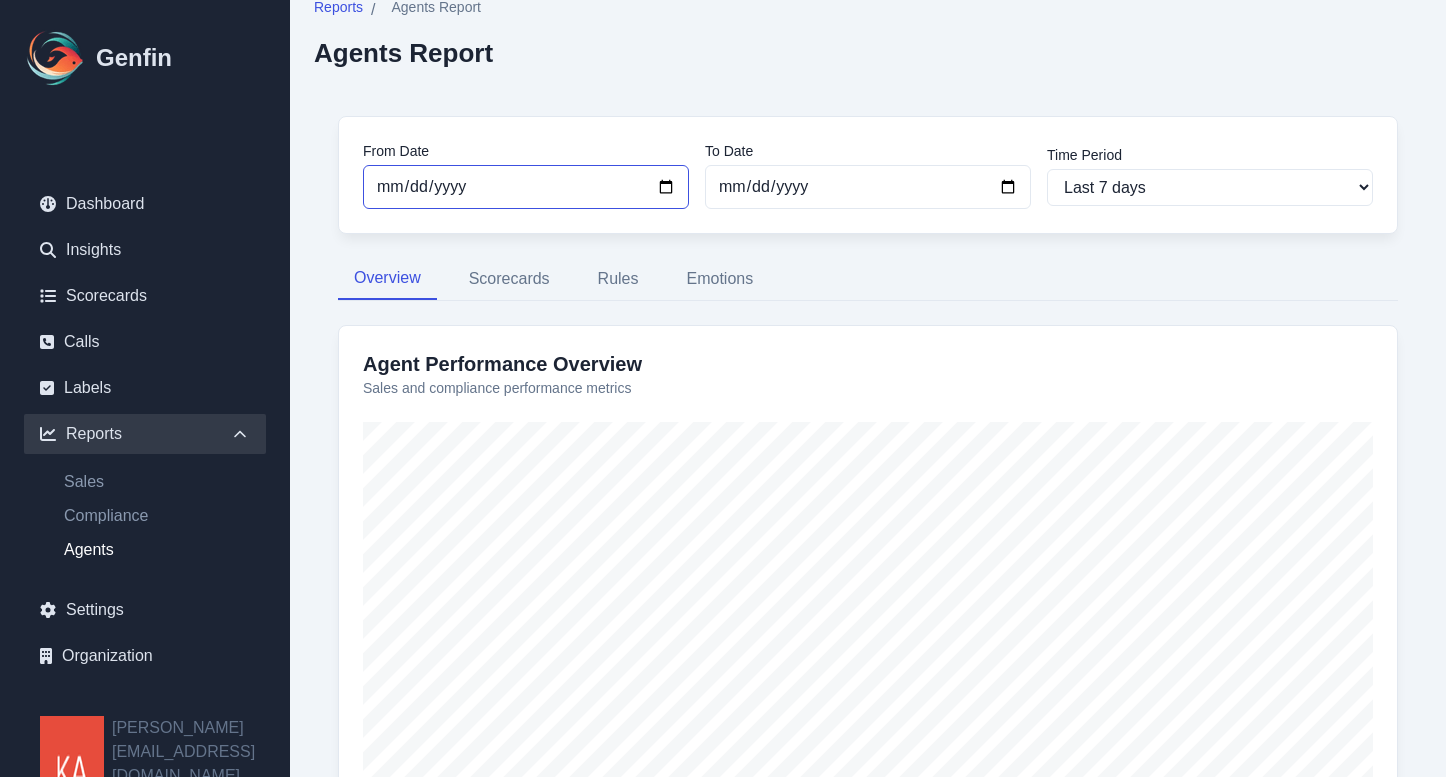 scroll, scrollTop: 0, scrollLeft: 0, axis: both 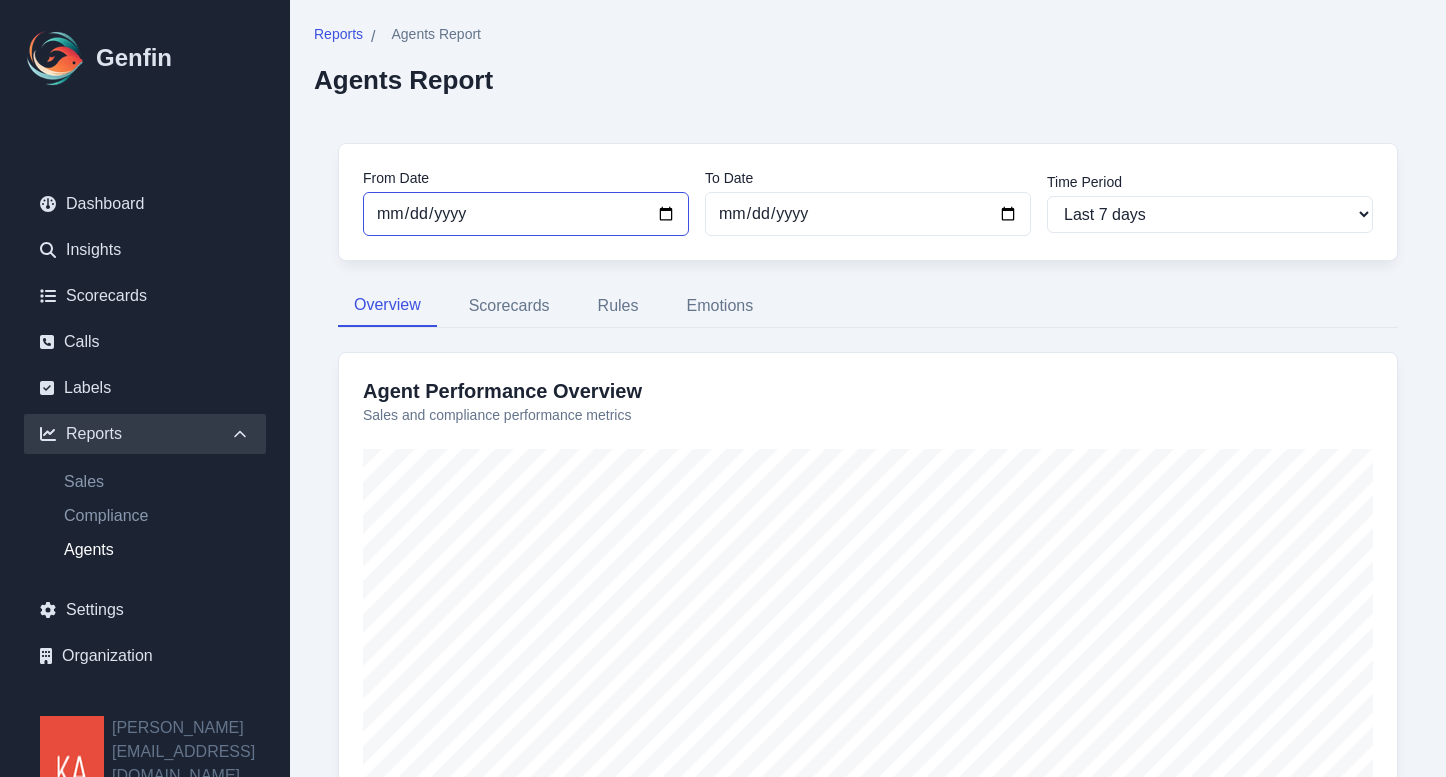 click on "[DATE]" at bounding box center [526, 214] 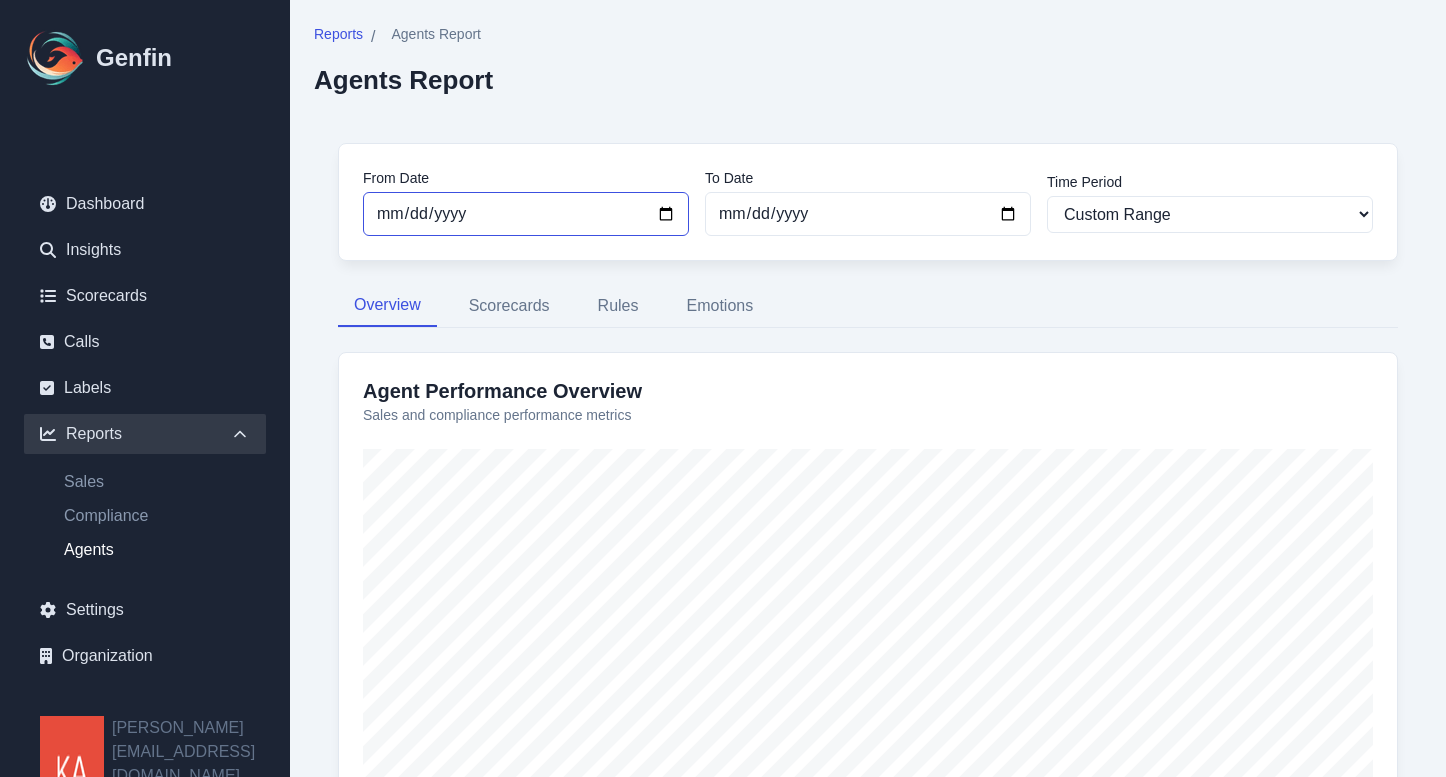 type on "2025-06-01" 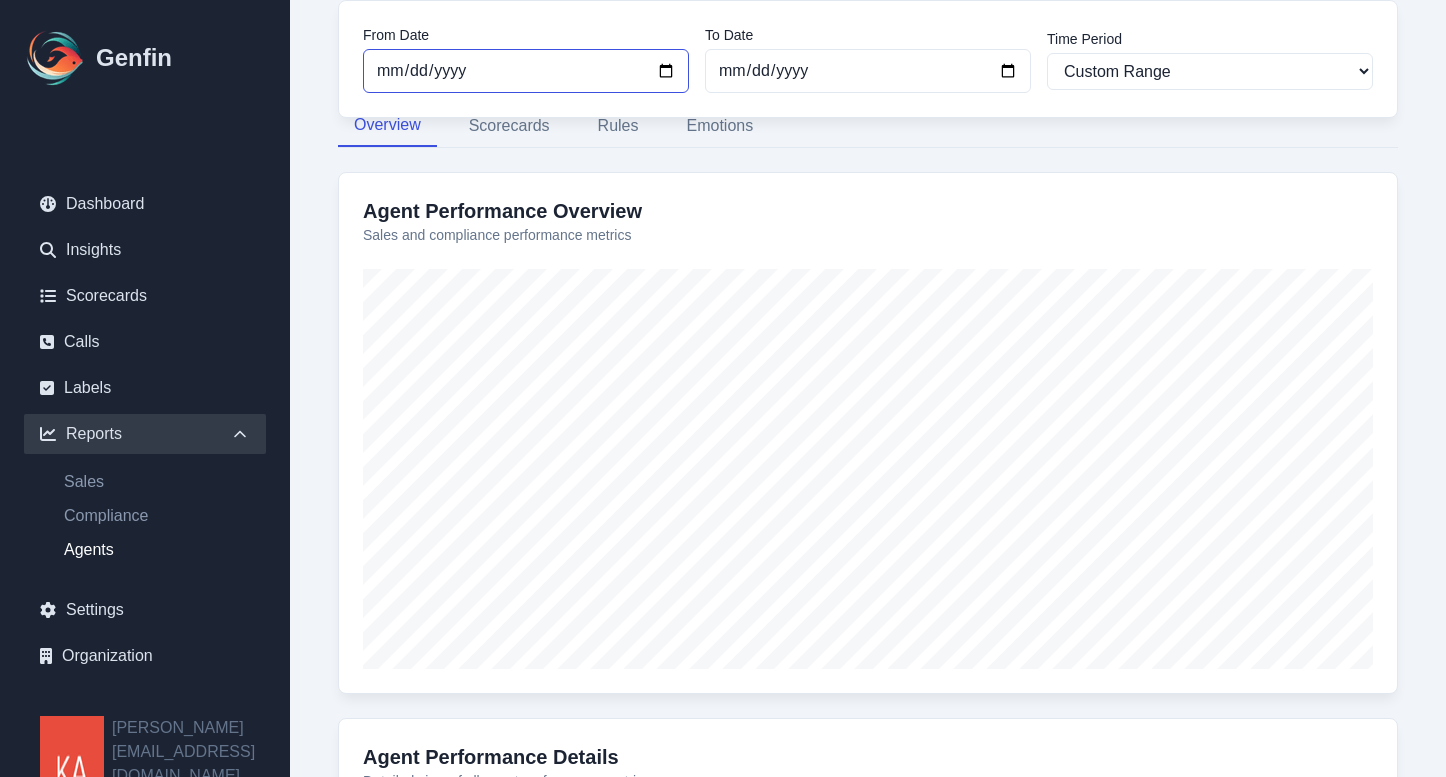 scroll, scrollTop: 166, scrollLeft: 0, axis: vertical 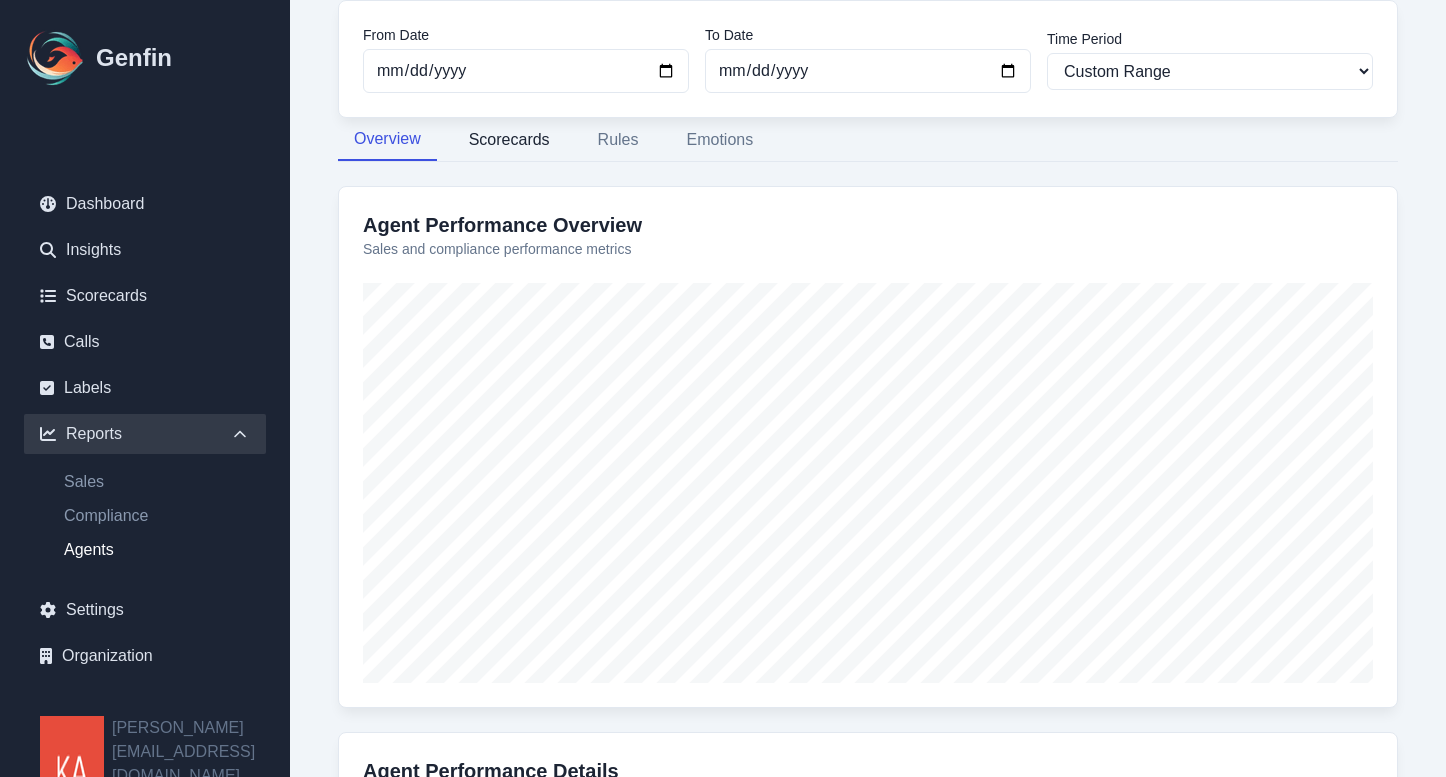 click on "Scorecards" at bounding box center [509, 140] 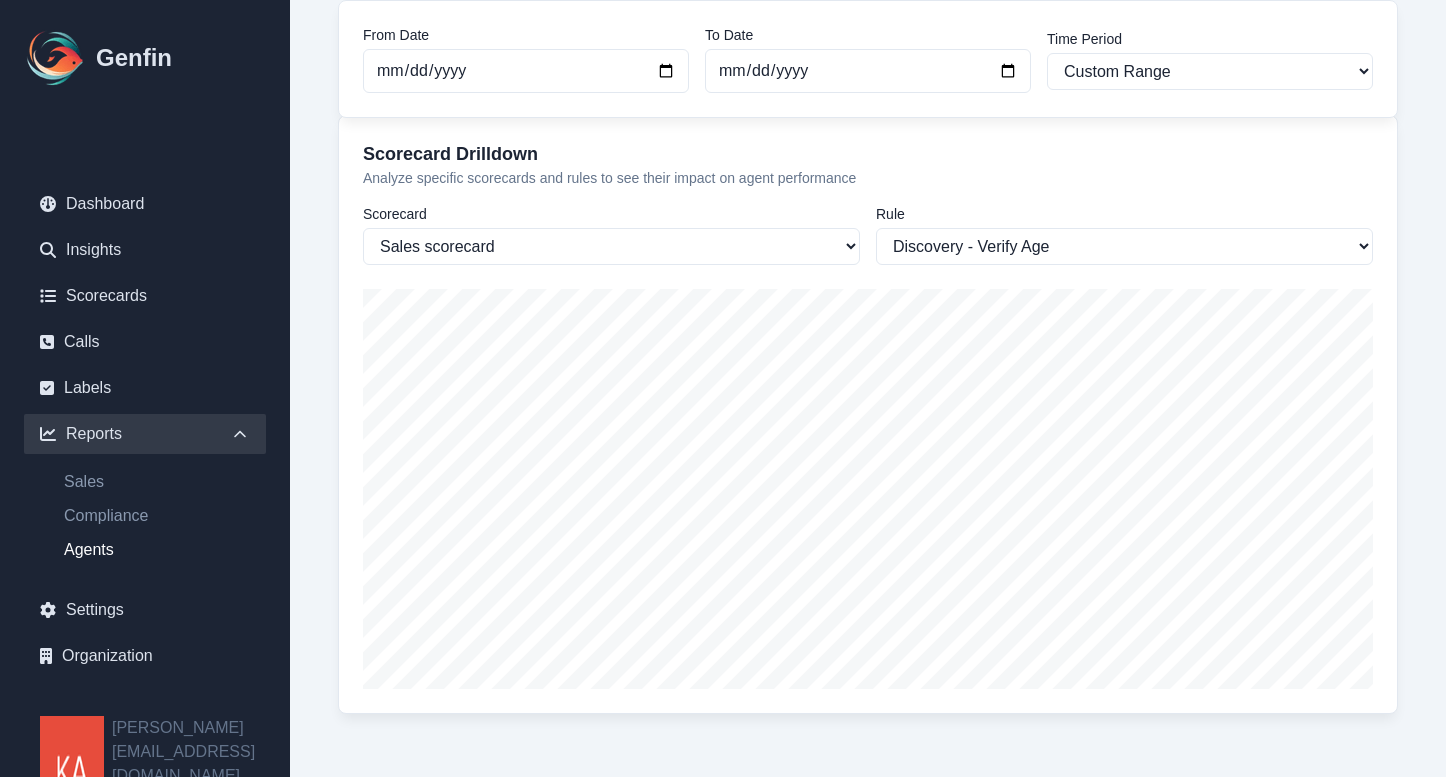 scroll, scrollTop: 247, scrollLeft: 0, axis: vertical 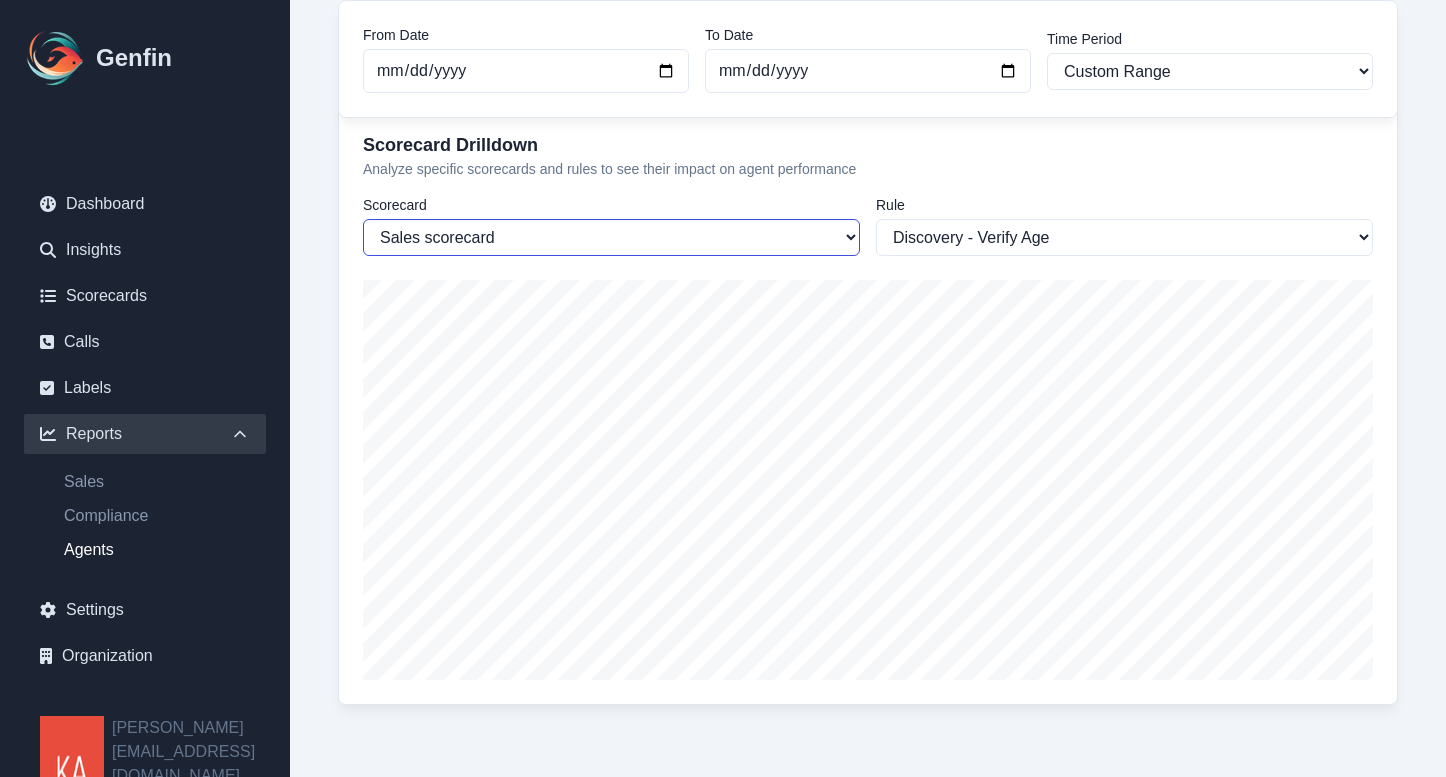 click on "Sales scorecard Compliance Business Intelligence Explore Bind Quality" at bounding box center [611, 237] 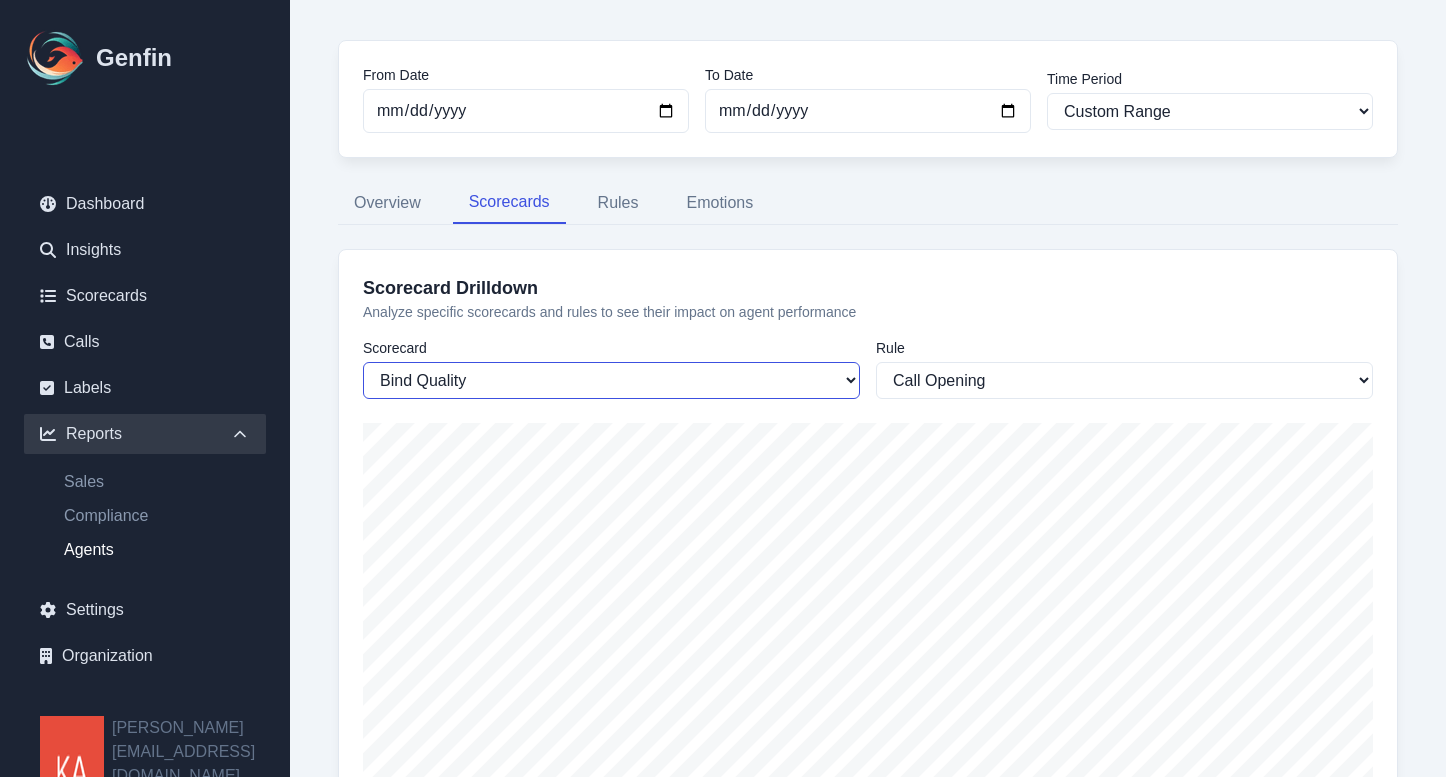 scroll, scrollTop: 247, scrollLeft: 0, axis: vertical 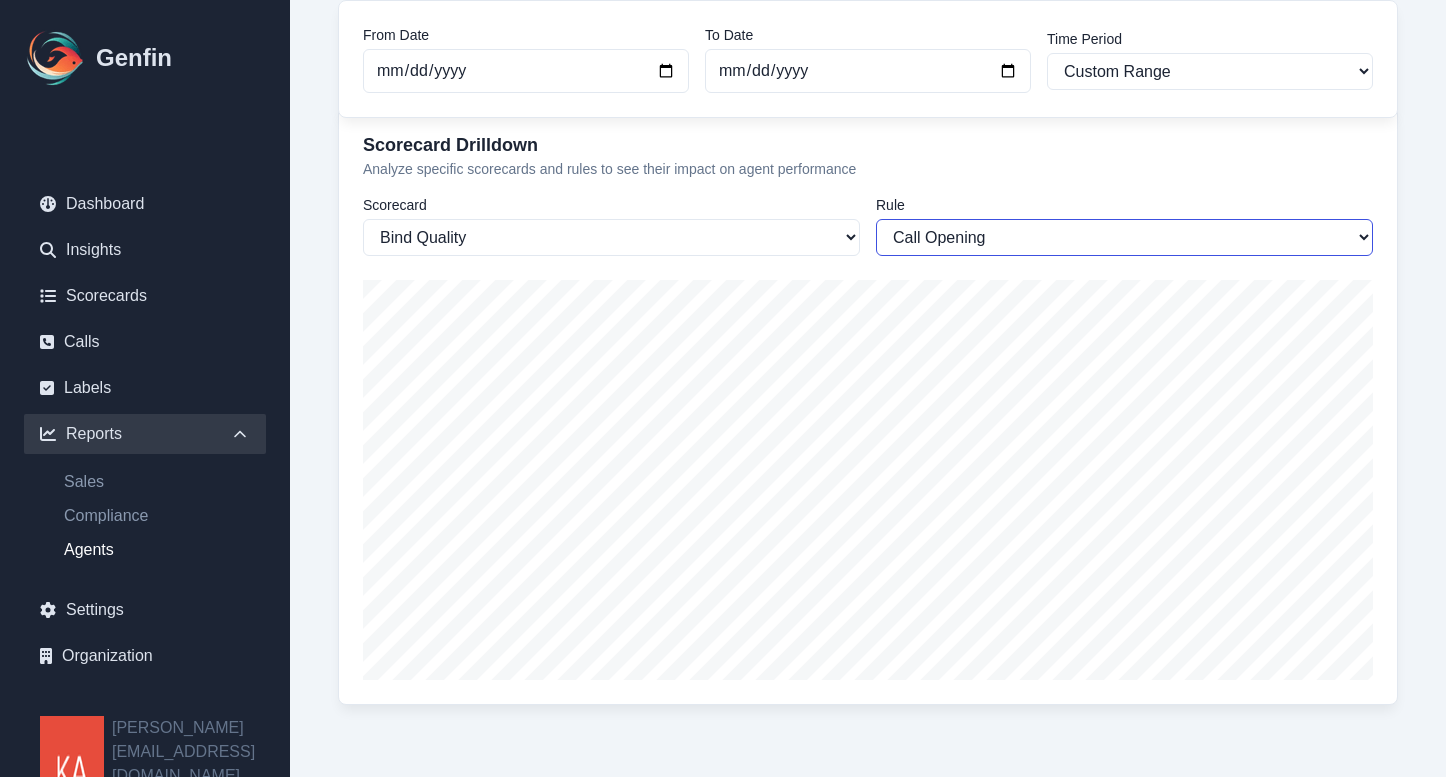 click on "Call Opening Call Recording Disclosure Policy Review Customer Name Additional Driver Names Household Members Address Phone Number Email Address Date of Birth Home Ownership Covered Assets Asset Ownership Lender Information Policy Effective Date Payment Schedule Call Recording Pause E-sign Process Previous Policy Cancellation VIU by HUB Partnership Discounts Review" at bounding box center (1124, 237) 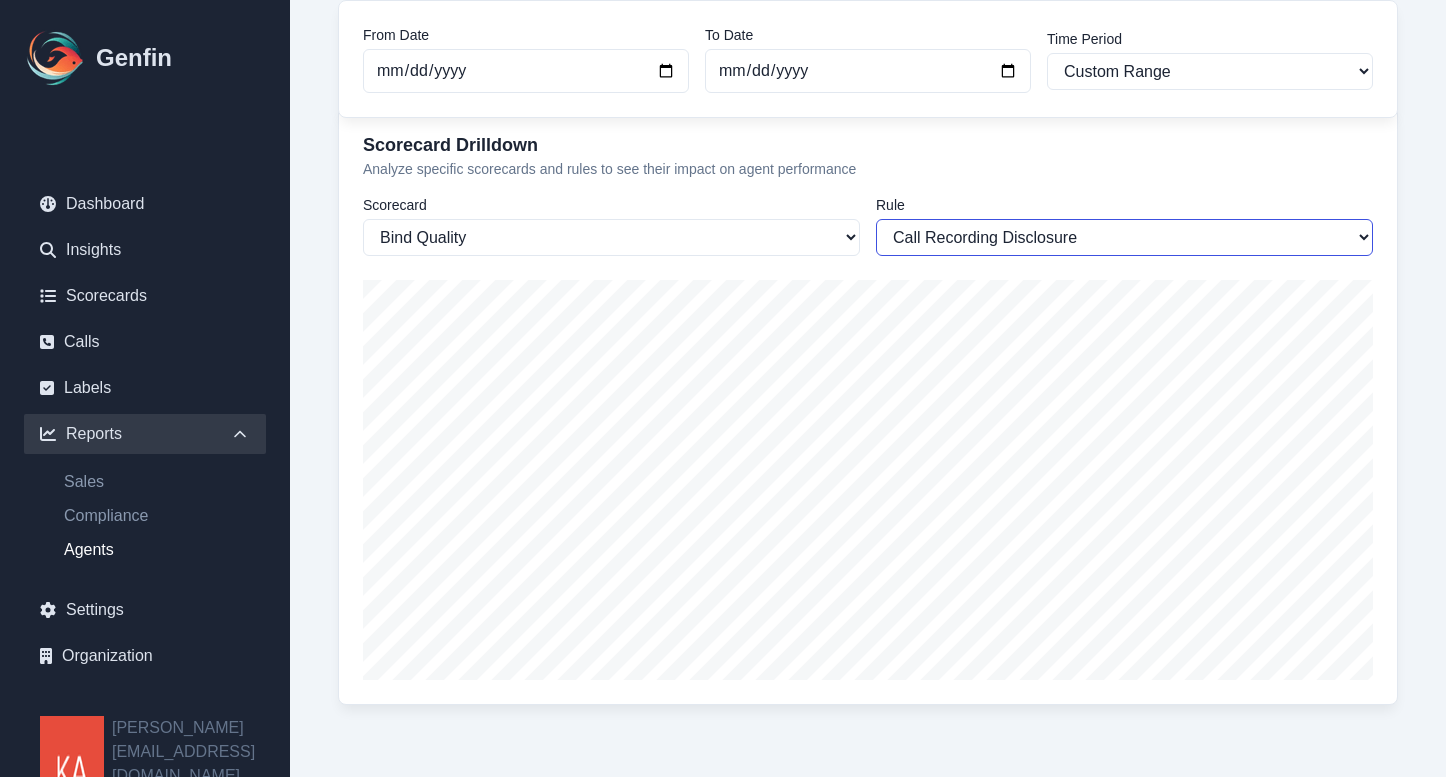 scroll, scrollTop: 247, scrollLeft: 0, axis: vertical 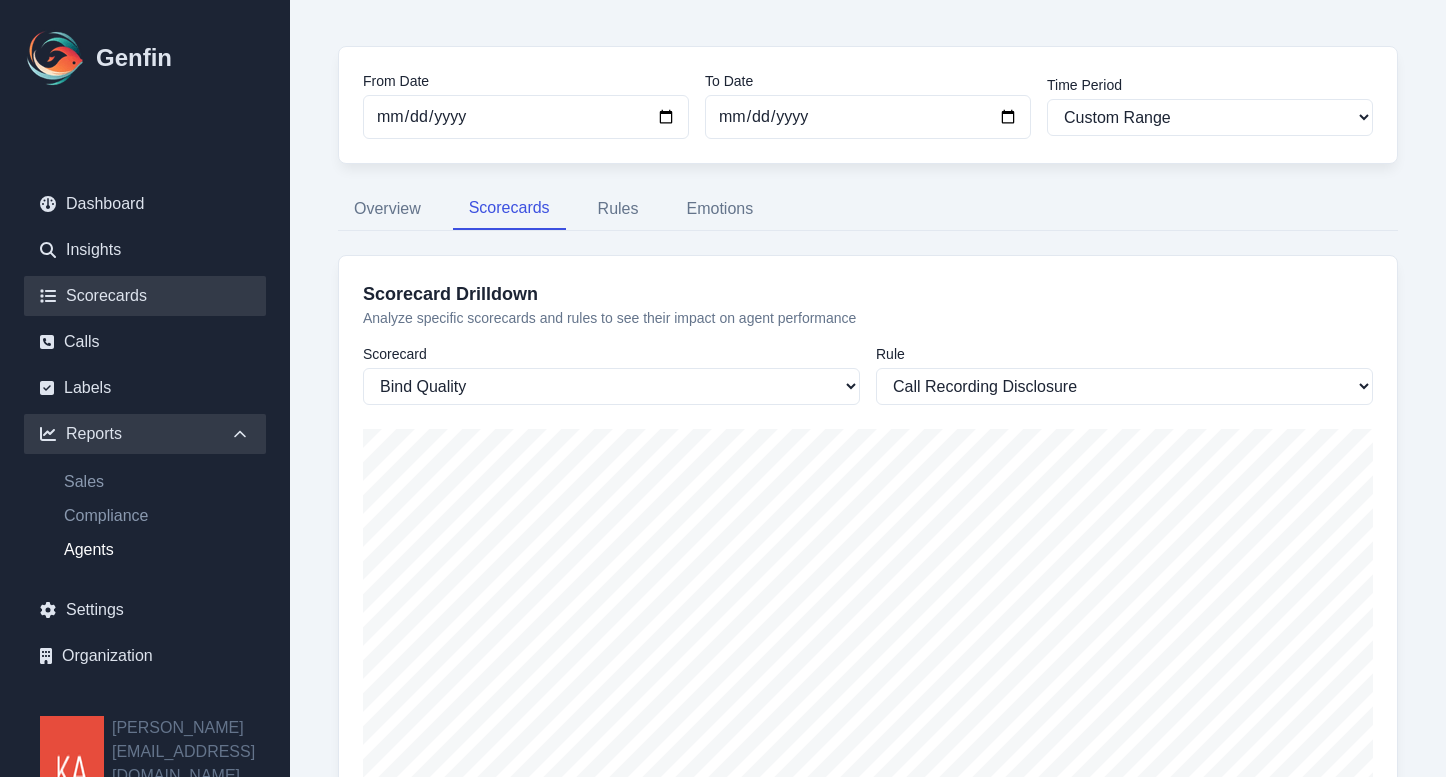 click on "Scorecards" at bounding box center (145, 296) 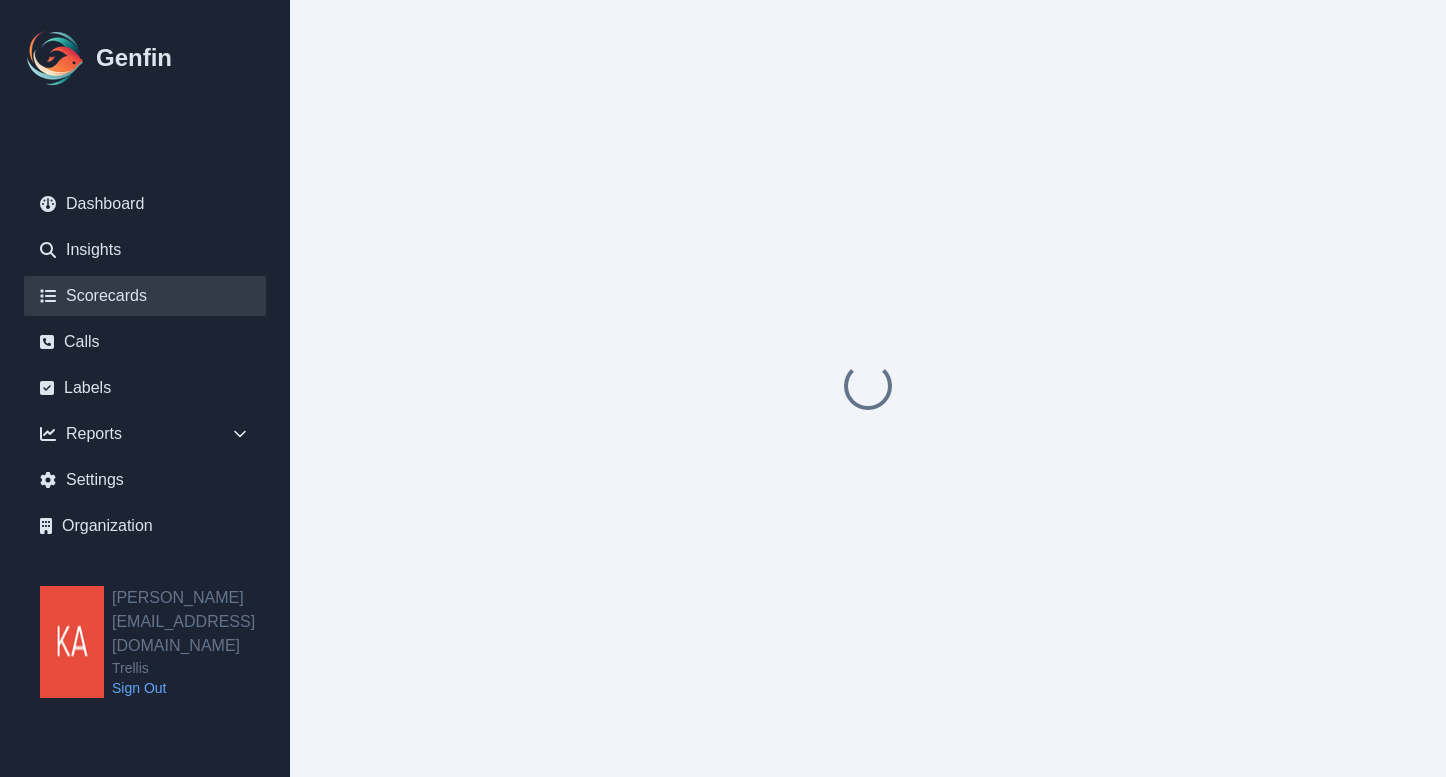scroll, scrollTop: 0, scrollLeft: 0, axis: both 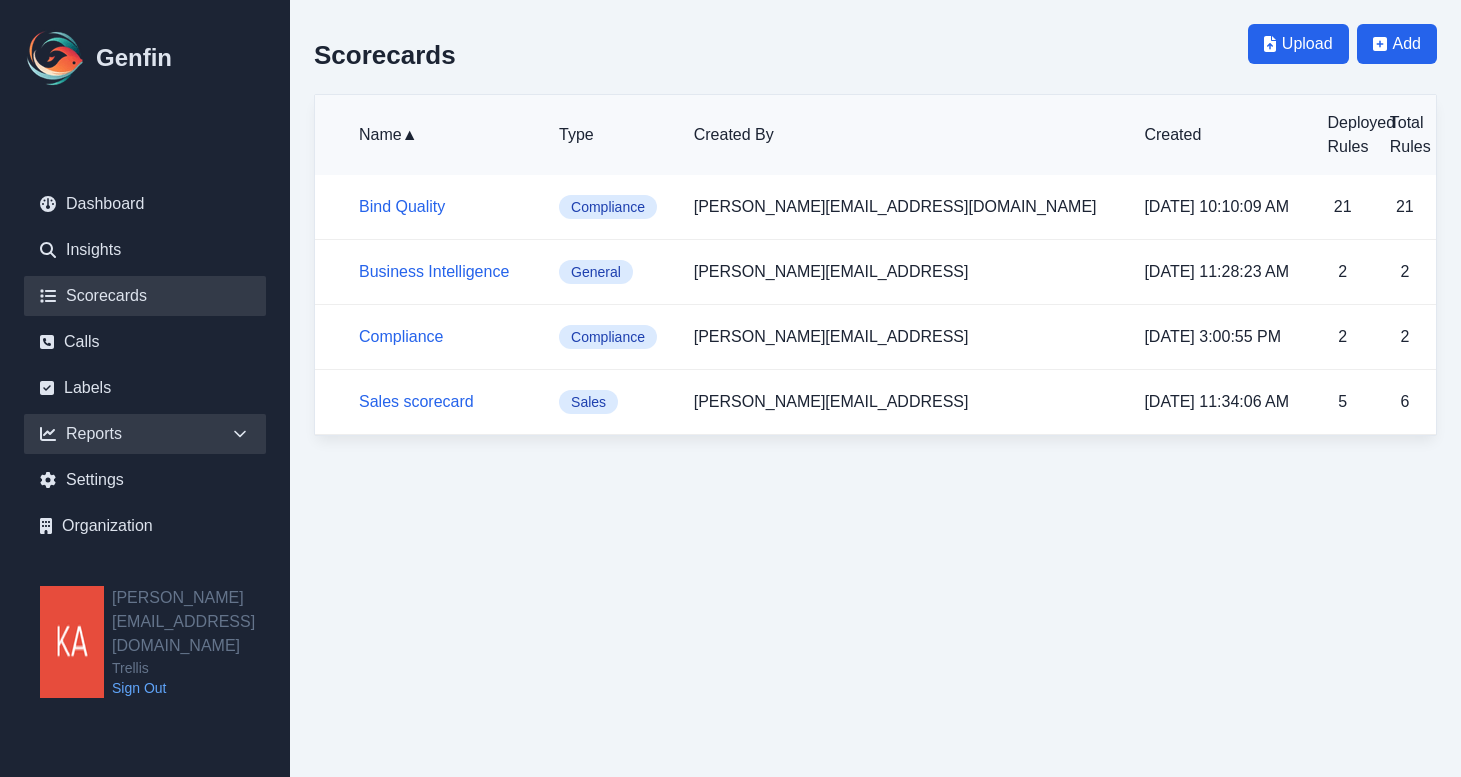 click on "Reports" at bounding box center [145, 434] 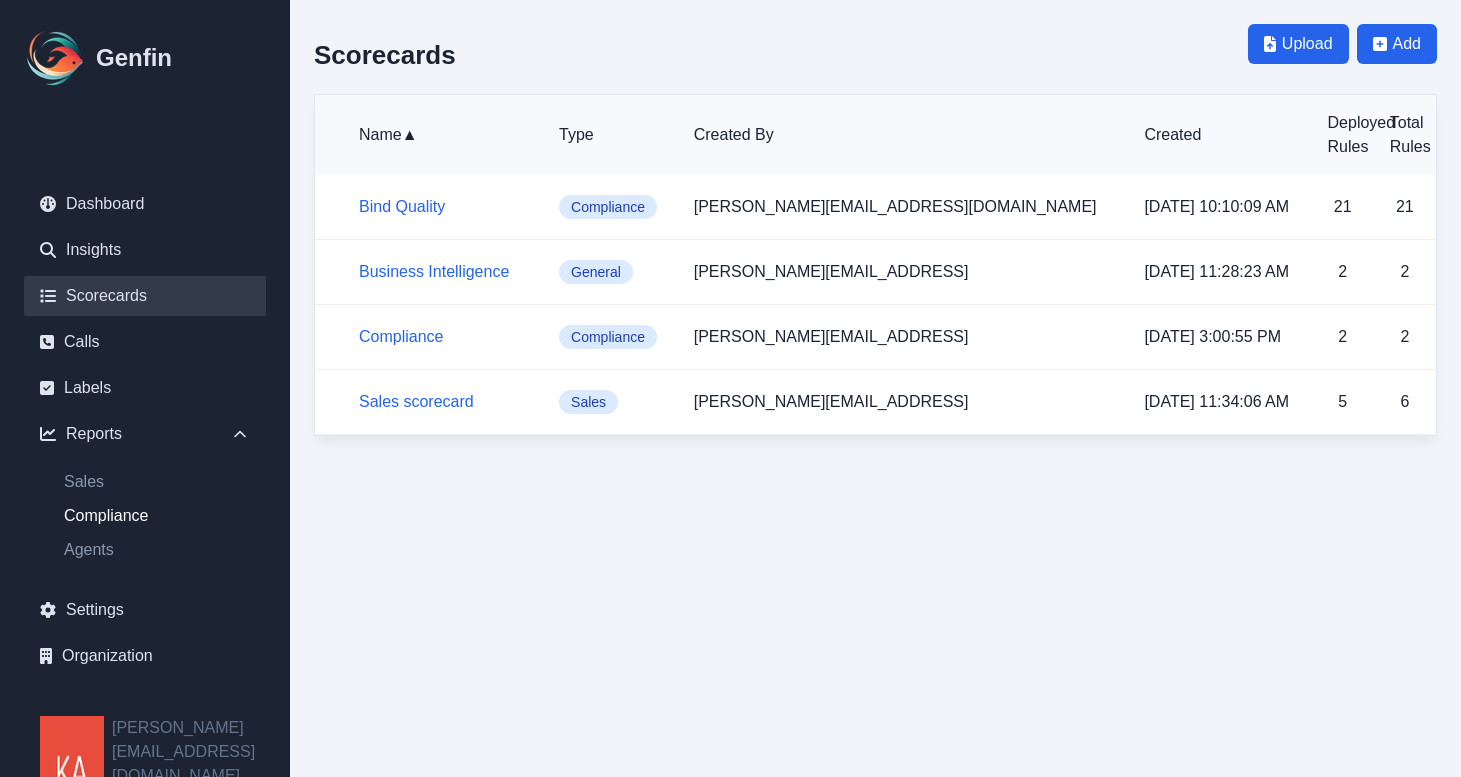 click on "Compliance" at bounding box center (157, 516) 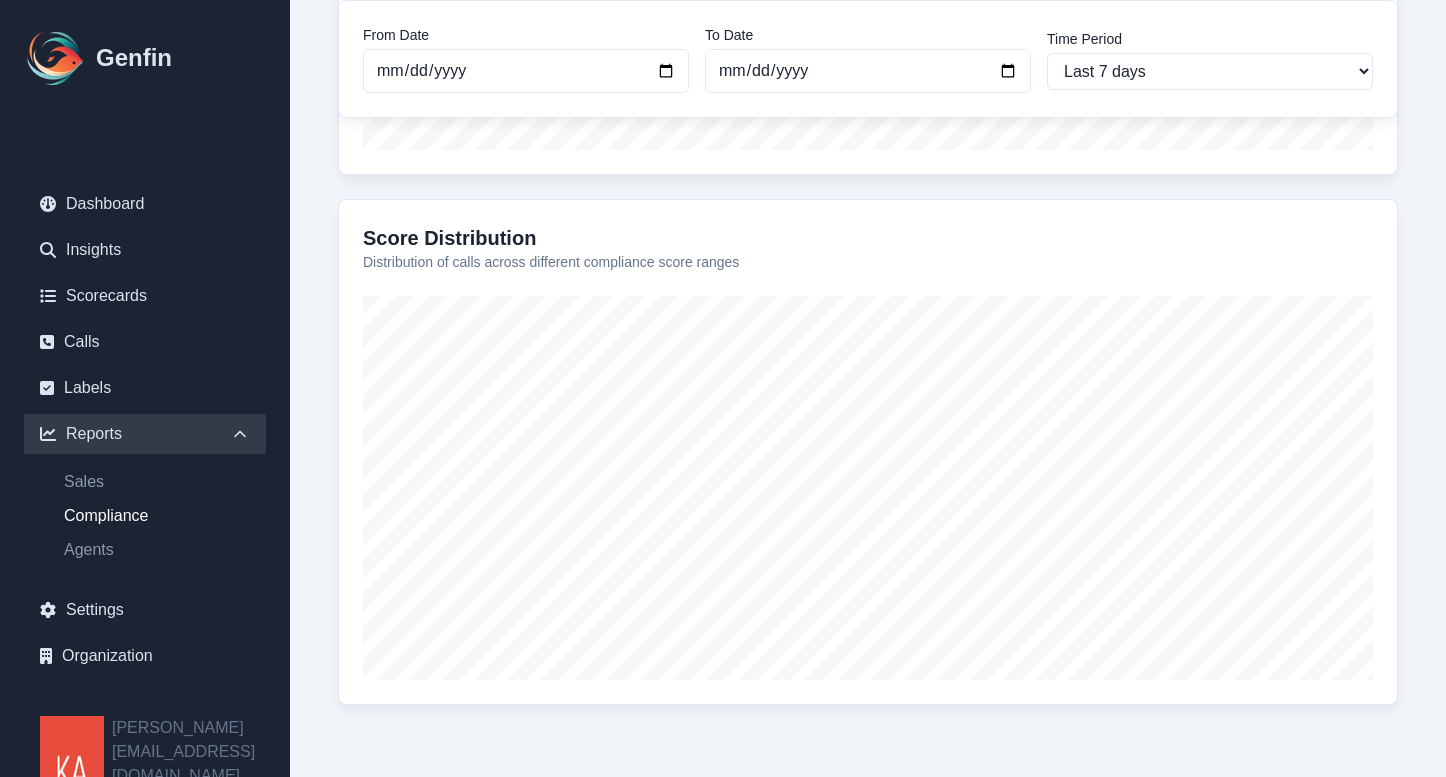 scroll, scrollTop: 15, scrollLeft: 0, axis: vertical 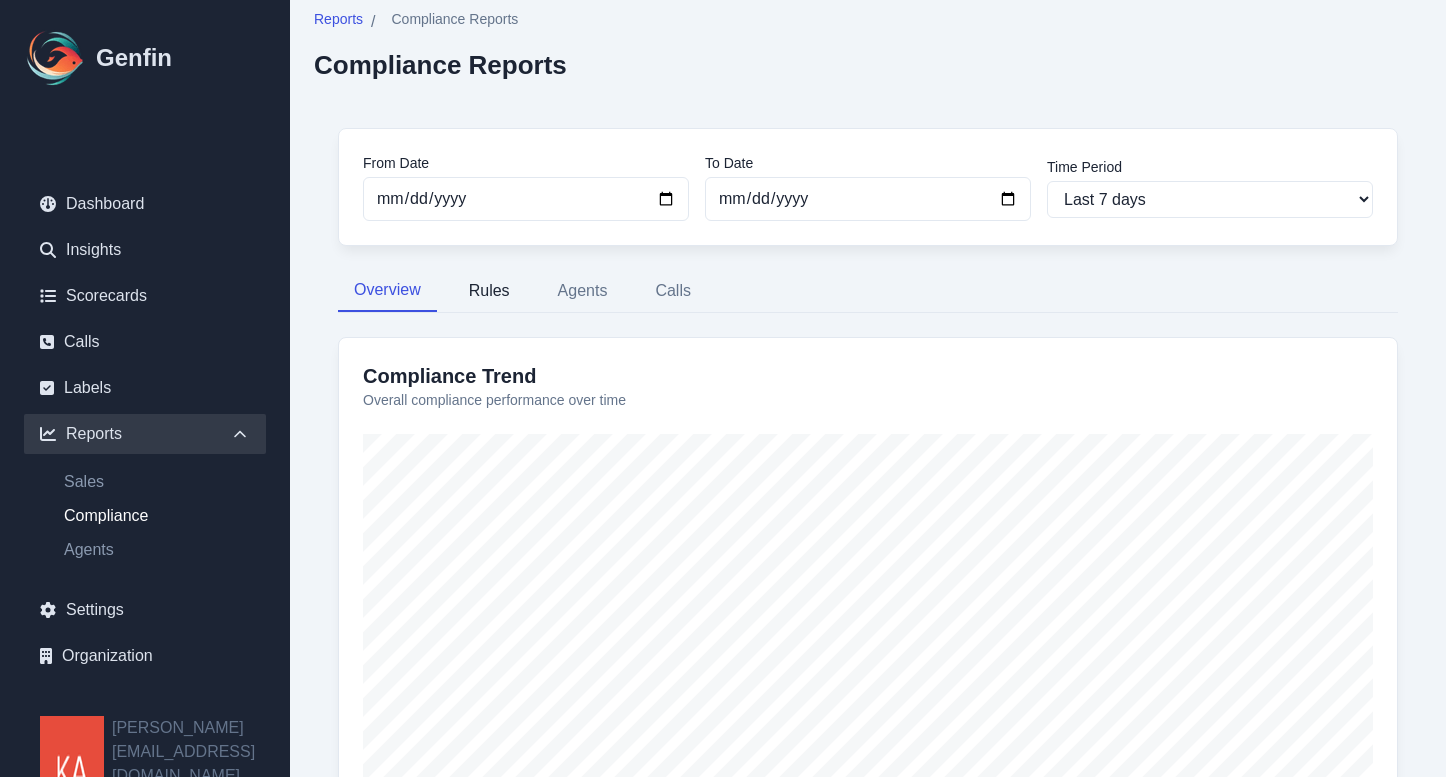 click on "Rules" at bounding box center (489, 291) 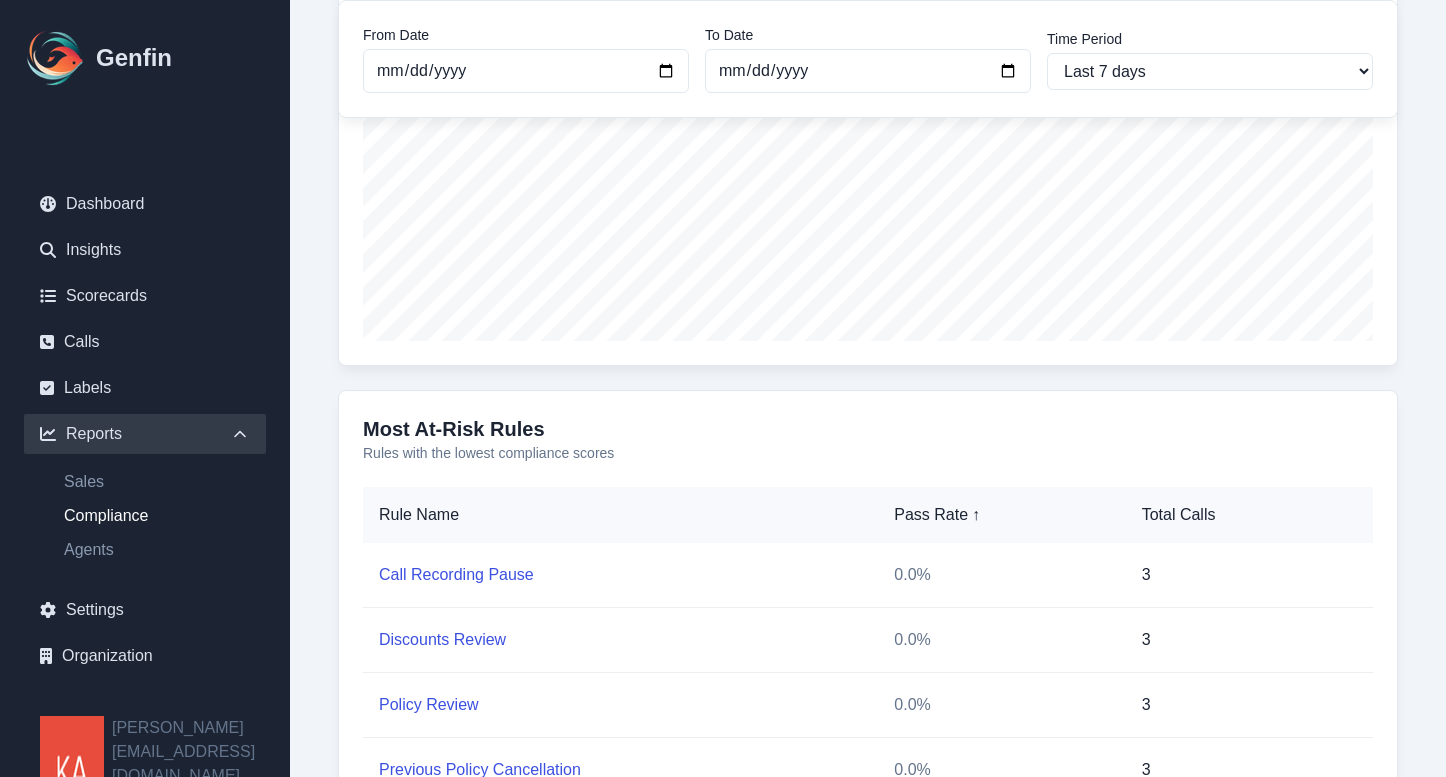 scroll, scrollTop: 1005, scrollLeft: 0, axis: vertical 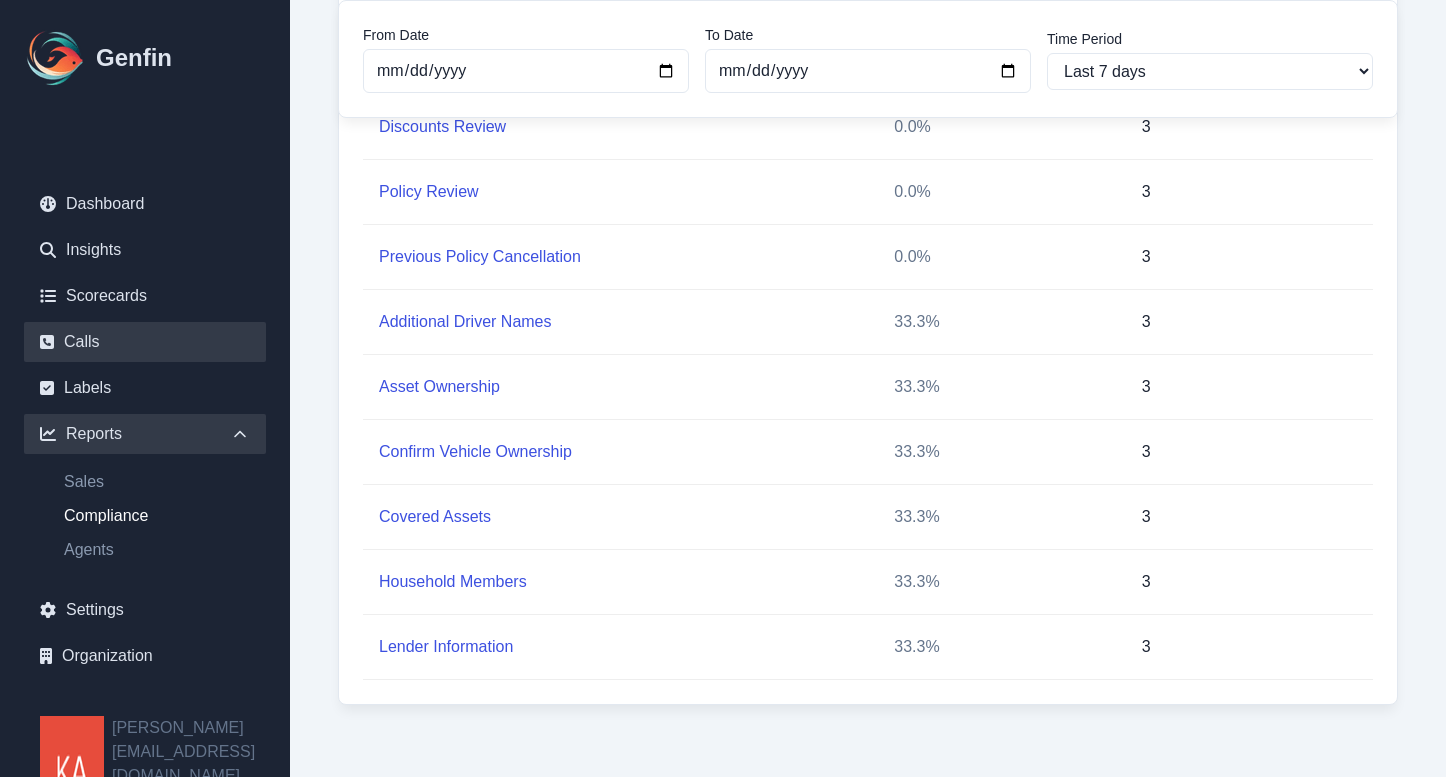 click on "Calls" at bounding box center [145, 342] 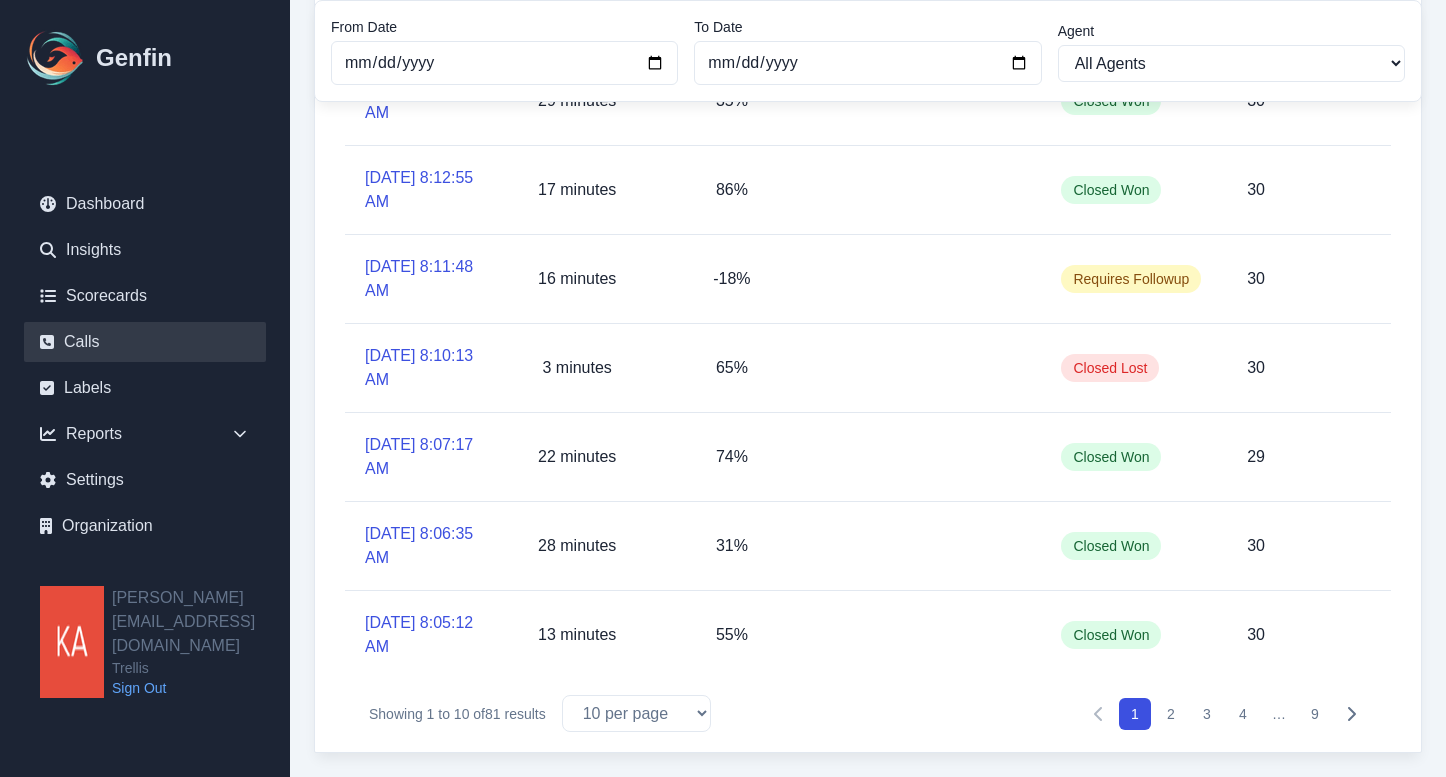 scroll, scrollTop: 0, scrollLeft: 0, axis: both 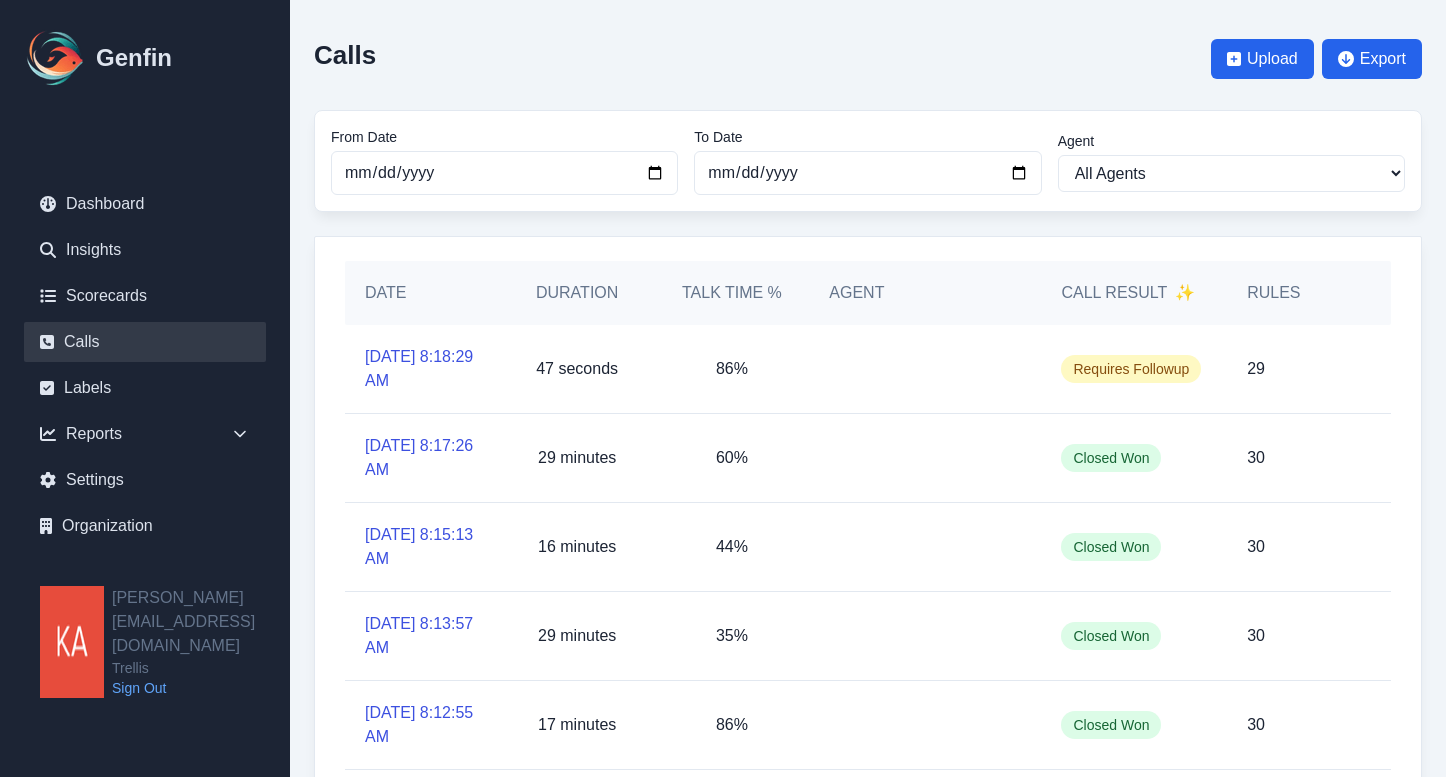 click on "Dashboard Insights Scorecards Calls Labels Reports Sales Compliance Agents Settings Organization" at bounding box center (145, 365) 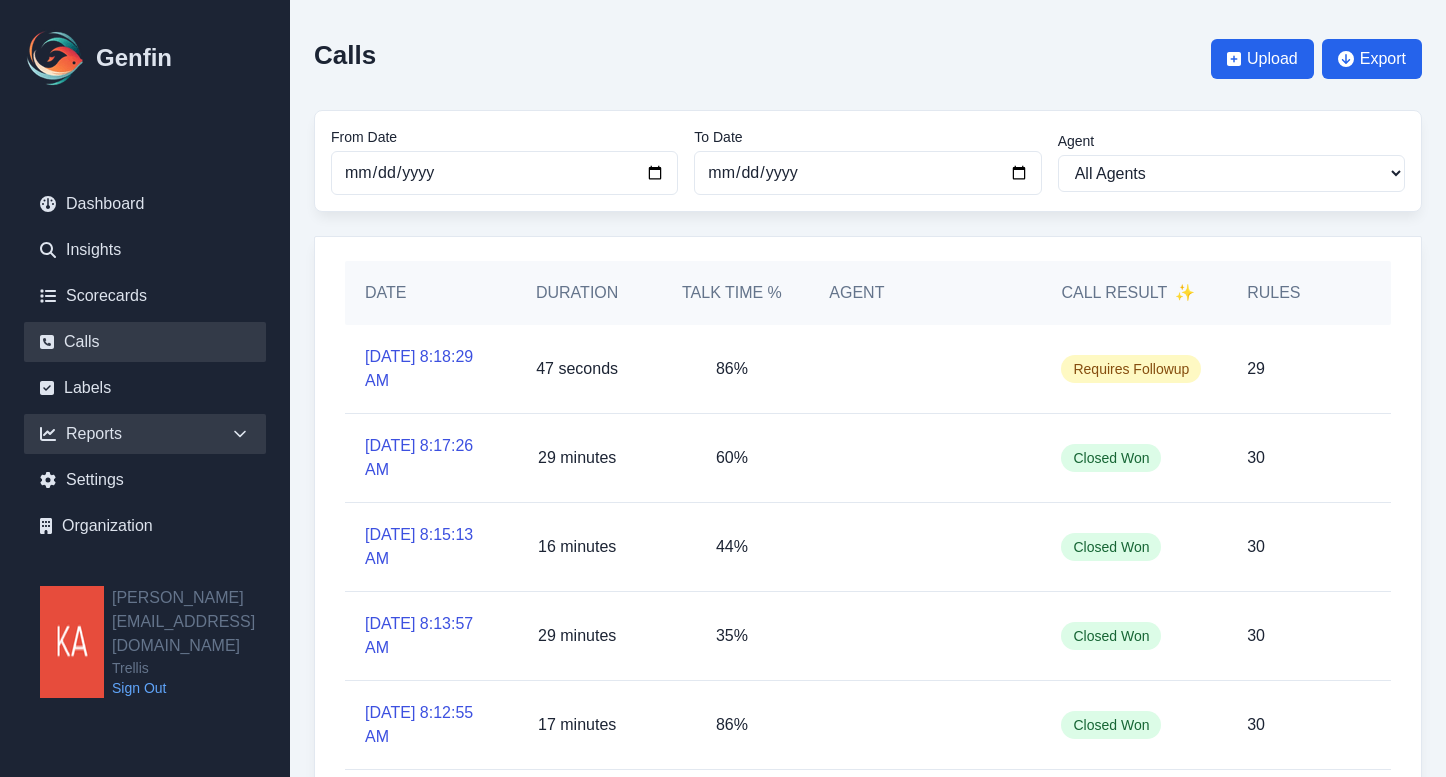 click on "Reports" at bounding box center [145, 434] 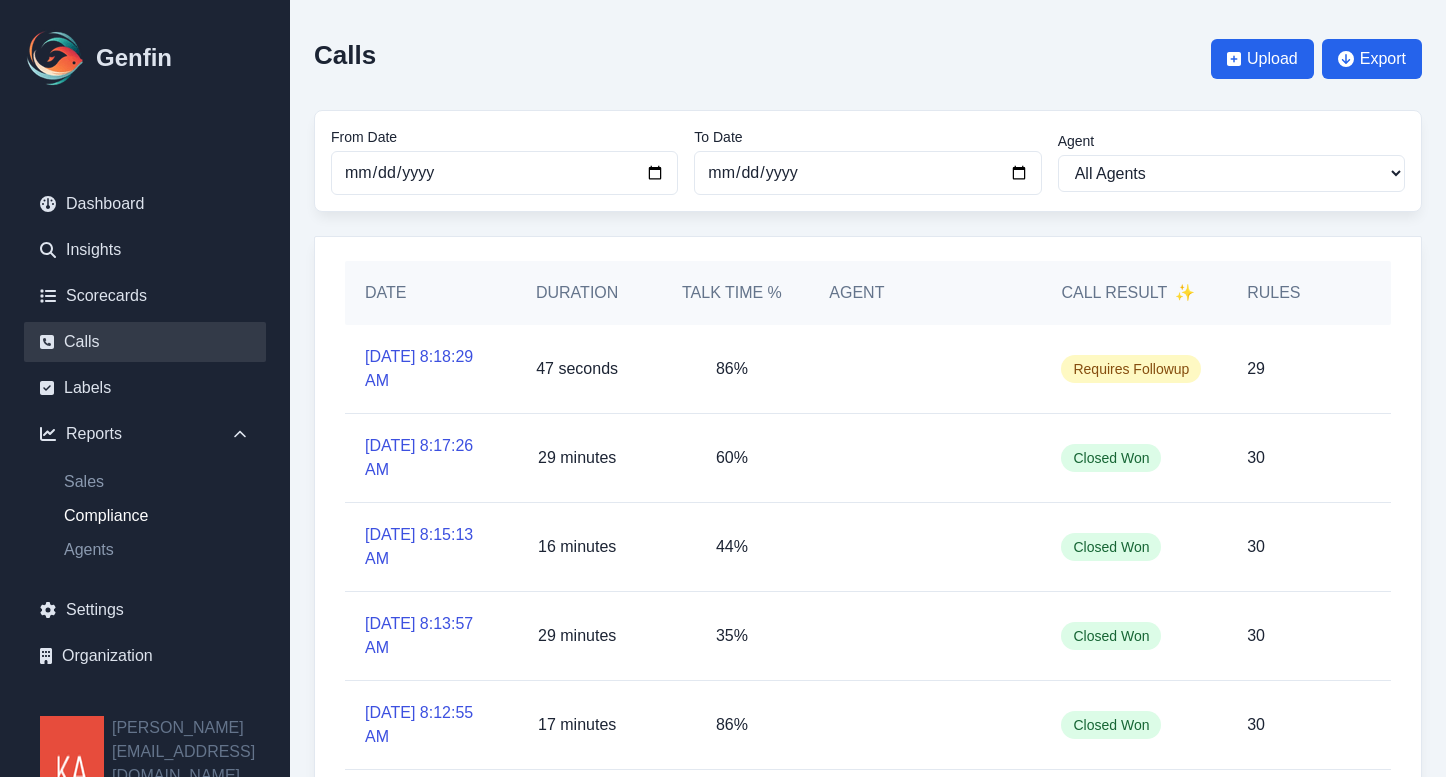 click on "Compliance" at bounding box center [157, 516] 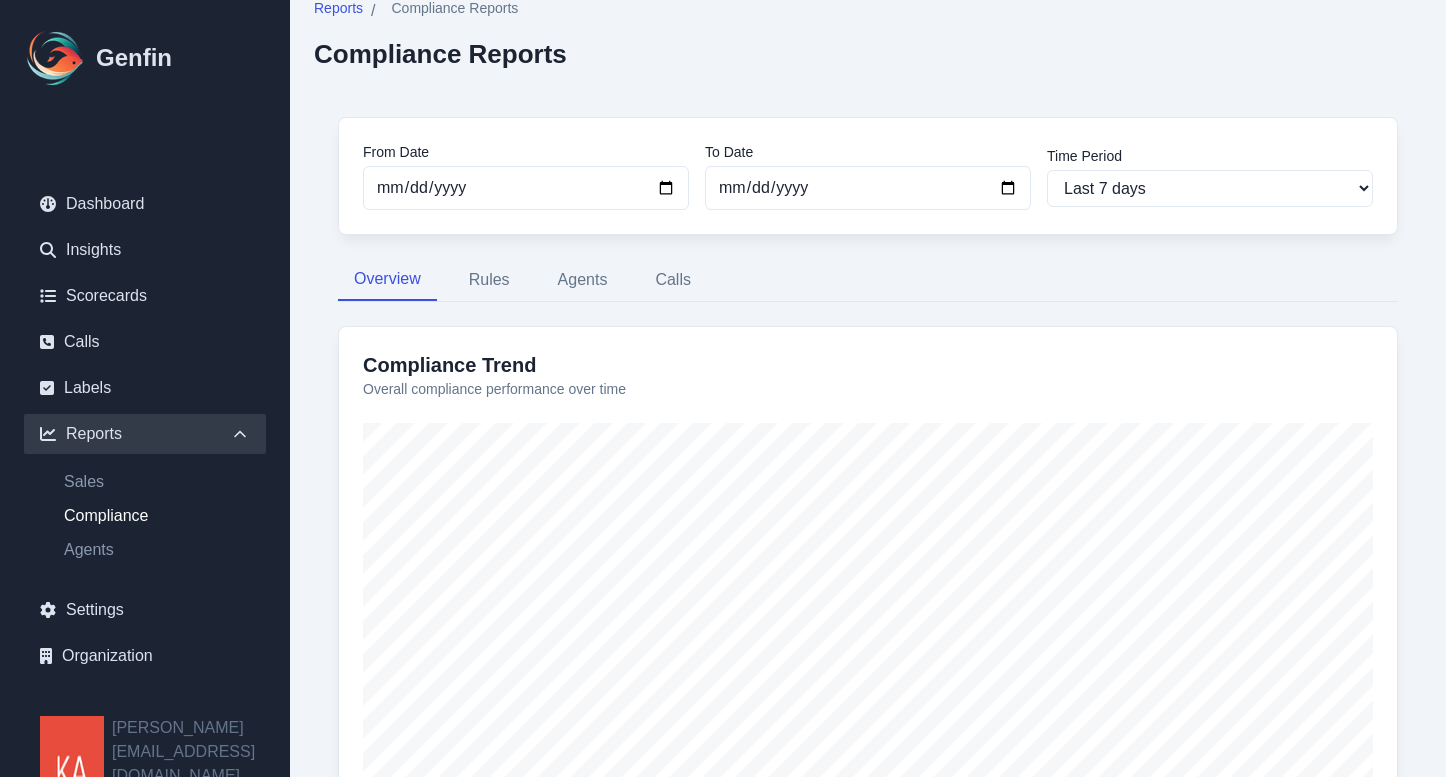 scroll, scrollTop: 92, scrollLeft: 0, axis: vertical 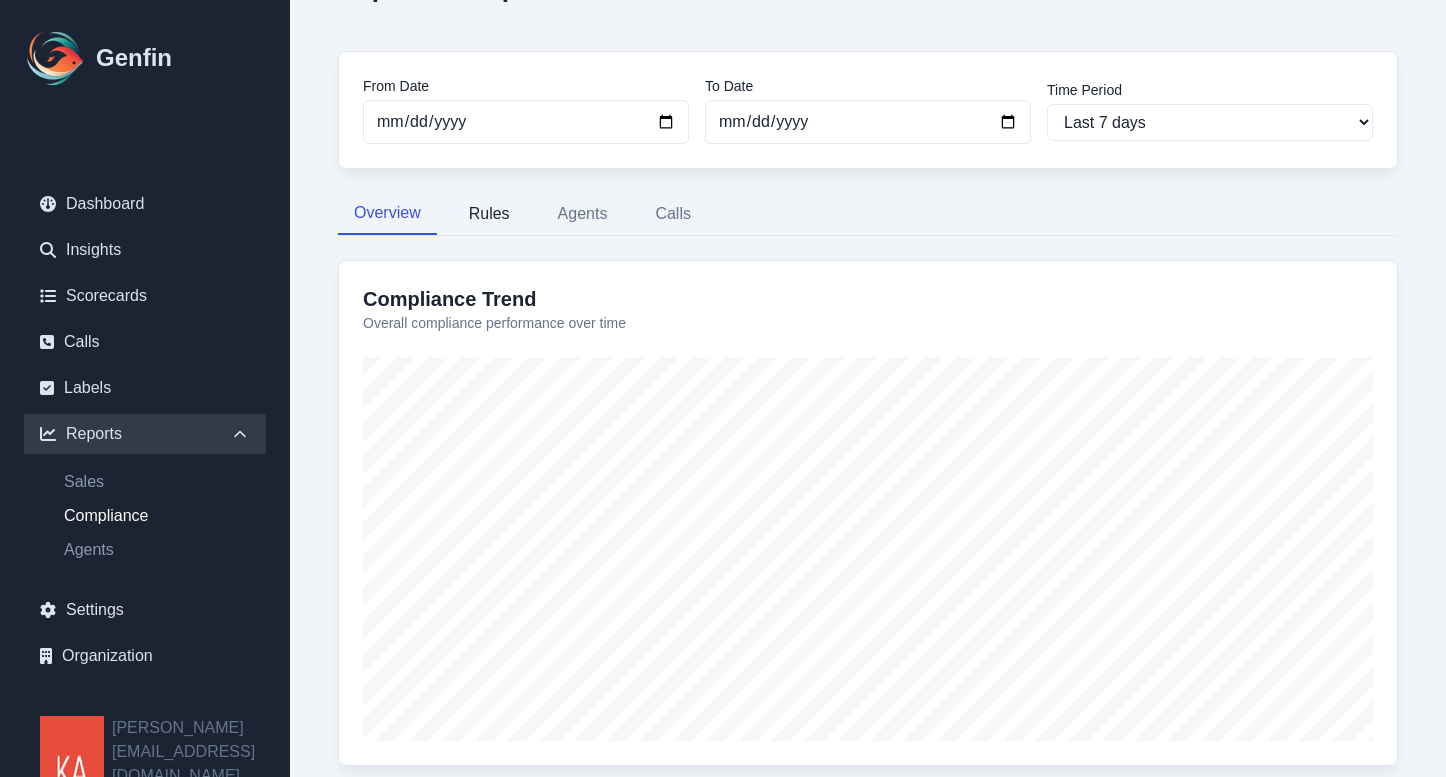 click on "Rules" at bounding box center (489, 214) 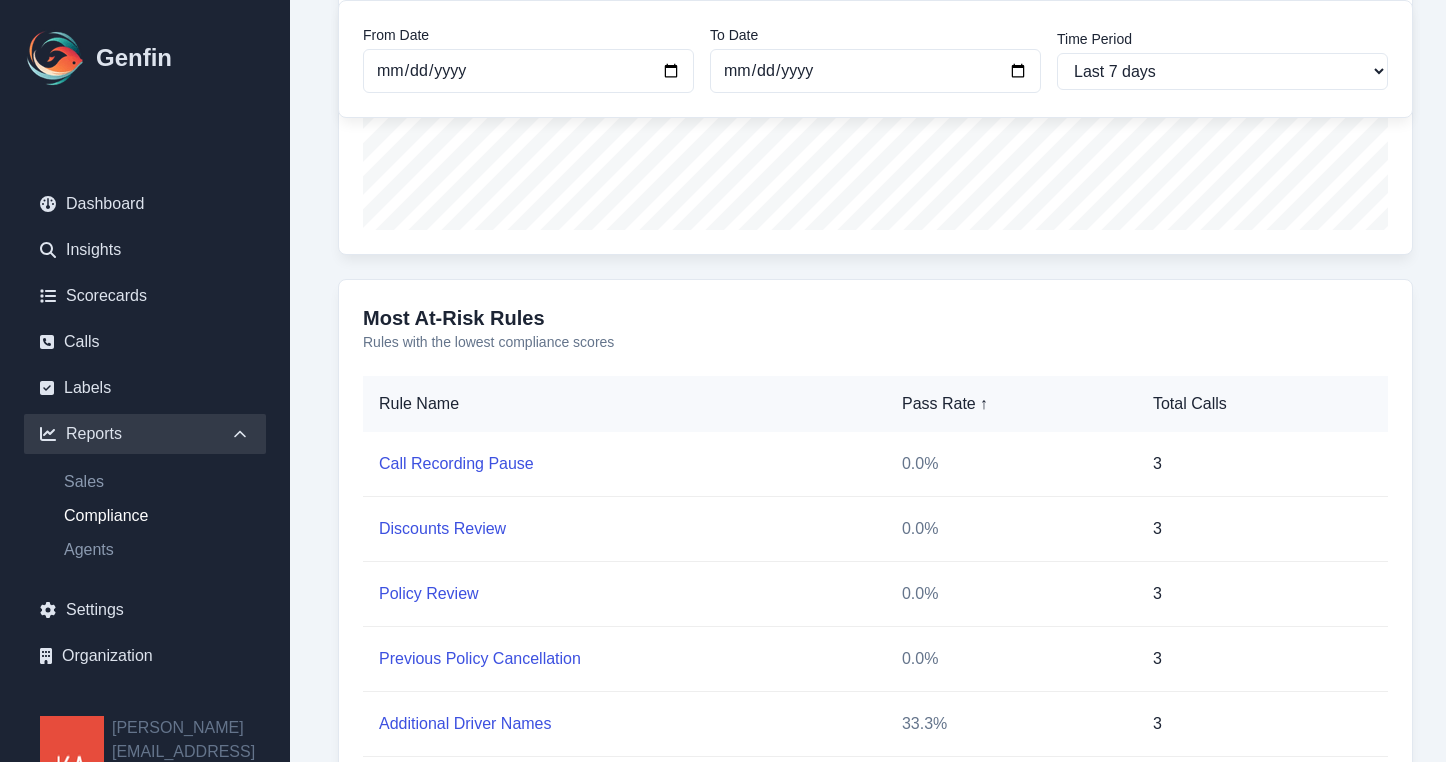 scroll, scrollTop: 1020, scrollLeft: 0, axis: vertical 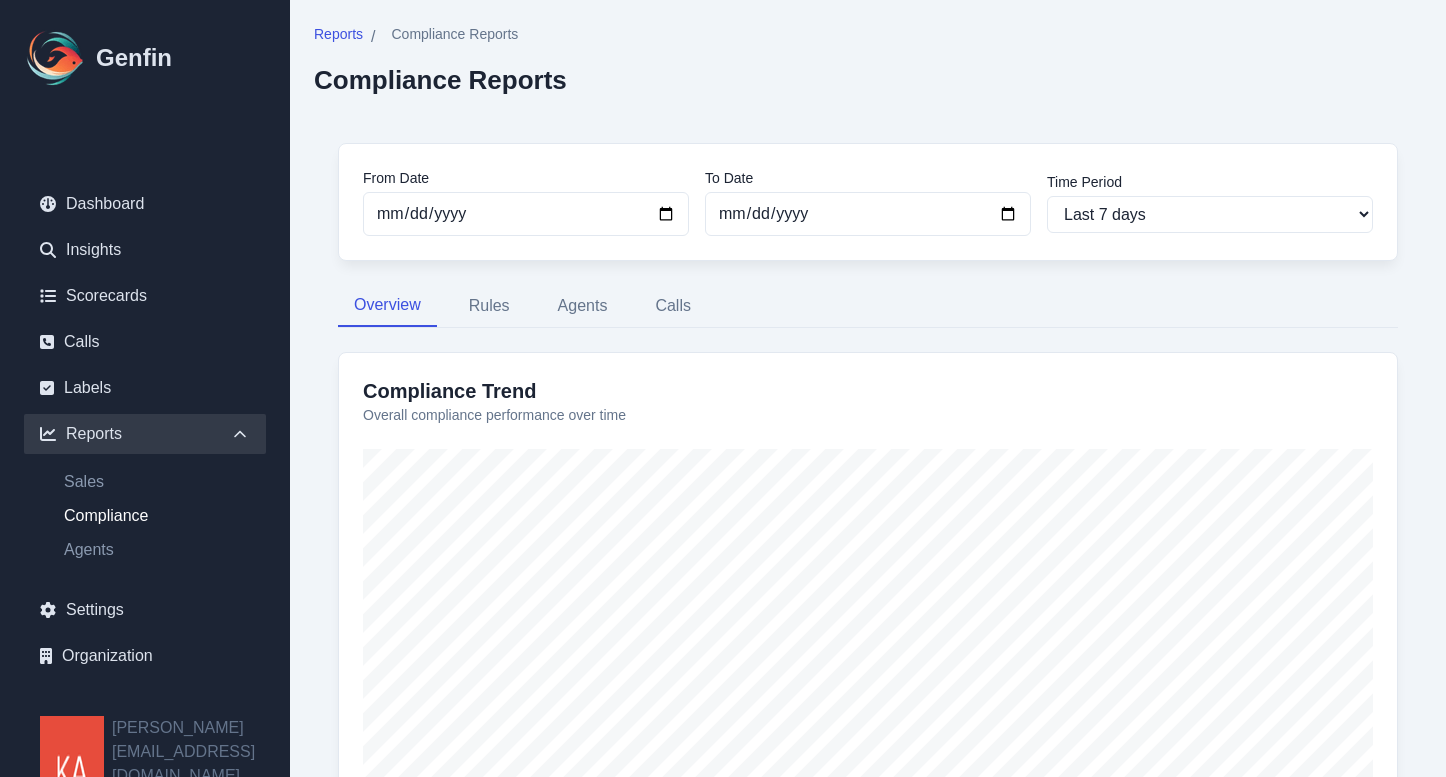 click on "Overview Rules Agents Calls" at bounding box center [868, 306] 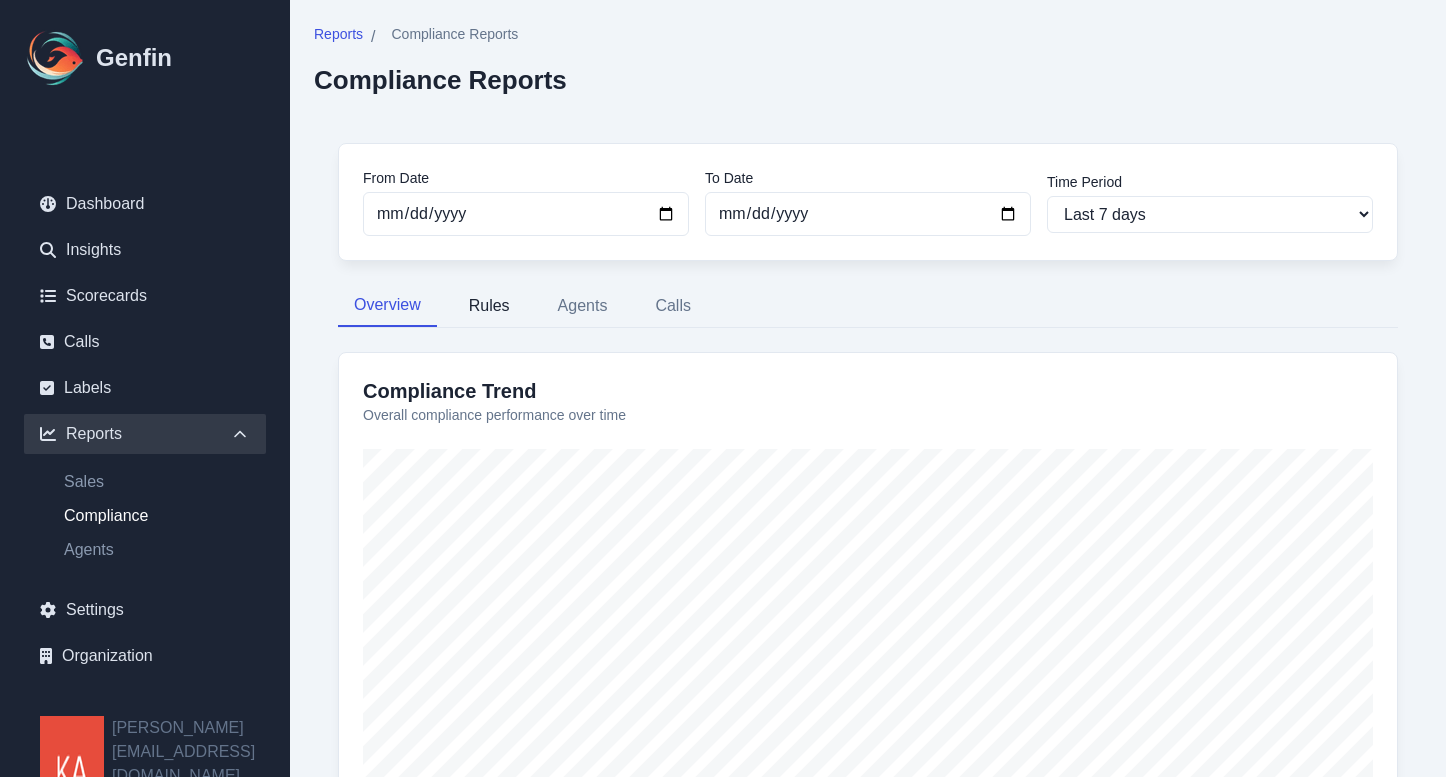 click on "Rules" at bounding box center (489, 306) 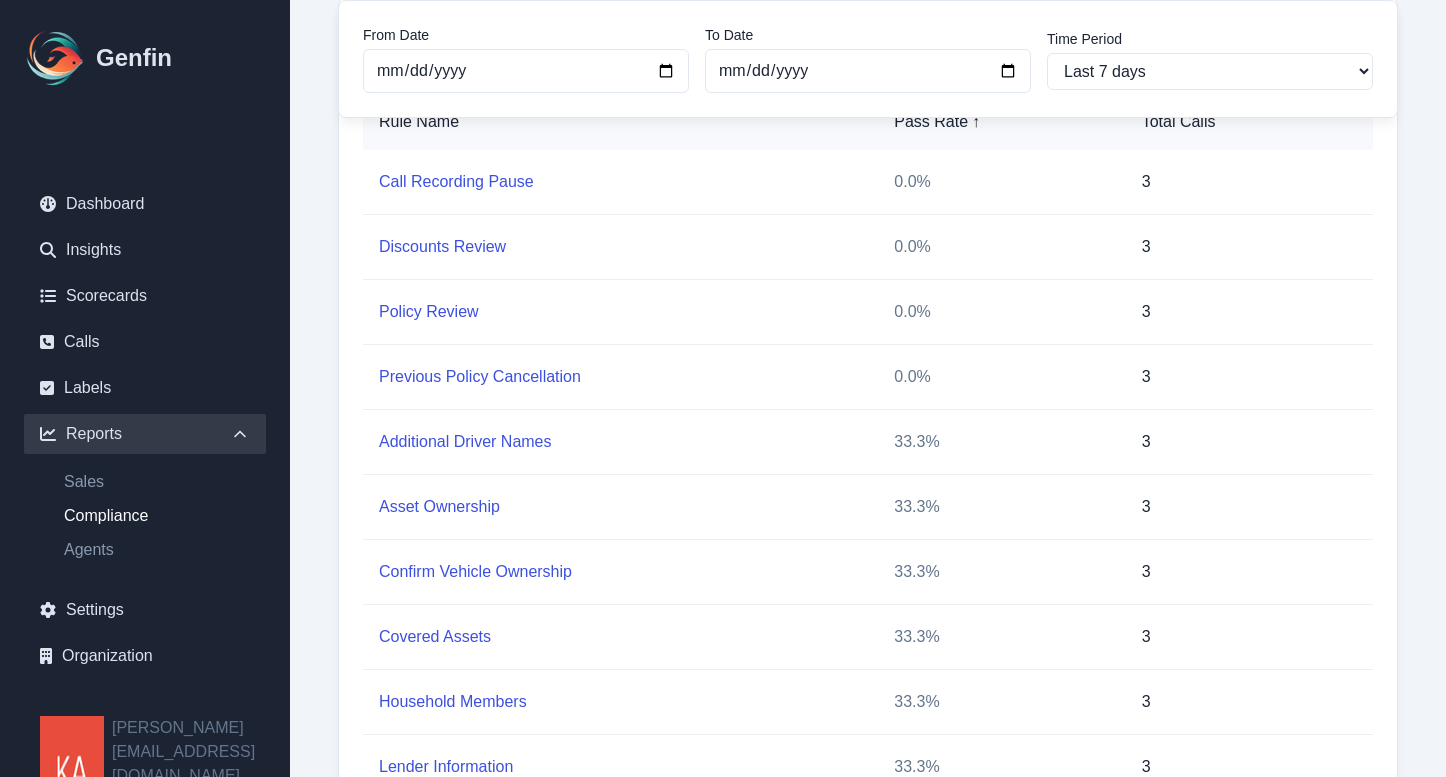 scroll, scrollTop: 777, scrollLeft: 0, axis: vertical 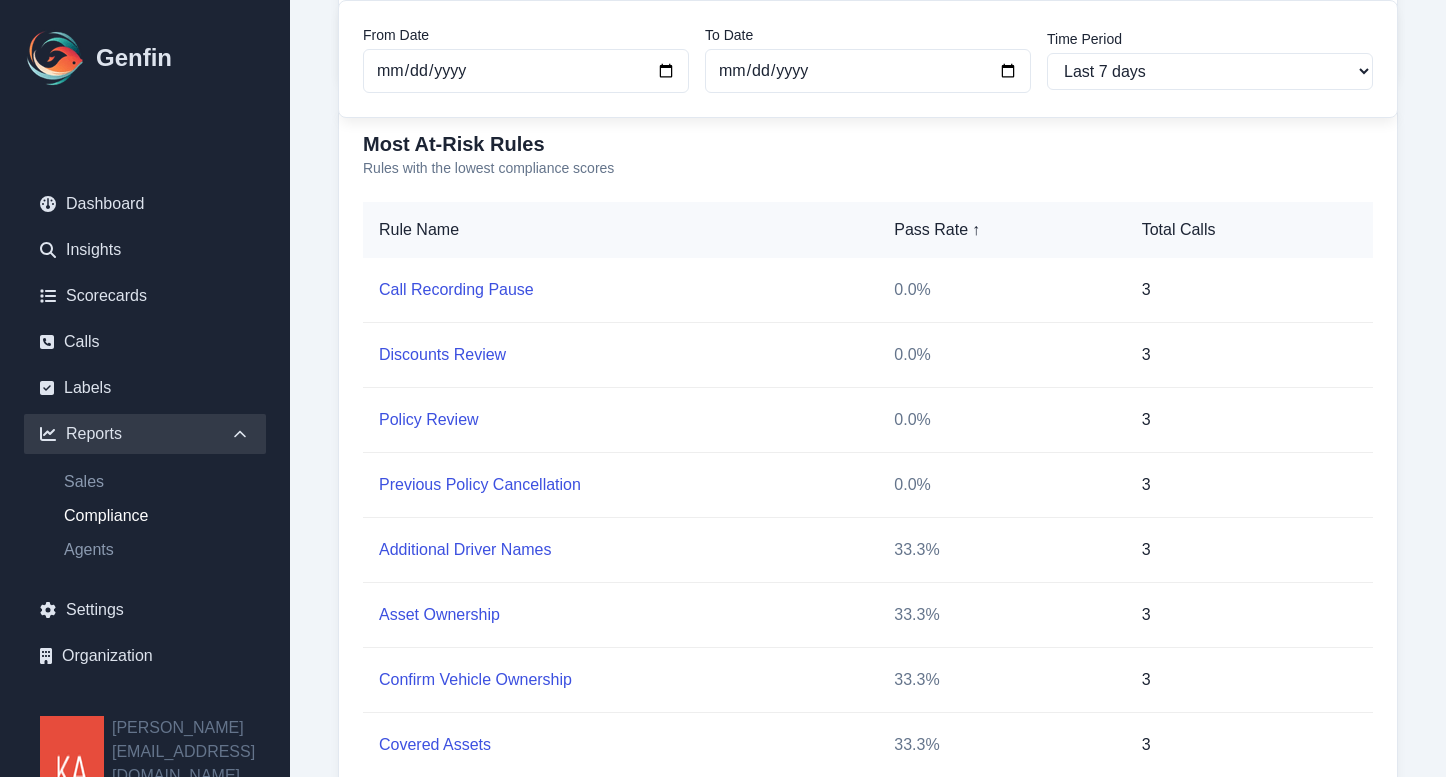 type 